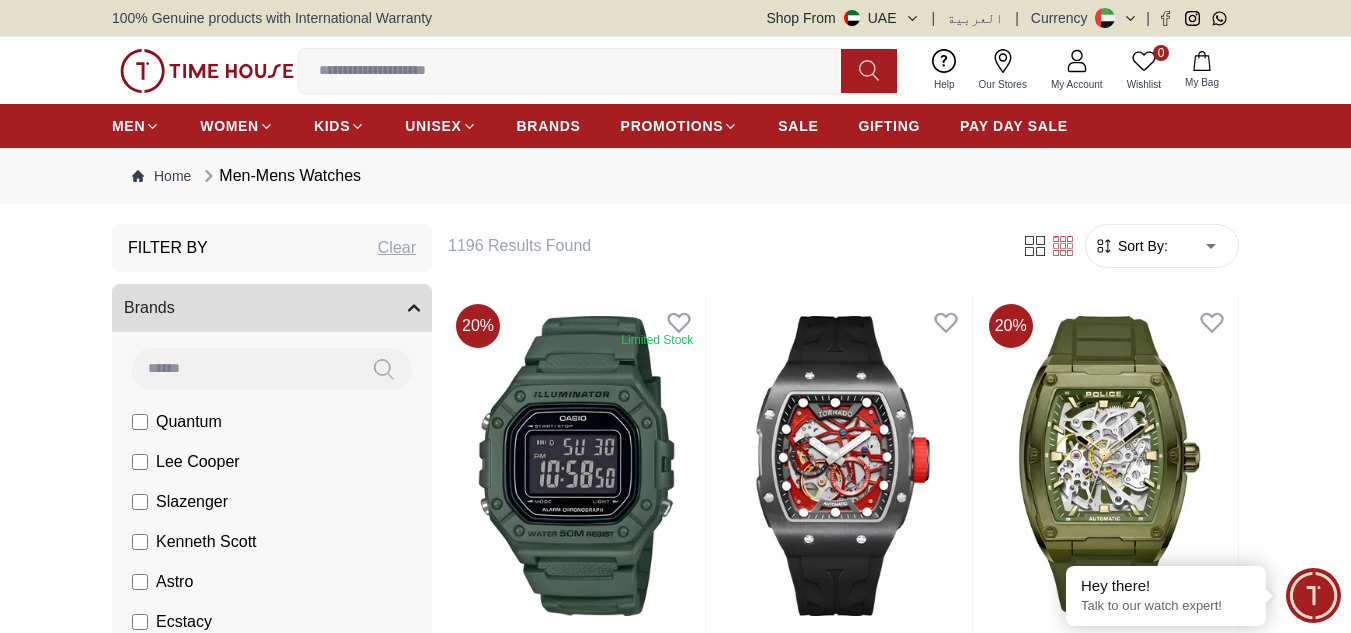 scroll, scrollTop: 0, scrollLeft: 0, axis: both 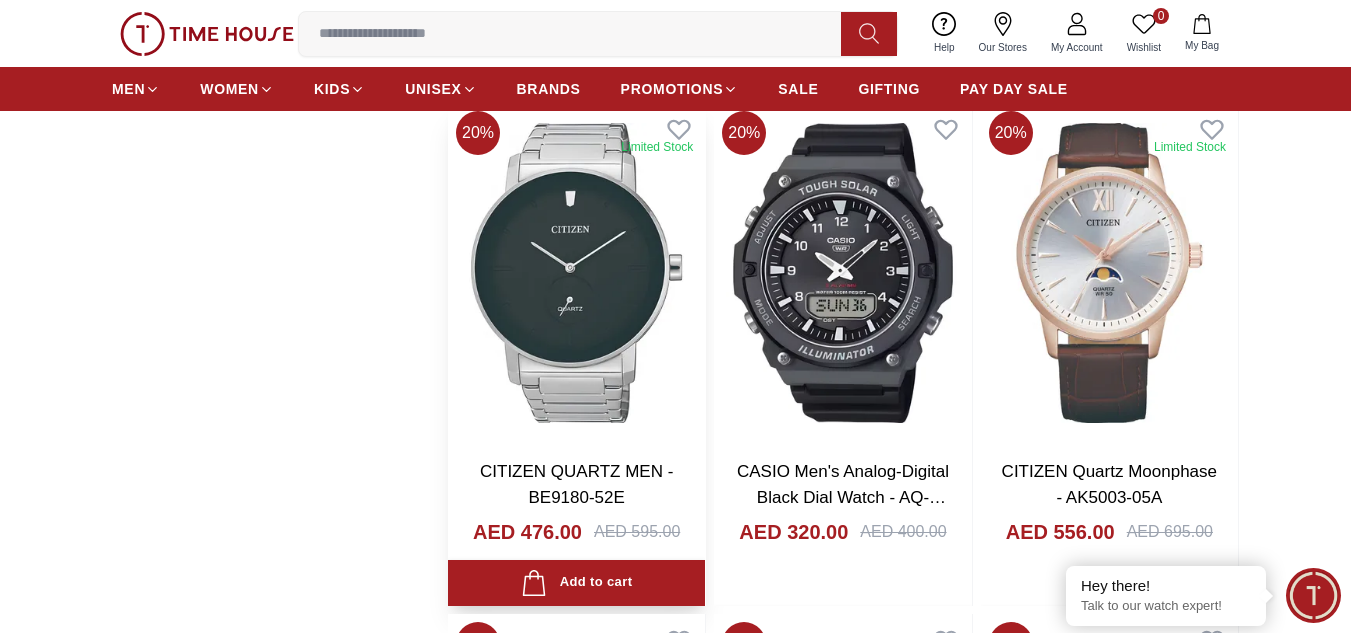 click at bounding box center [576, 273] 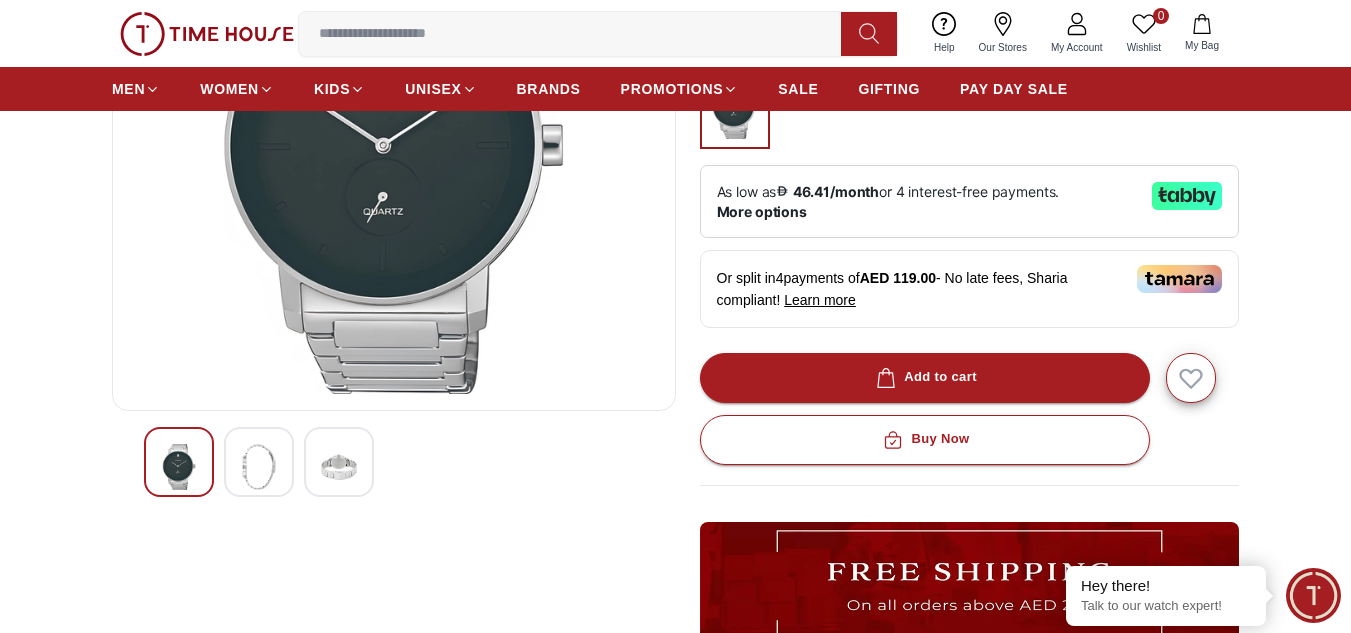 scroll, scrollTop: 316, scrollLeft: 0, axis: vertical 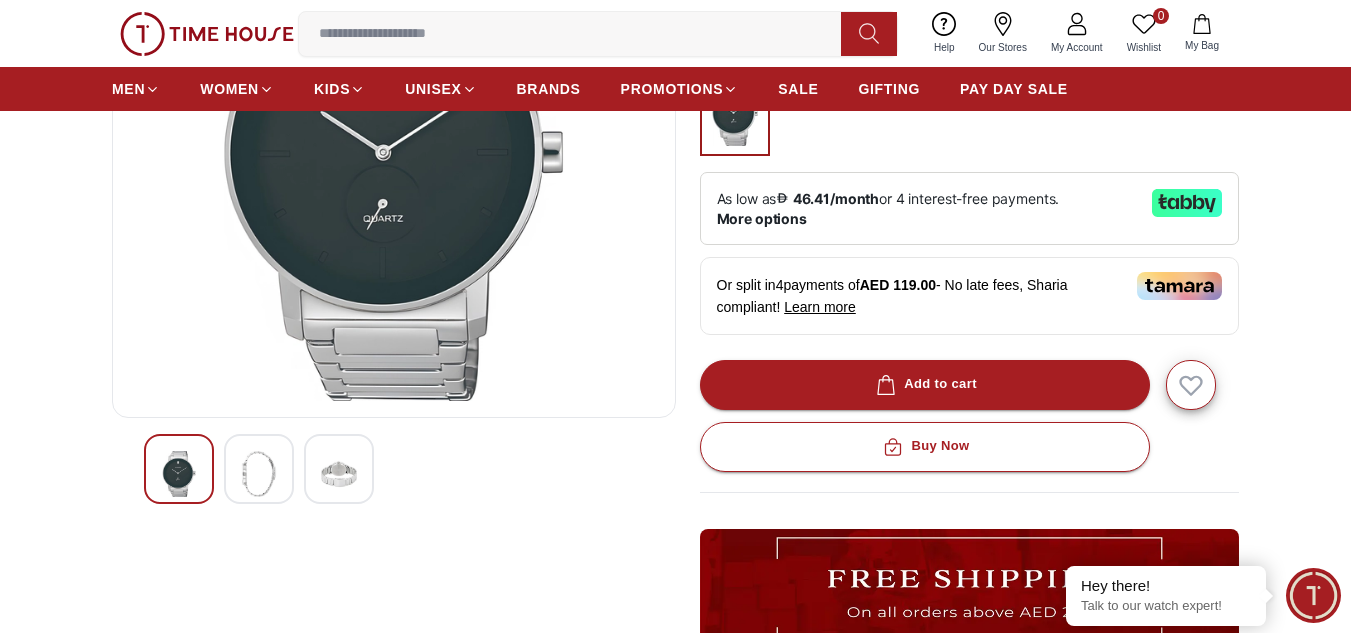 click at bounding box center [259, 474] 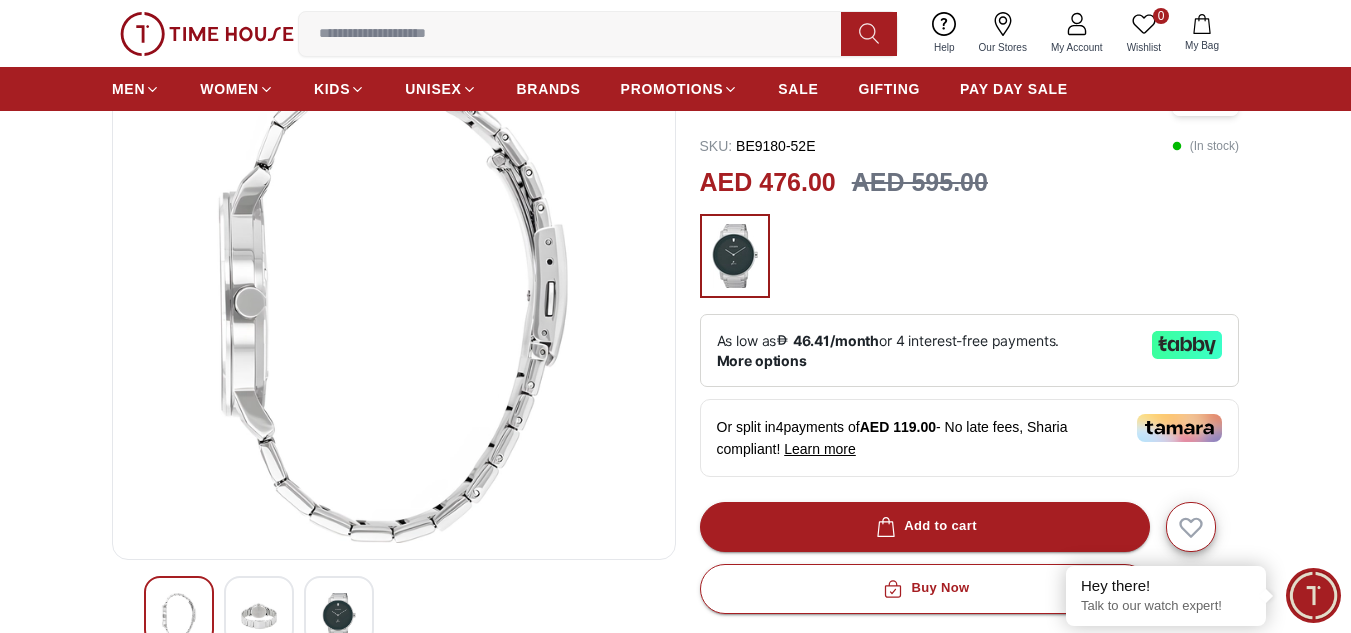 scroll, scrollTop: 173, scrollLeft: 0, axis: vertical 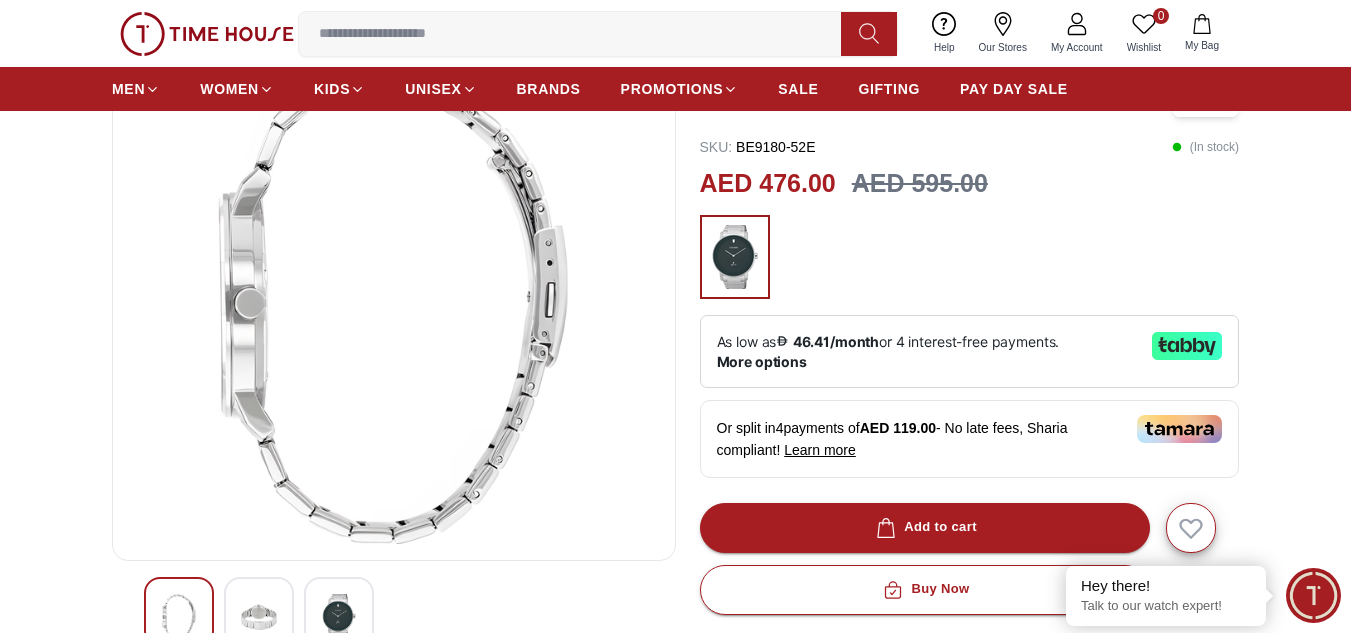 click at bounding box center (339, 617) 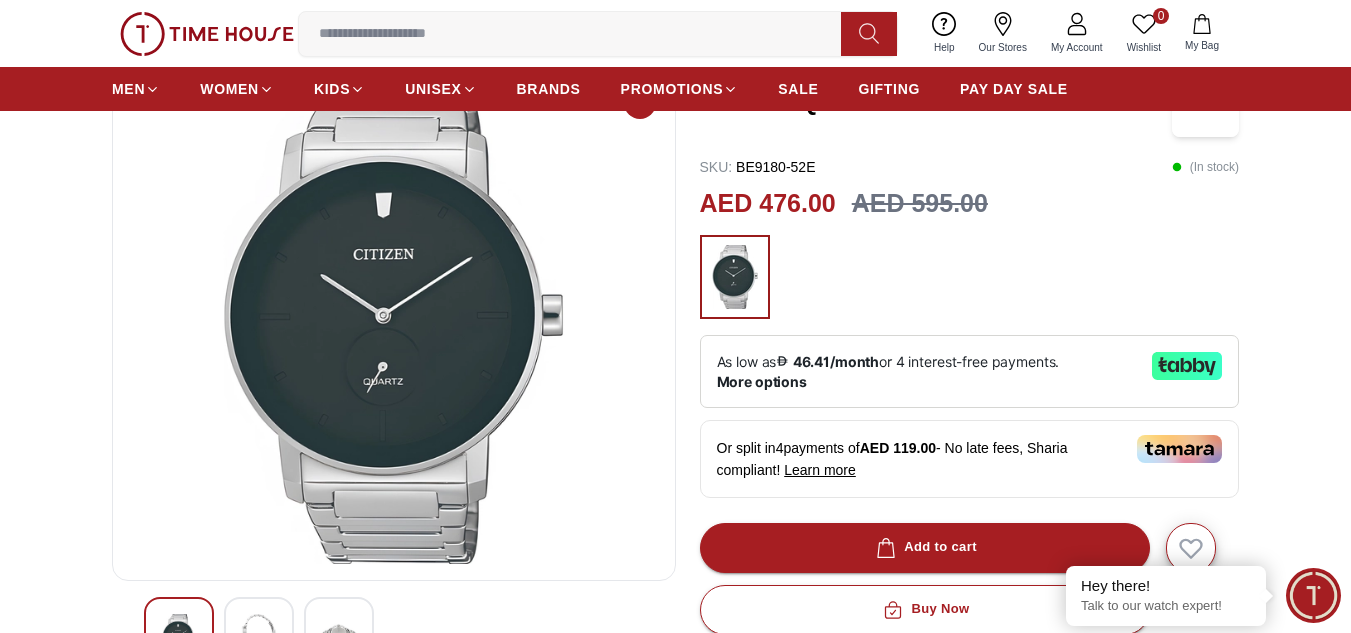 scroll, scrollTop: 0, scrollLeft: 0, axis: both 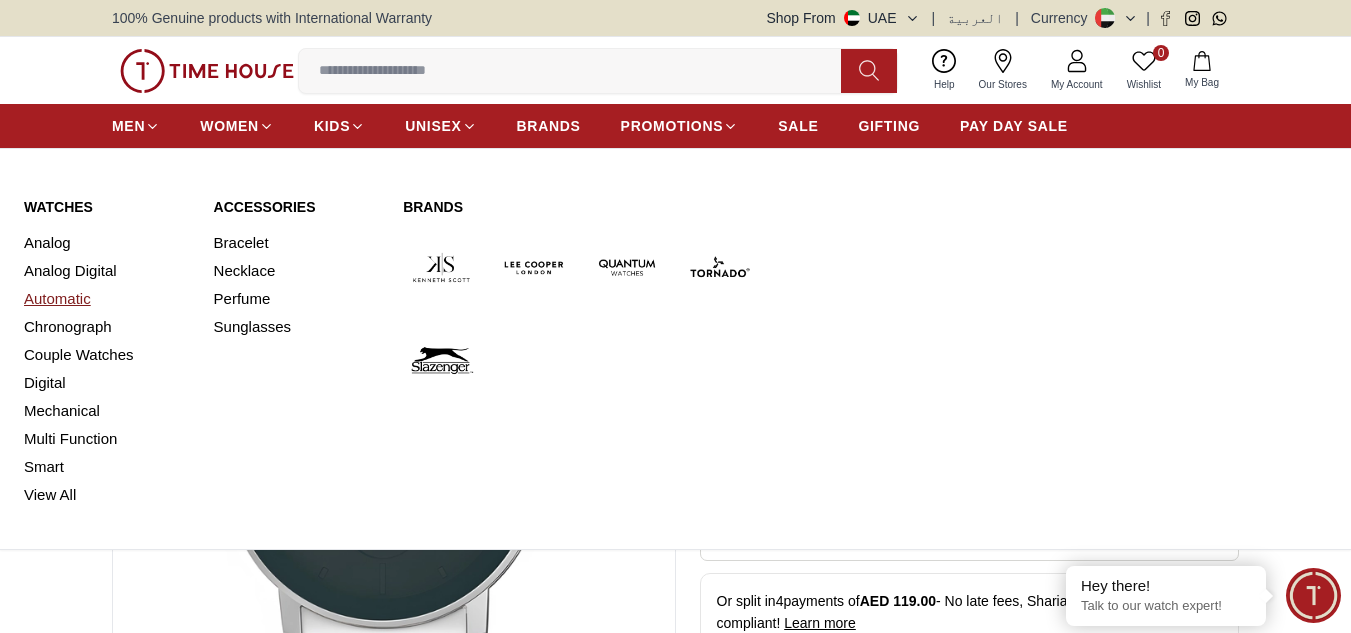 click on "Automatic" at bounding box center [107, 299] 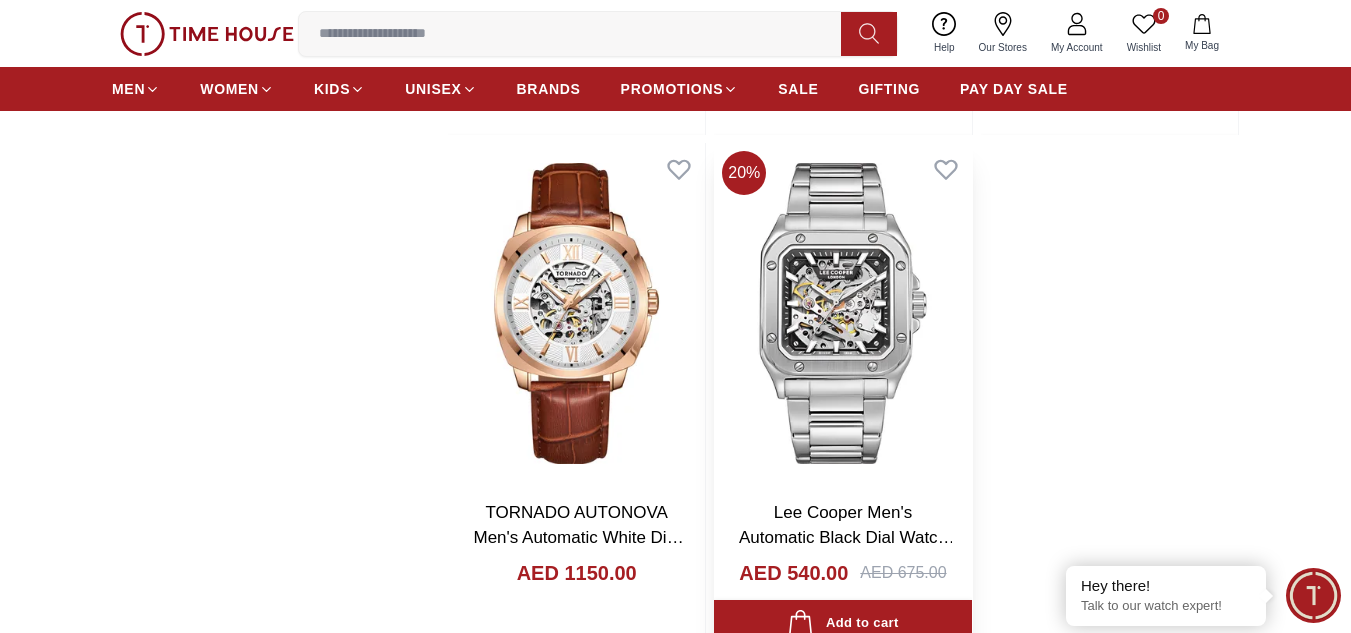 scroll, scrollTop: 3366, scrollLeft: 0, axis: vertical 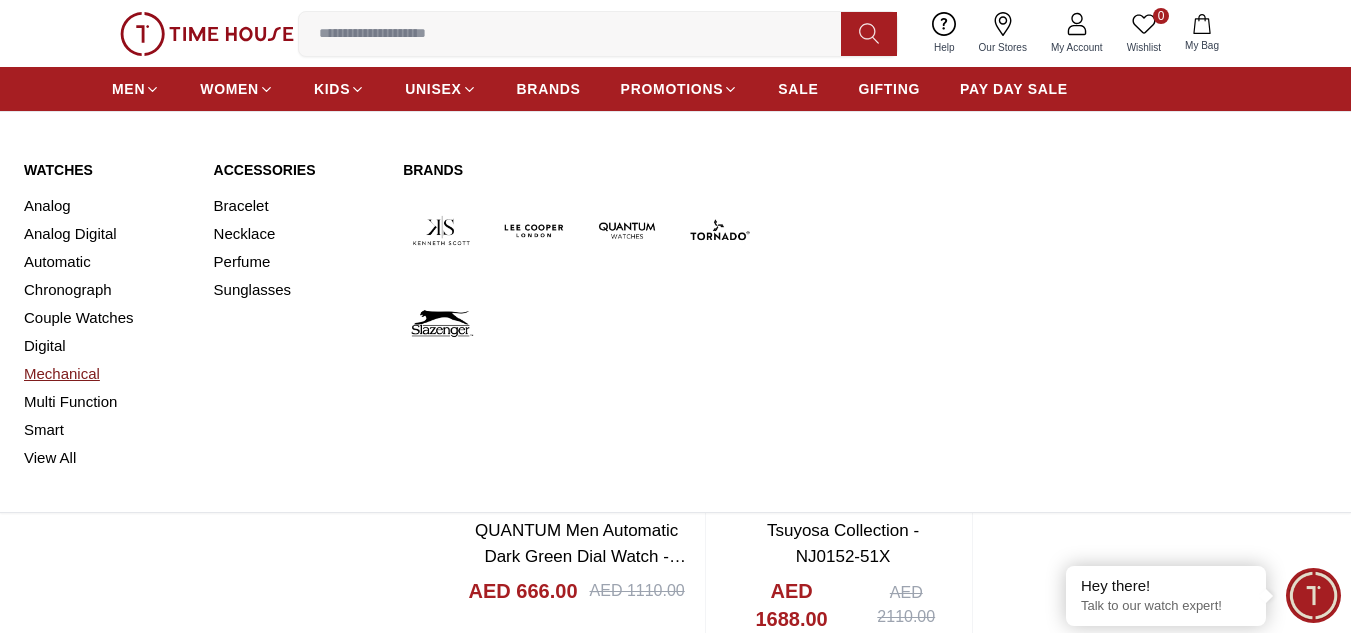 click on "Mechanical" at bounding box center (107, 374) 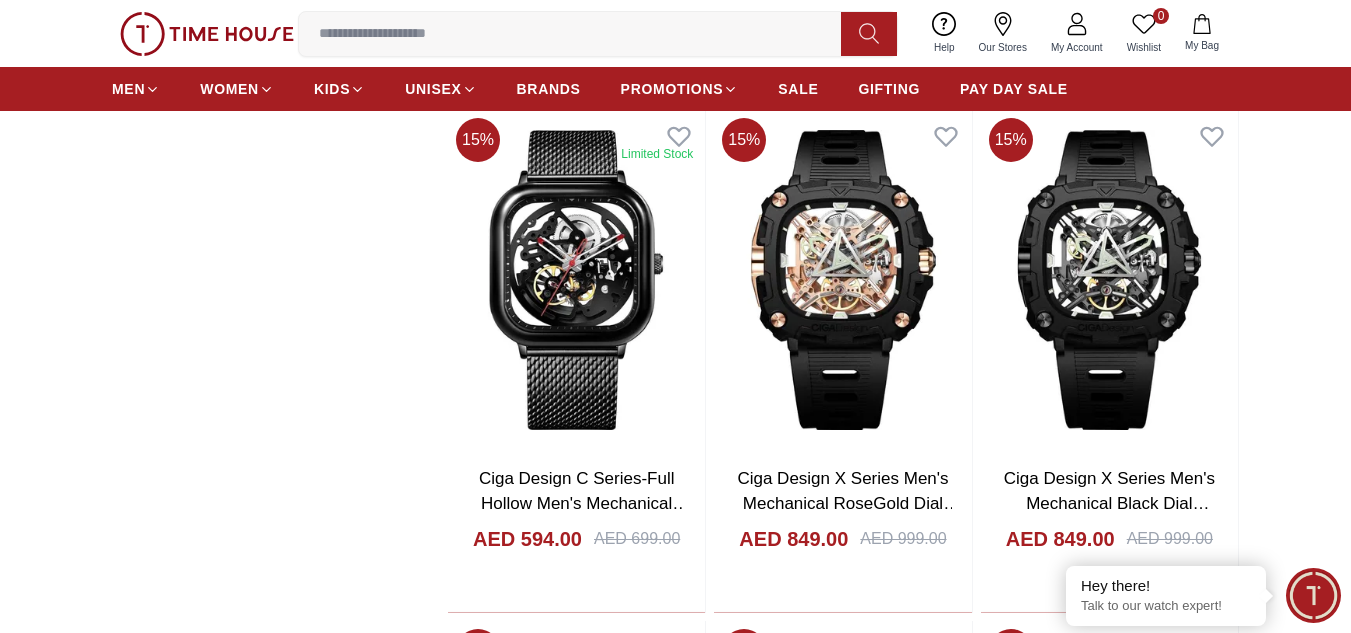scroll, scrollTop: 1833, scrollLeft: 0, axis: vertical 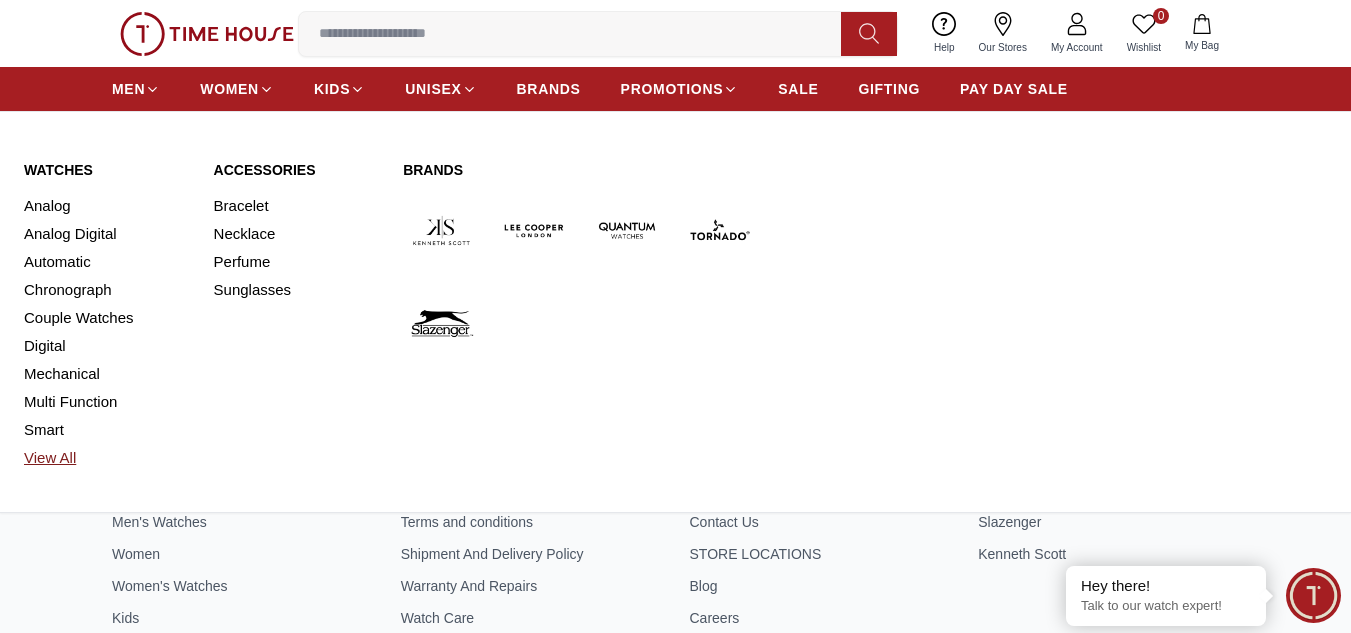 click on "View All" at bounding box center (107, 458) 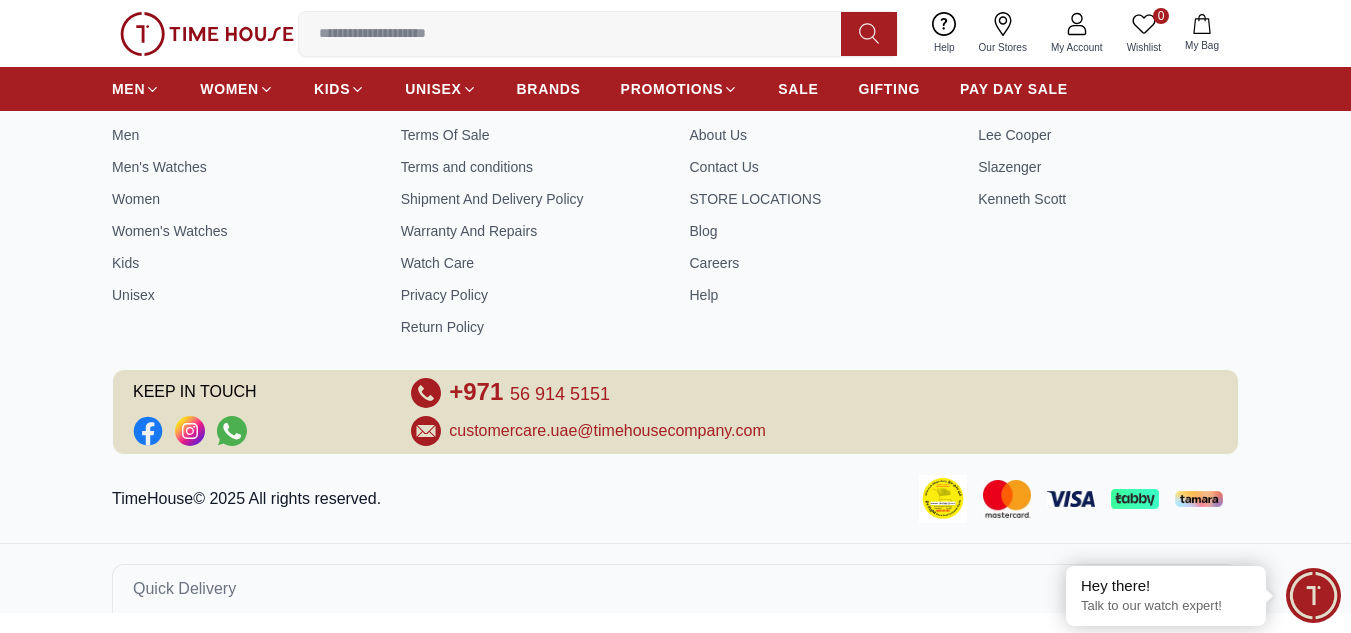 scroll, scrollTop: 0, scrollLeft: 0, axis: both 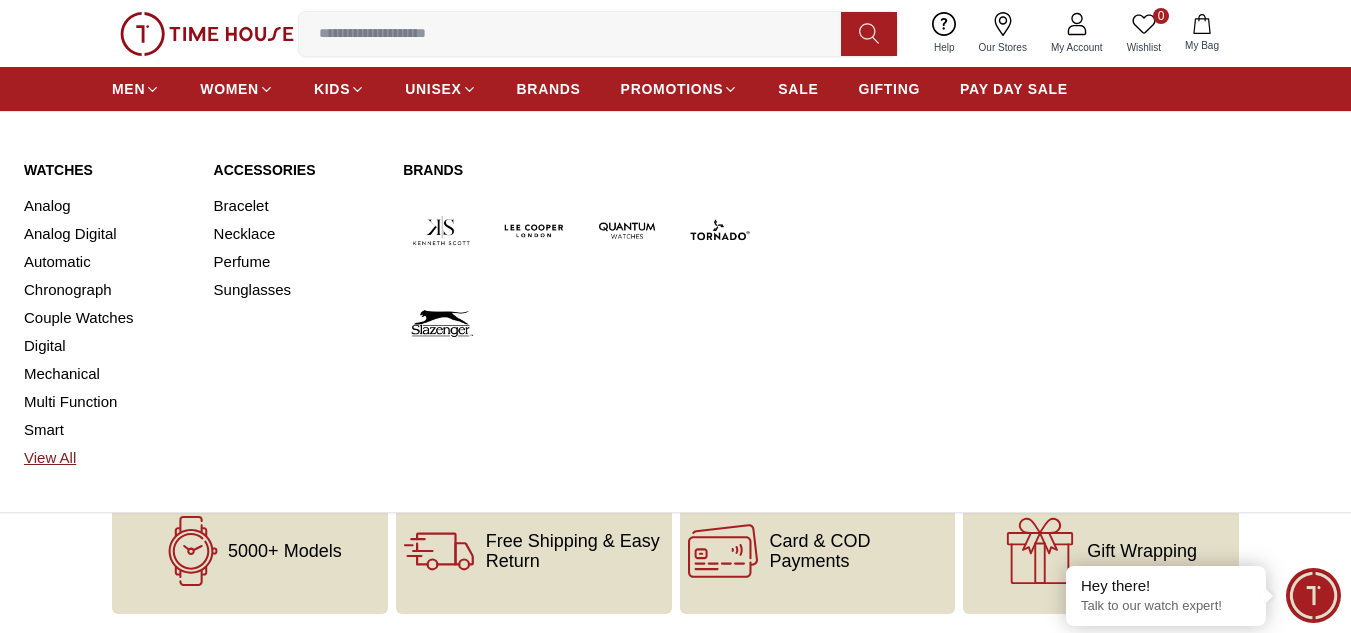 click on "View All" at bounding box center [107, 458] 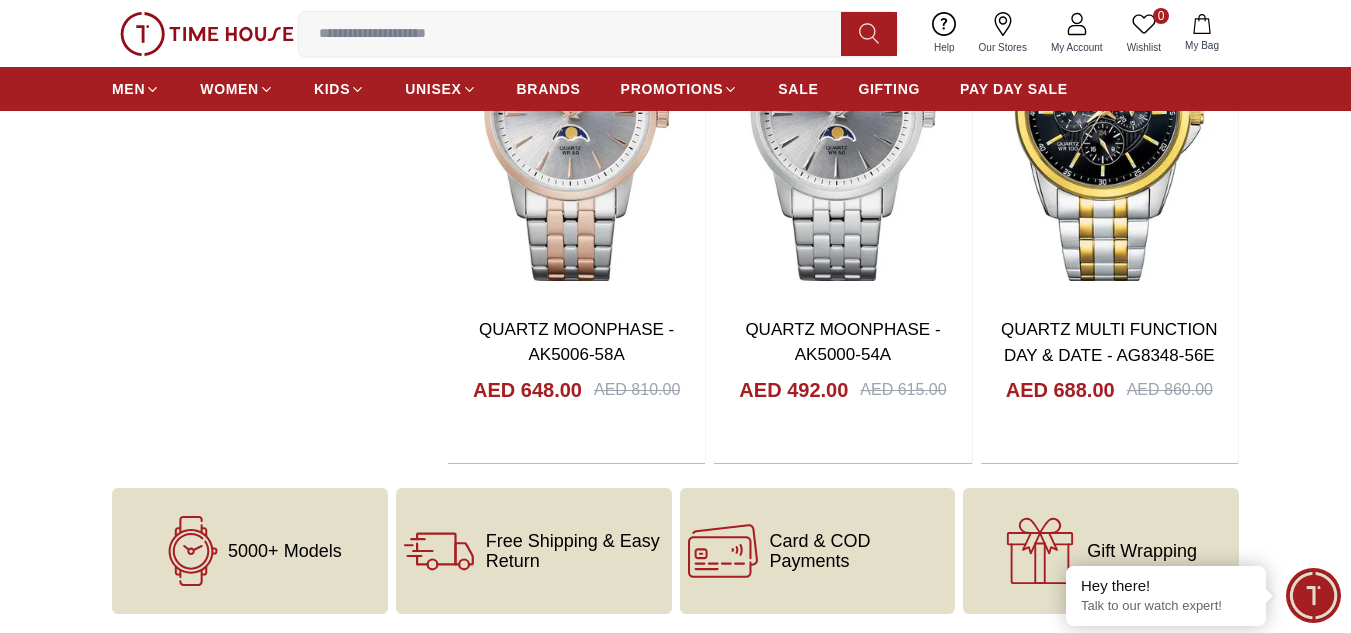 scroll, scrollTop: 0, scrollLeft: 0, axis: both 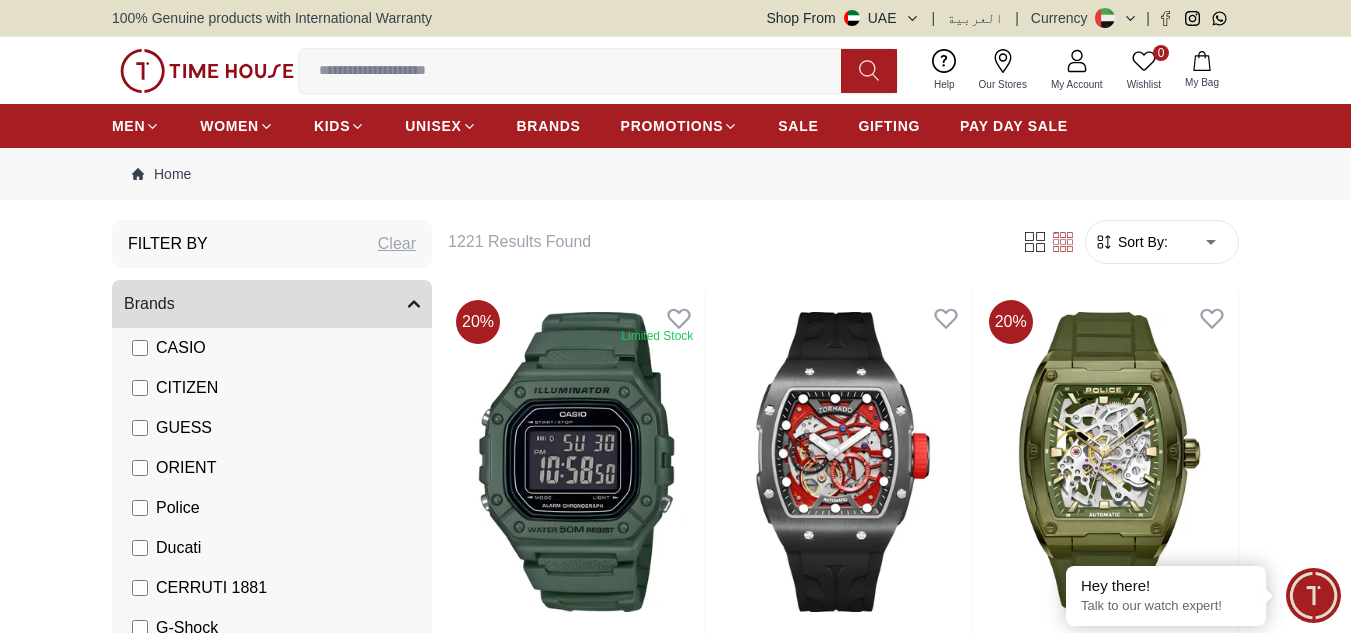 click on "CITIZEN" at bounding box center [187, 388] 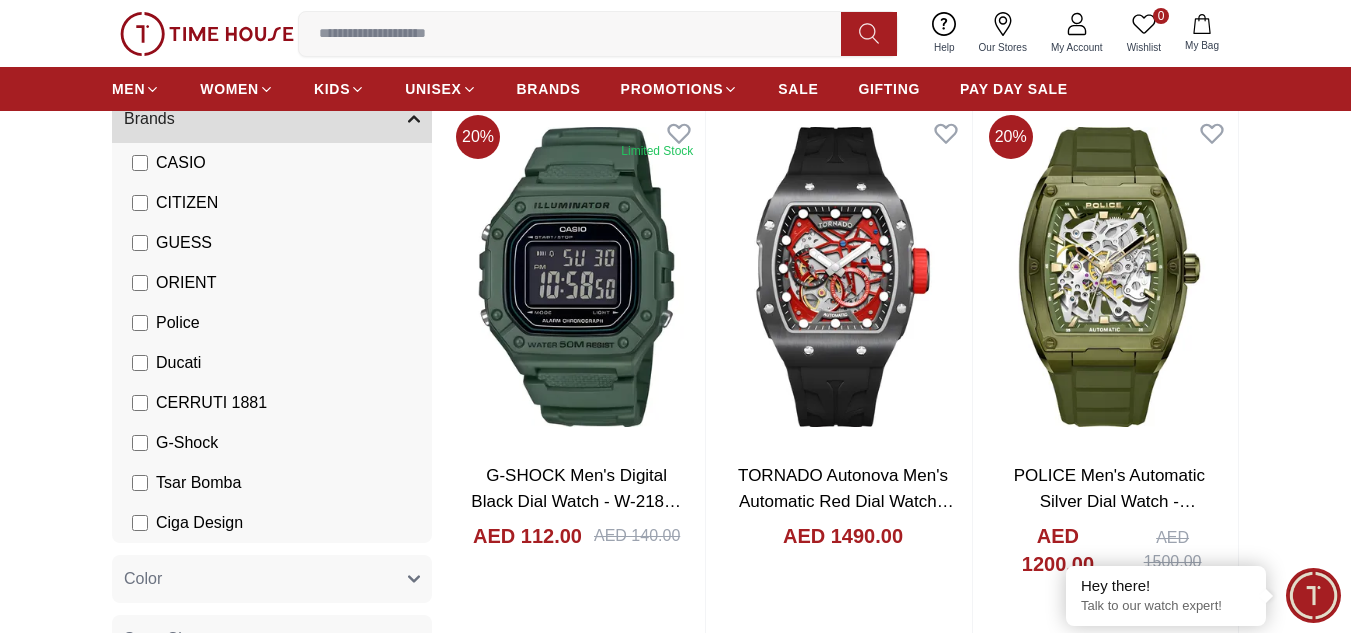 scroll, scrollTop: 241, scrollLeft: 0, axis: vertical 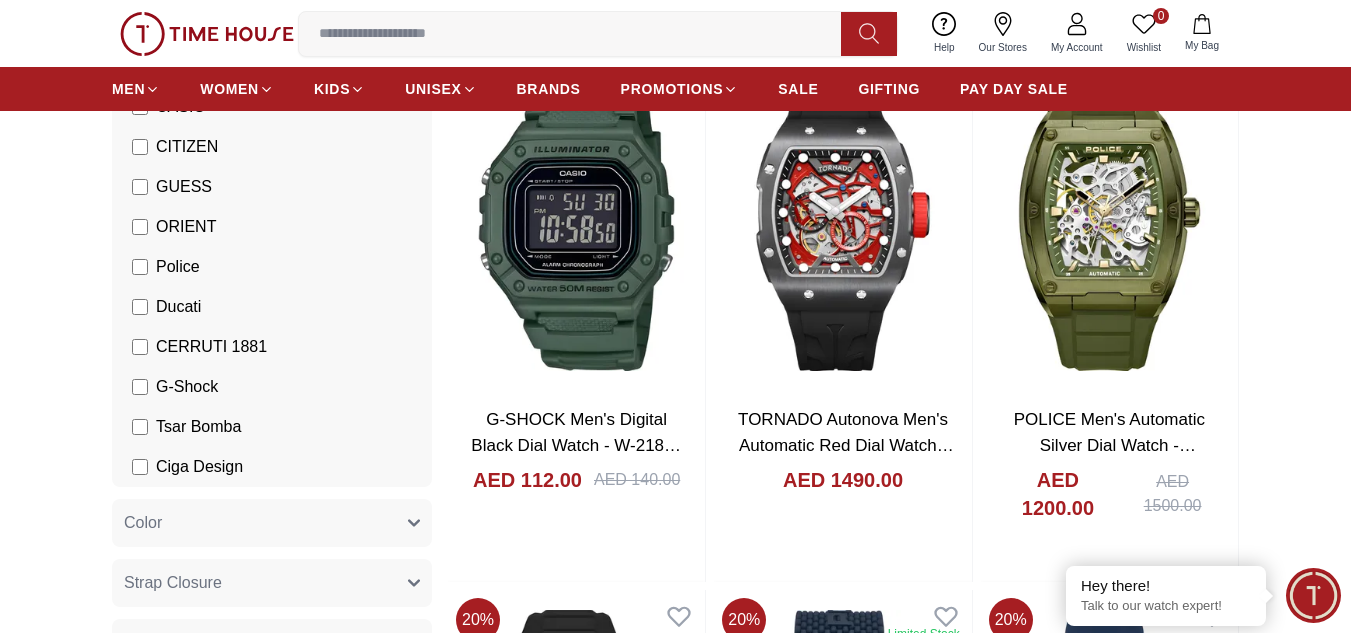 click on "CERRUTI 1881" at bounding box center [211, 347] 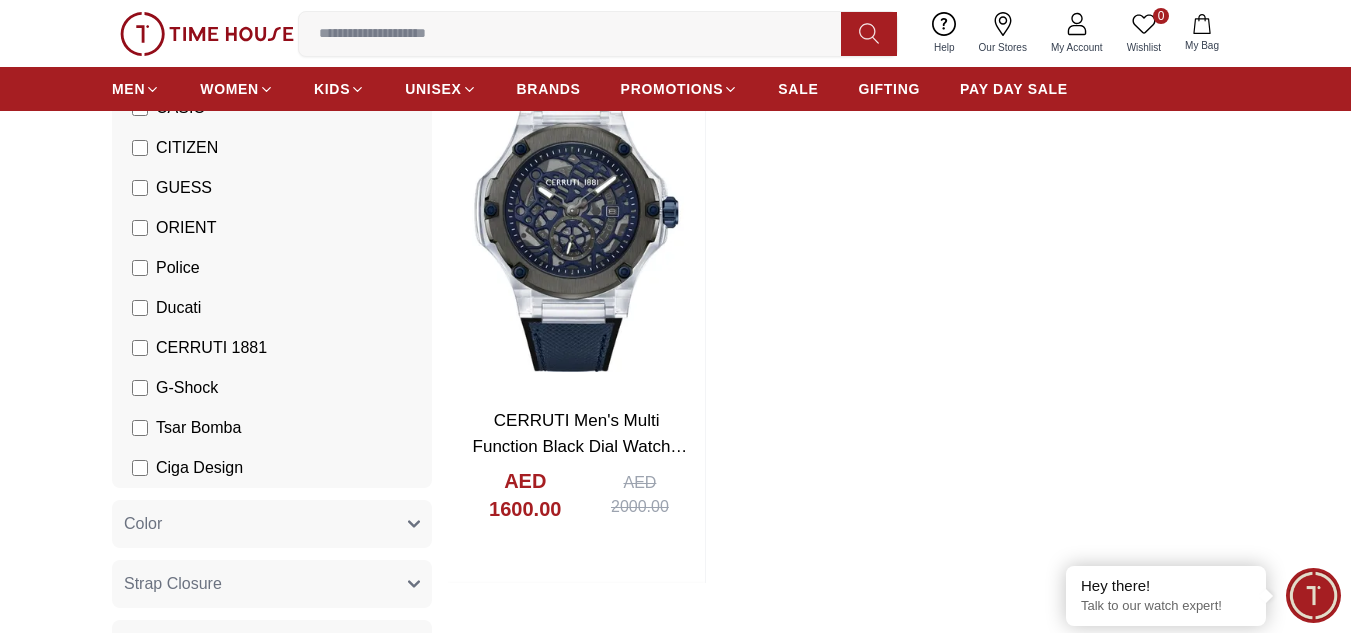 scroll, scrollTop: 241, scrollLeft: 0, axis: vertical 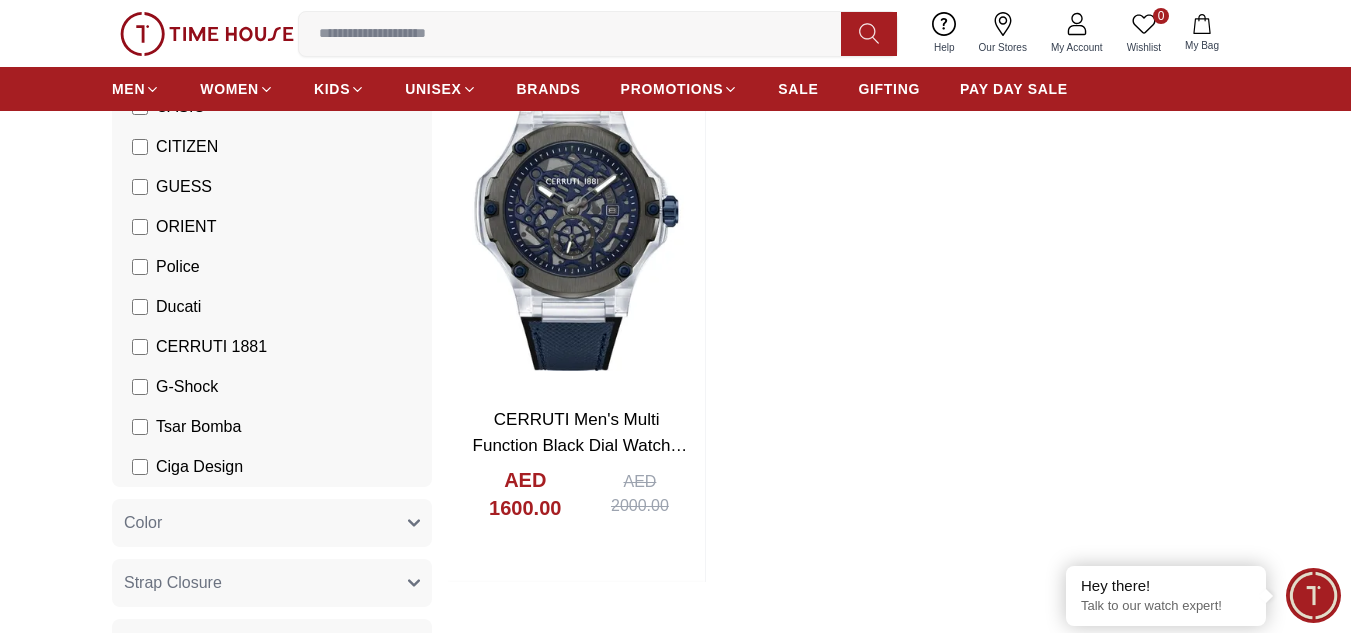 click on "CERRUTI 1881" at bounding box center [211, 347] 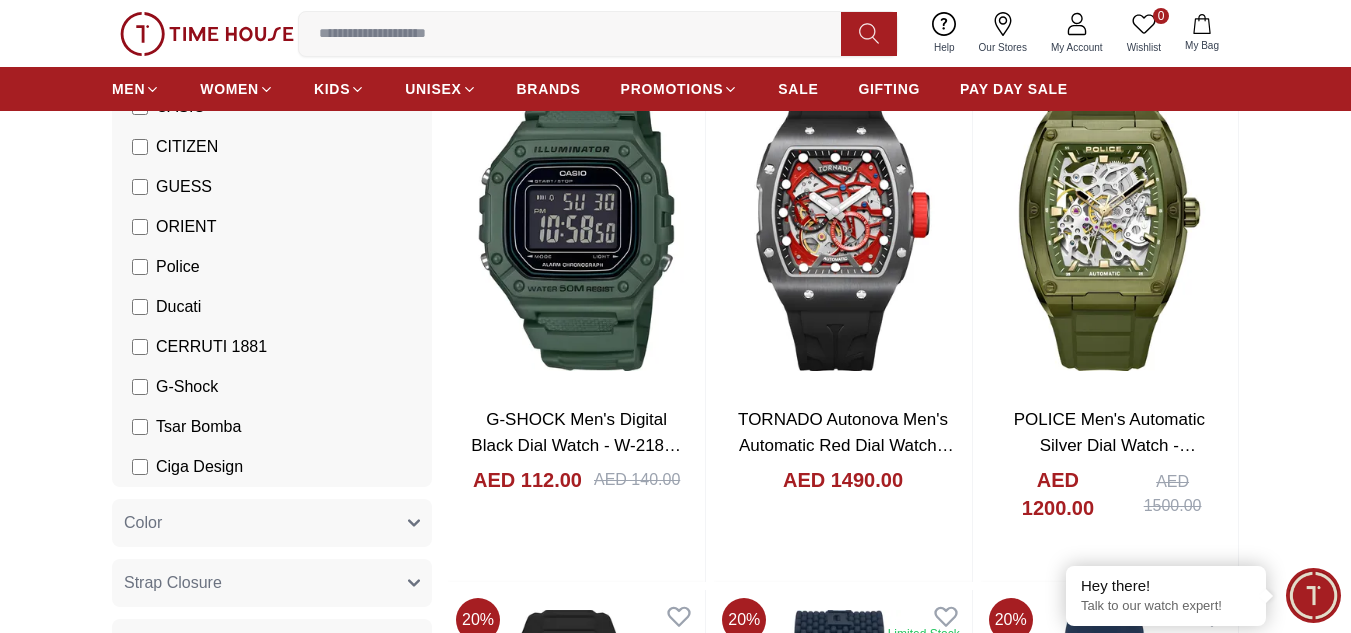 click on "G-Shock" at bounding box center (187, 387) 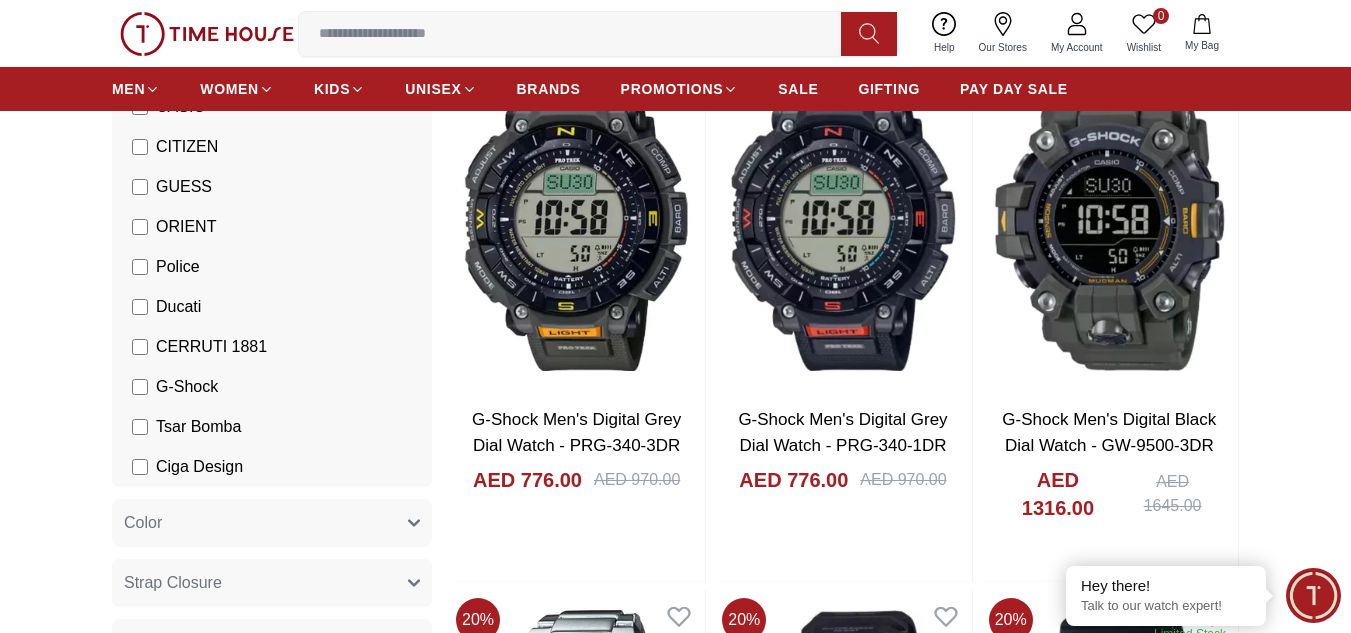 click on "G-Shock" at bounding box center [187, 387] 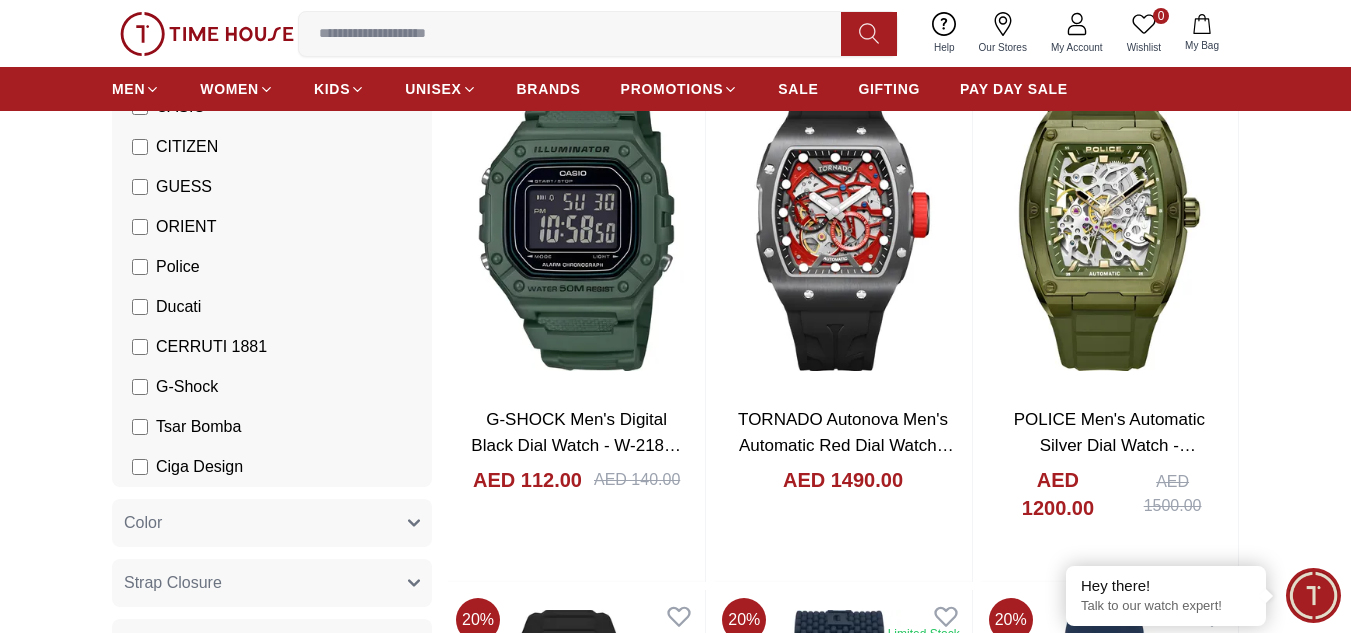 click on "Tsar Bomba" at bounding box center [198, 427] 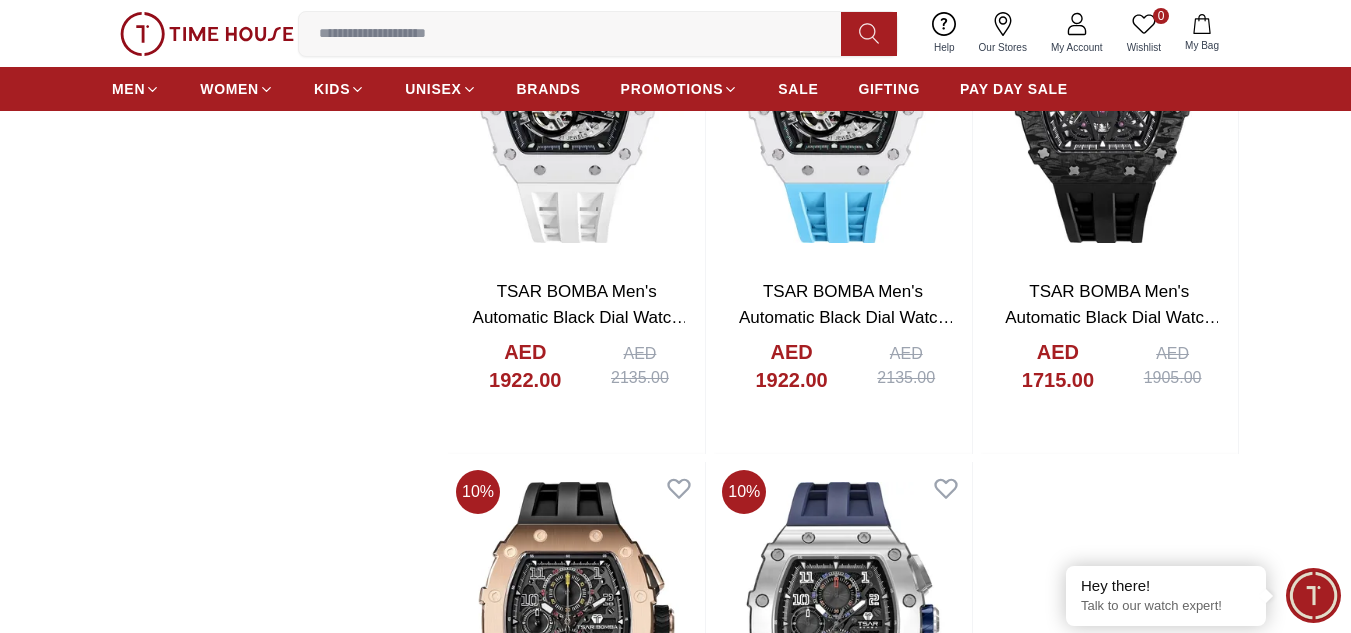 scroll, scrollTop: 3497, scrollLeft: 0, axis: vertical 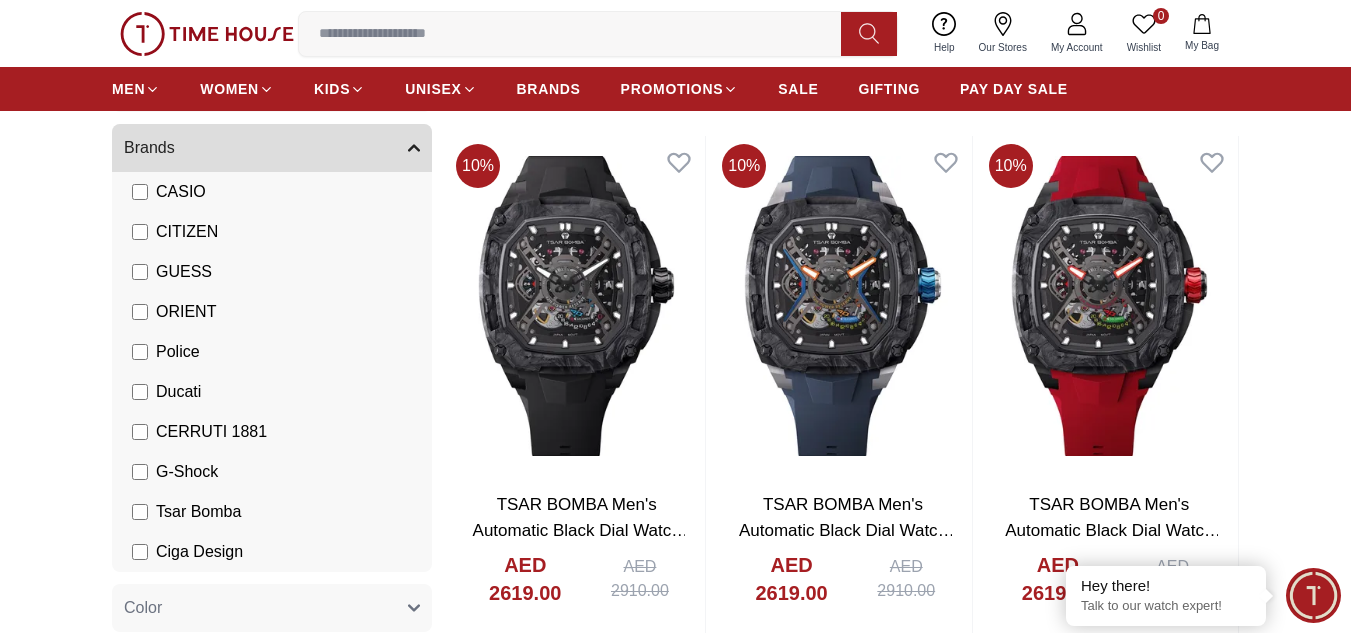 click on "Tsar Bomba" at bounding box center [198, 512] 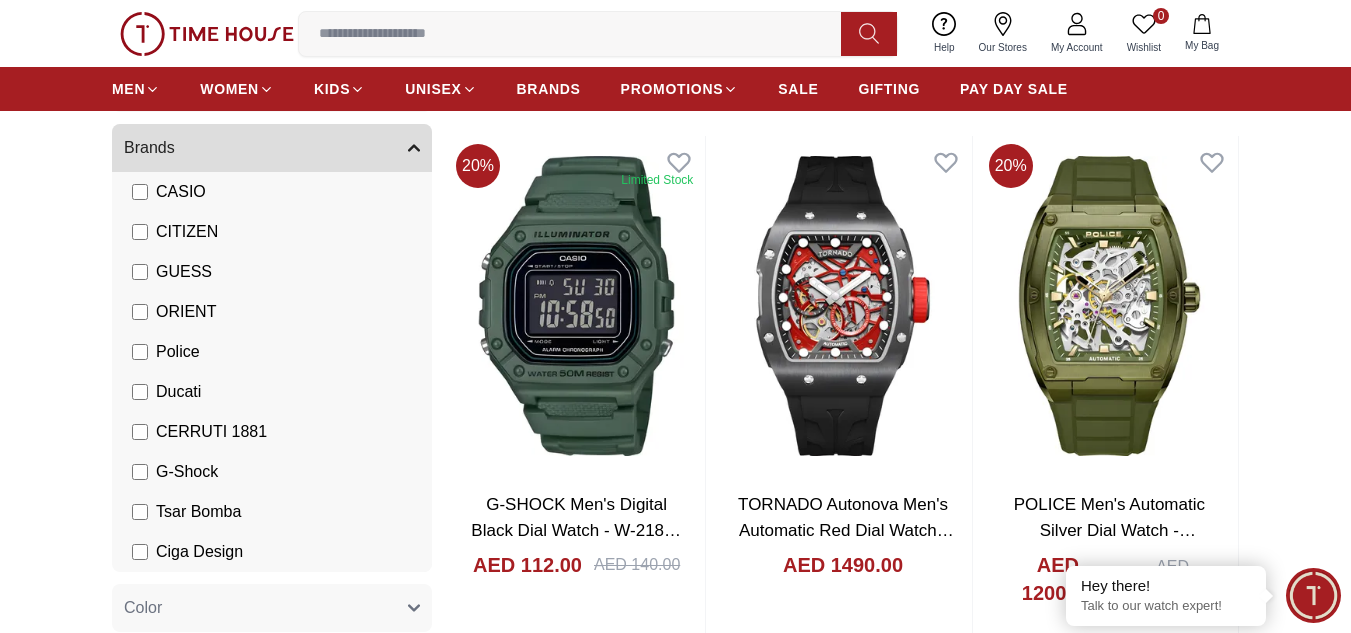click on "Ciga Design" at bounding box center [199, 552] 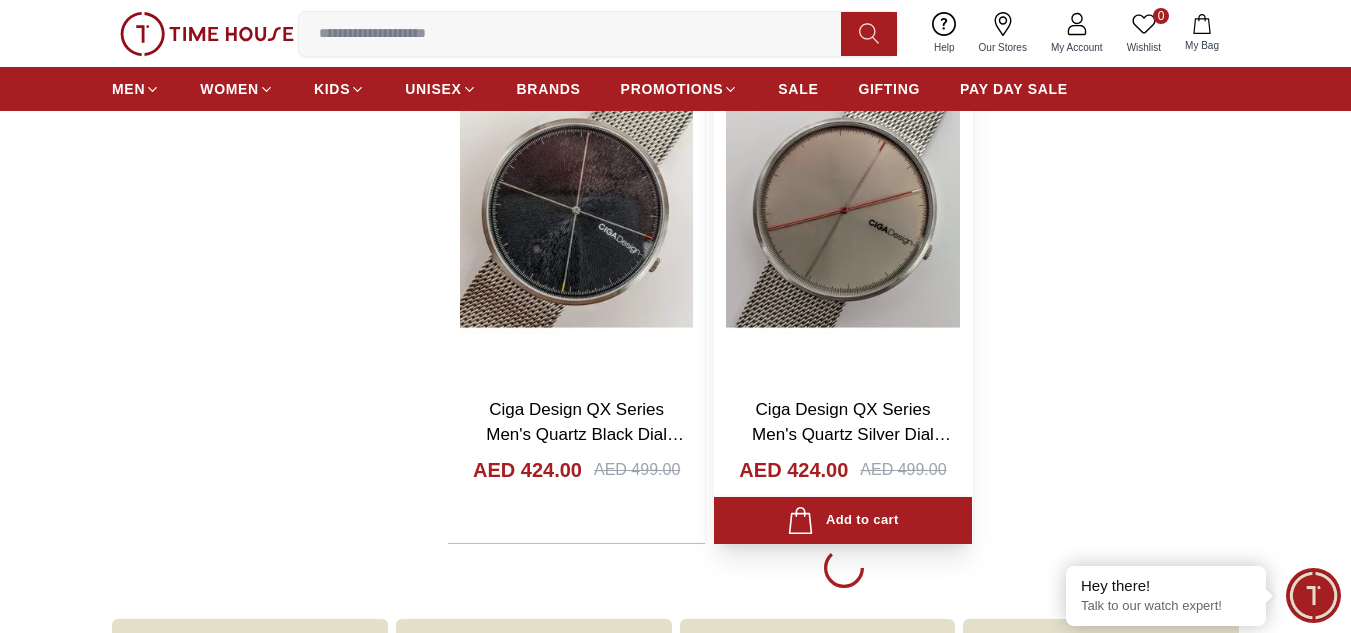 scroll, scrollTop: 3460, scrollLeft: 0, axis: vertical 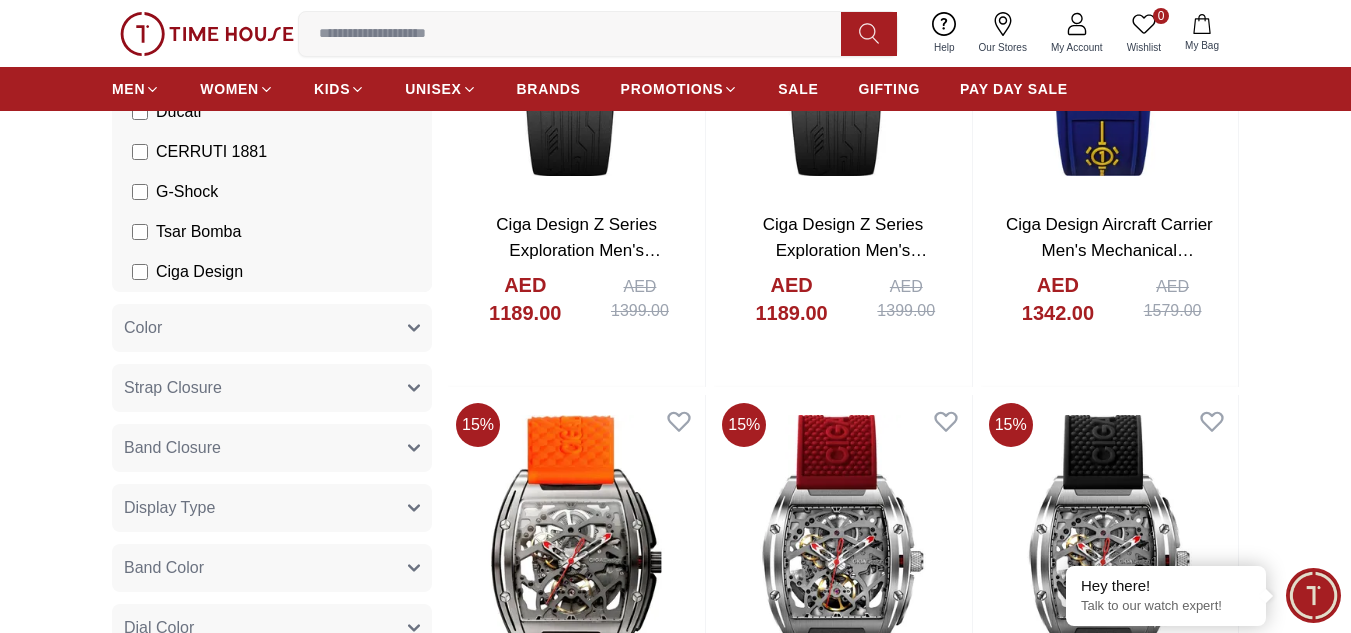 click on "Ciga Design" at bounding box center (199, 272) 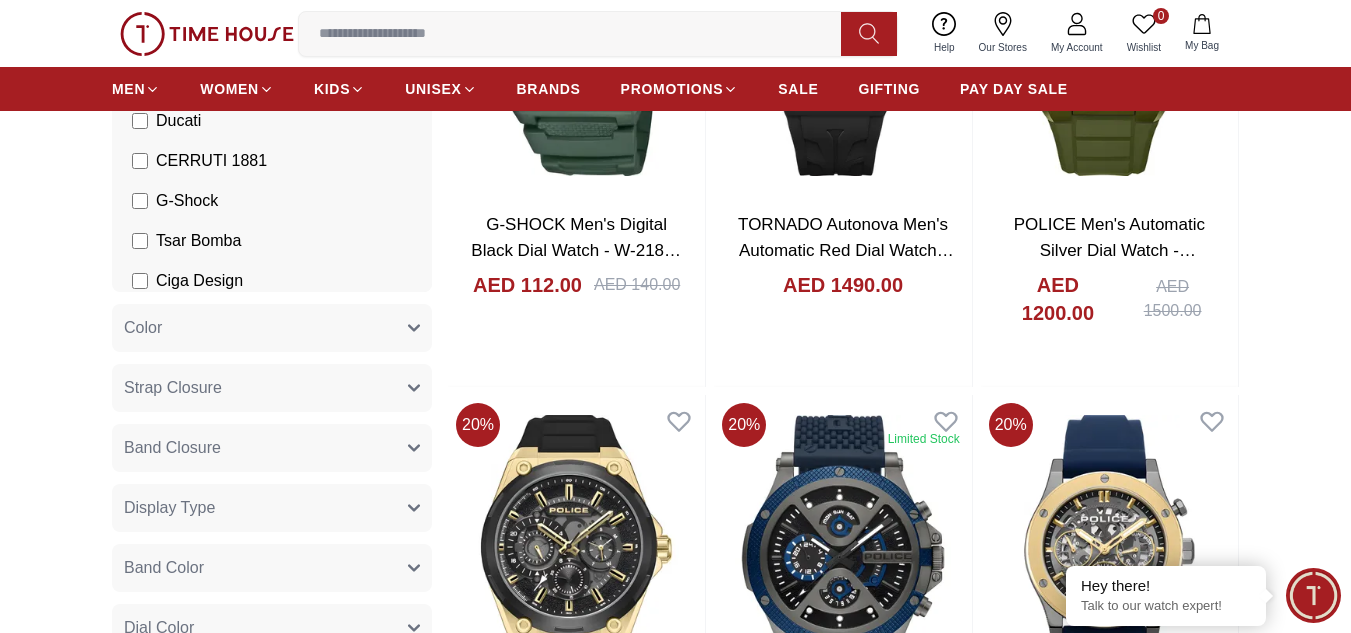 scroll, scrollTop: 350, scrollLeft: 0, axis: vertical 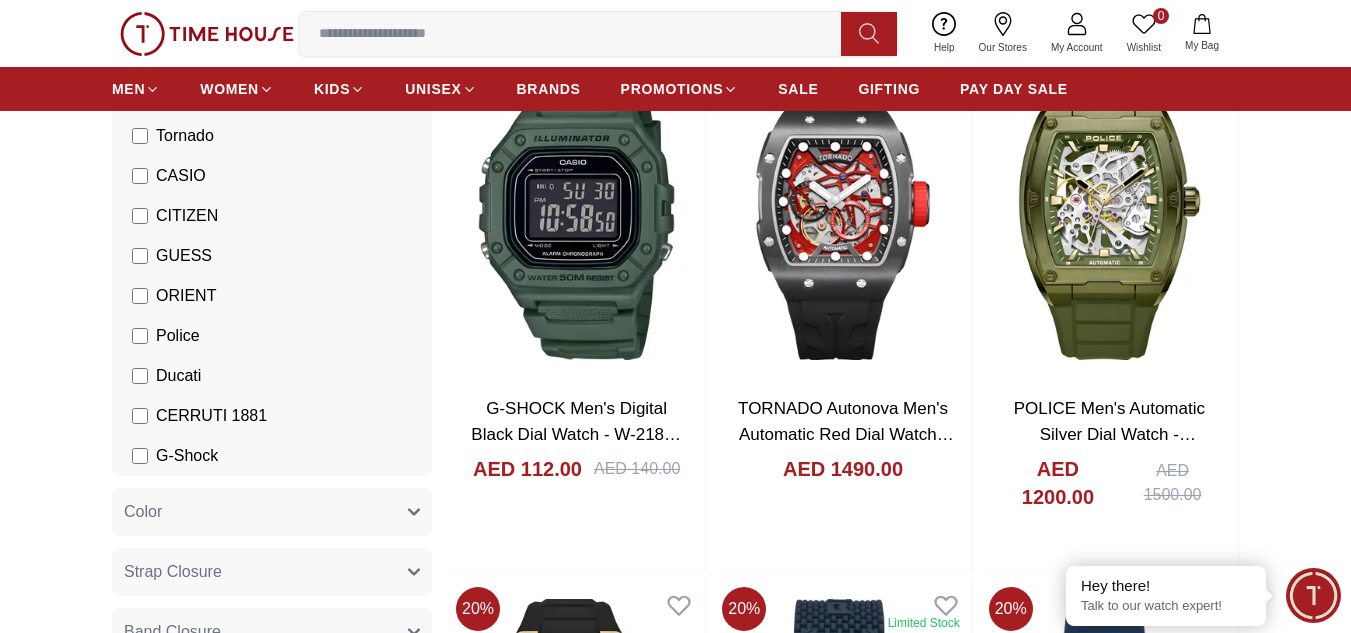 click on "ORIENT" at bounding box center (186, 296) 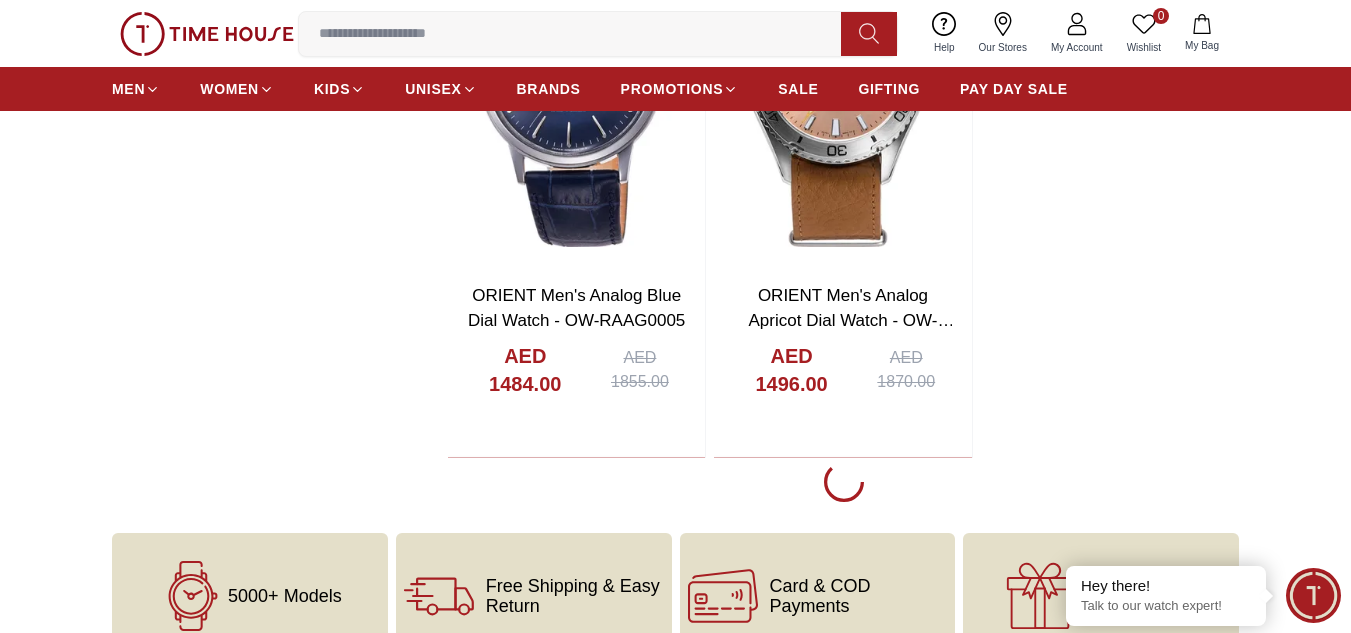 scroll, scrollTop: 3602, scrollLeft: 0, axis: vertical 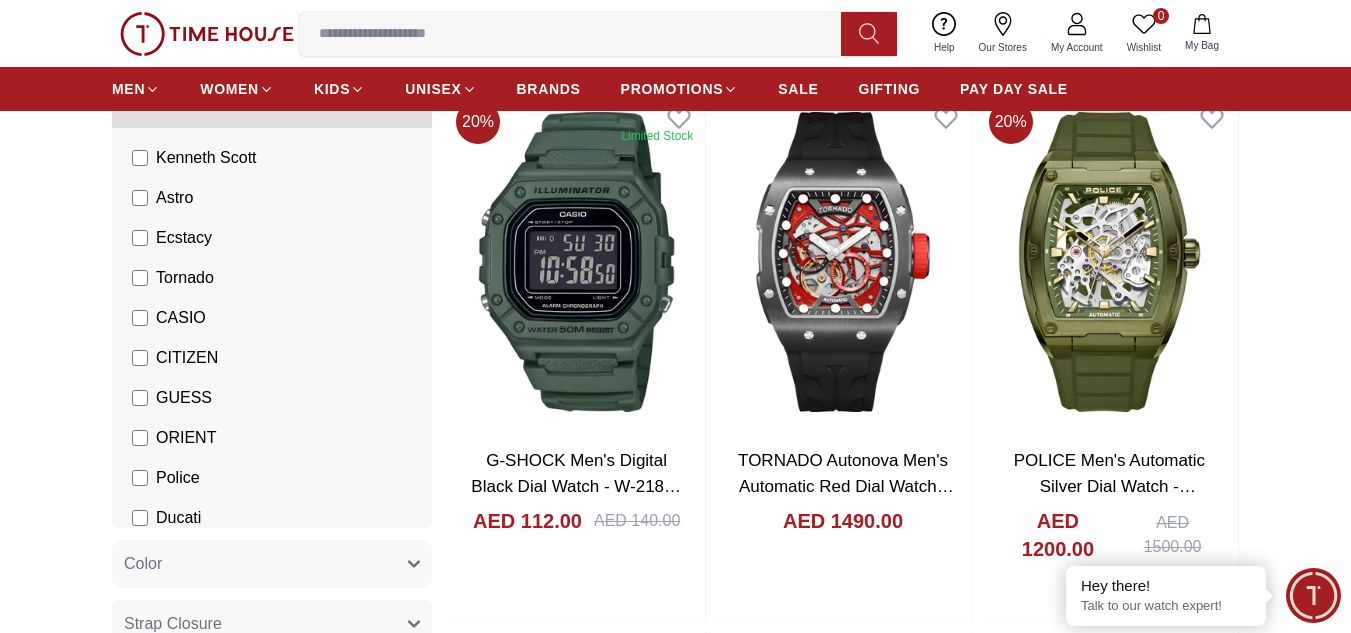 click on "Tornado" at bounding box center (185, 278) 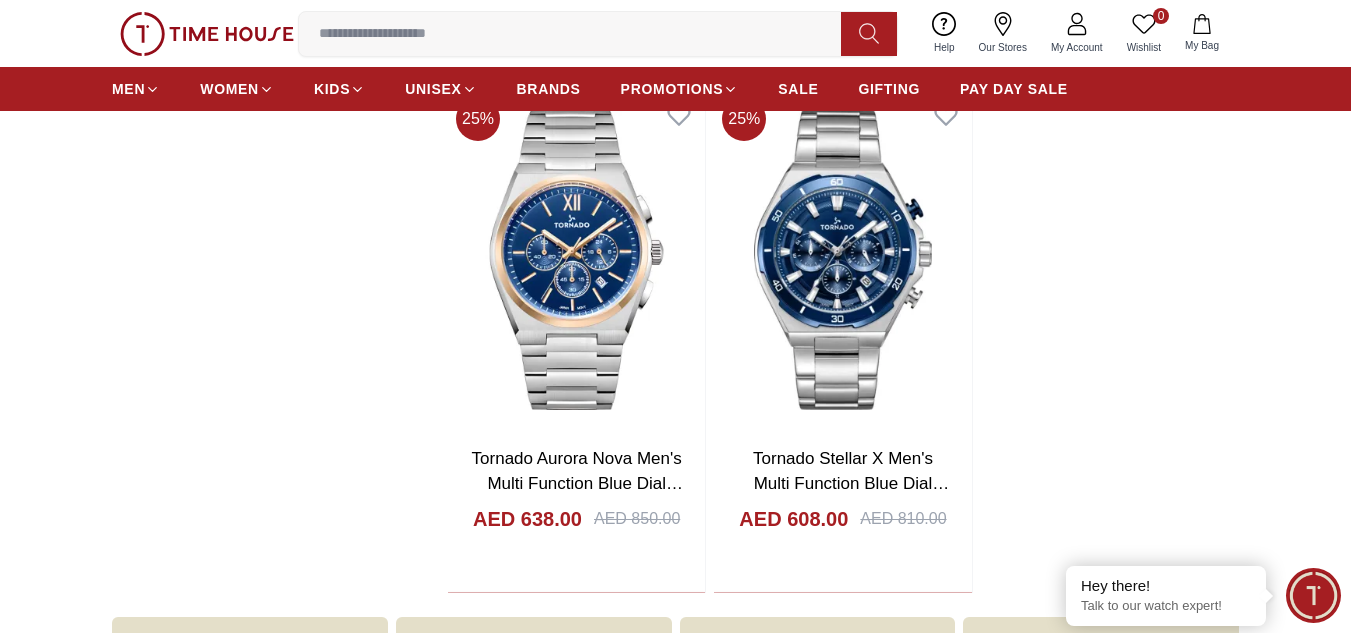 scroll, scrollTop: 3211, scrollLeft: 0, axis: vertical 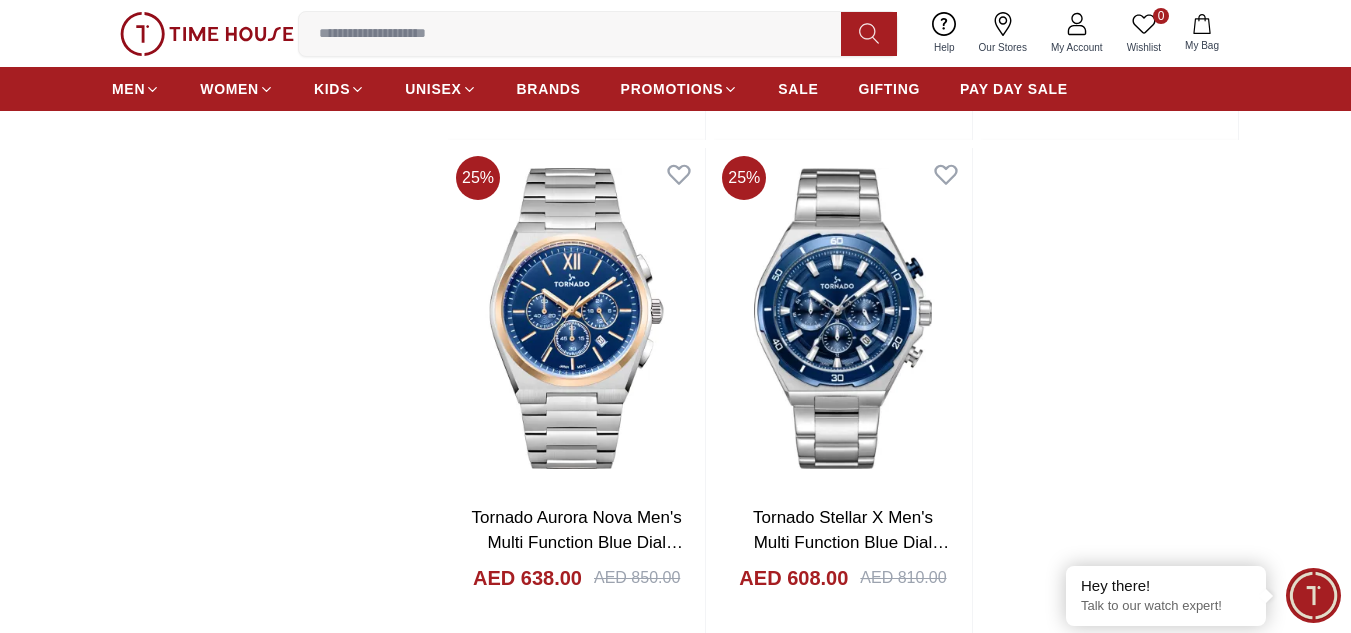 click at bounding box center (842, 318) 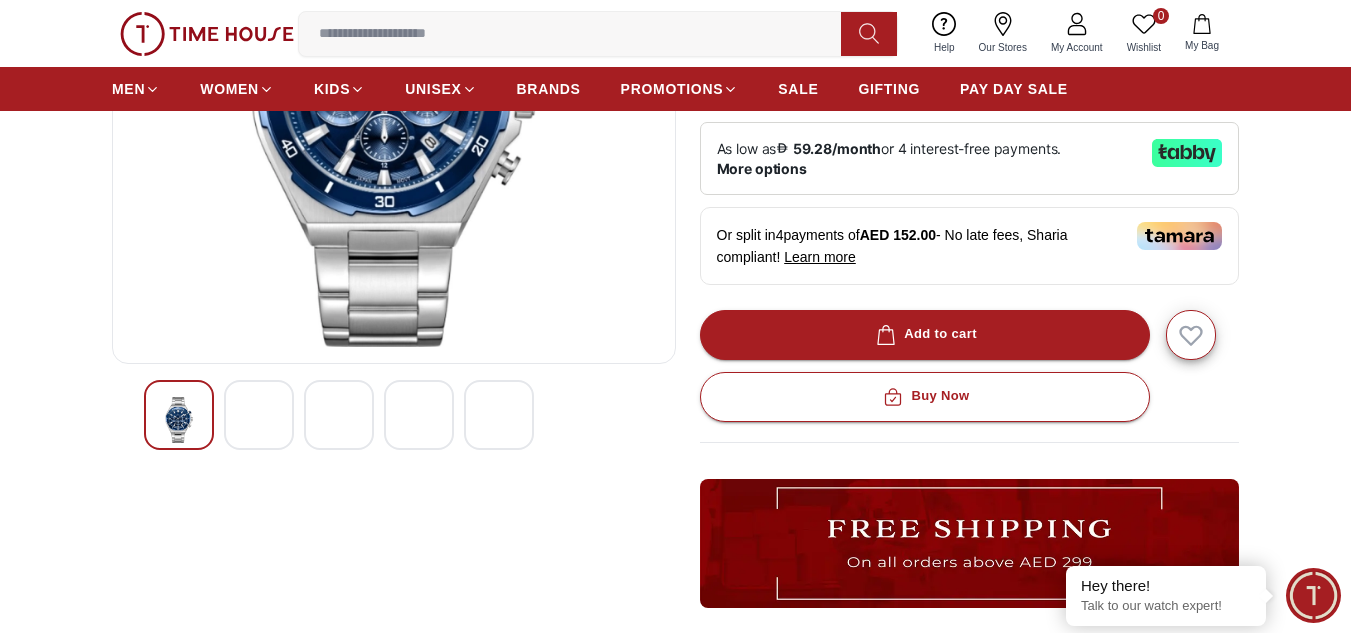 scroll, scrollTop: 371, scrollLeft: 0, axis: vertical 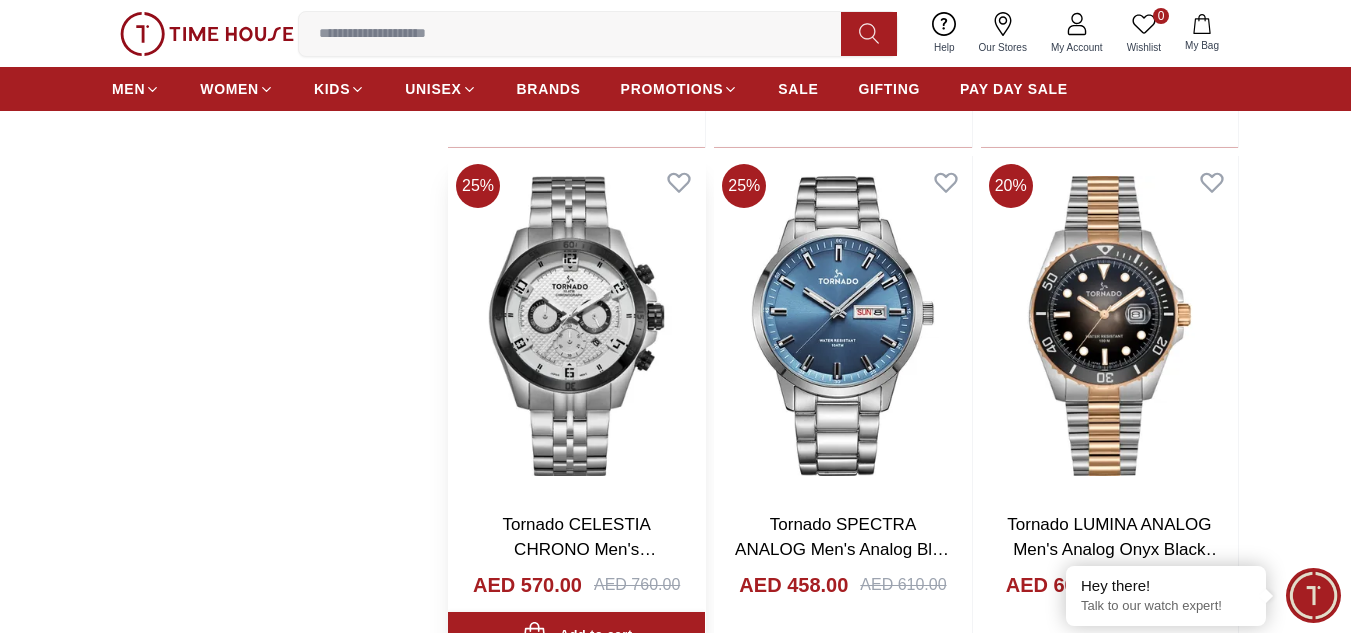 click at bounding box center (576, 326) 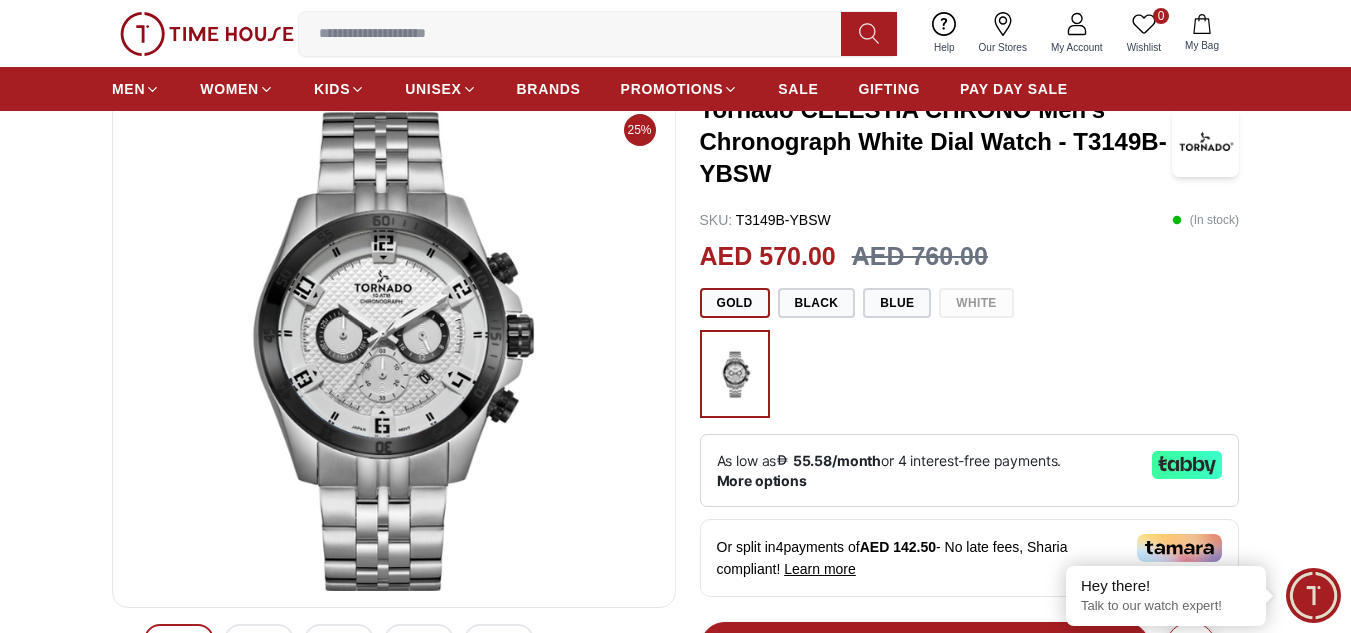 scroll, scrollTop: 127, scrollLeft: 0, axis: vertical 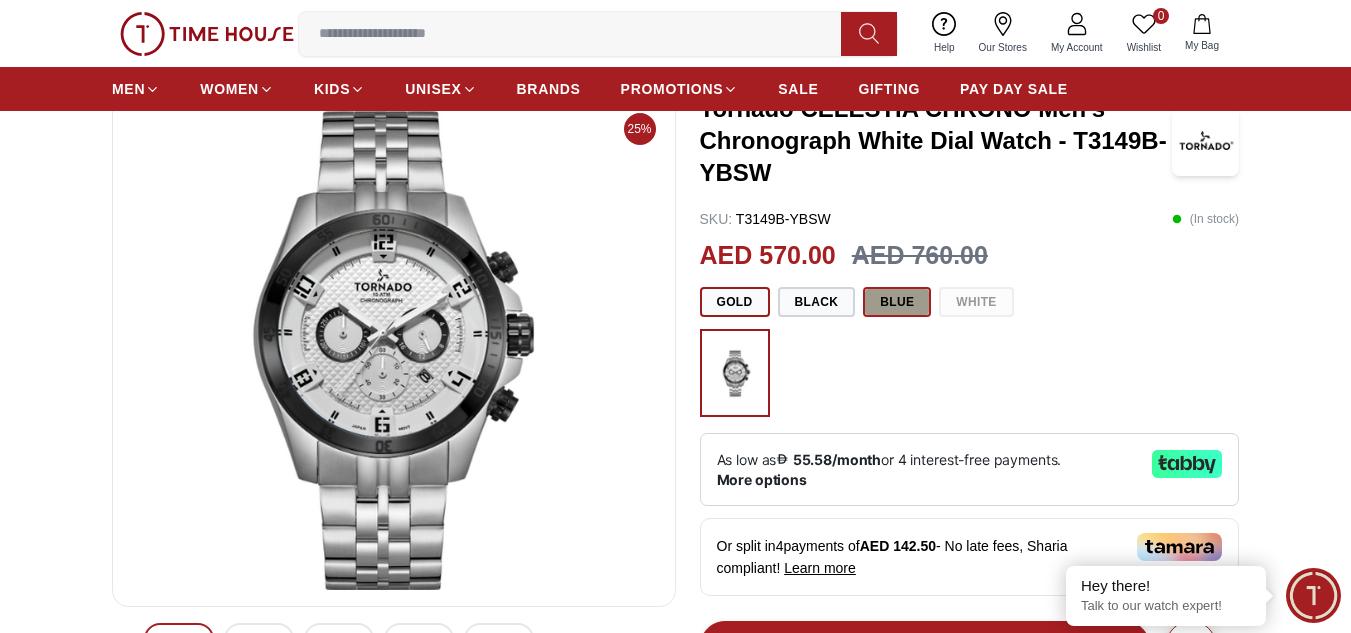 click on "Blue" at bounding box center [897, 302] 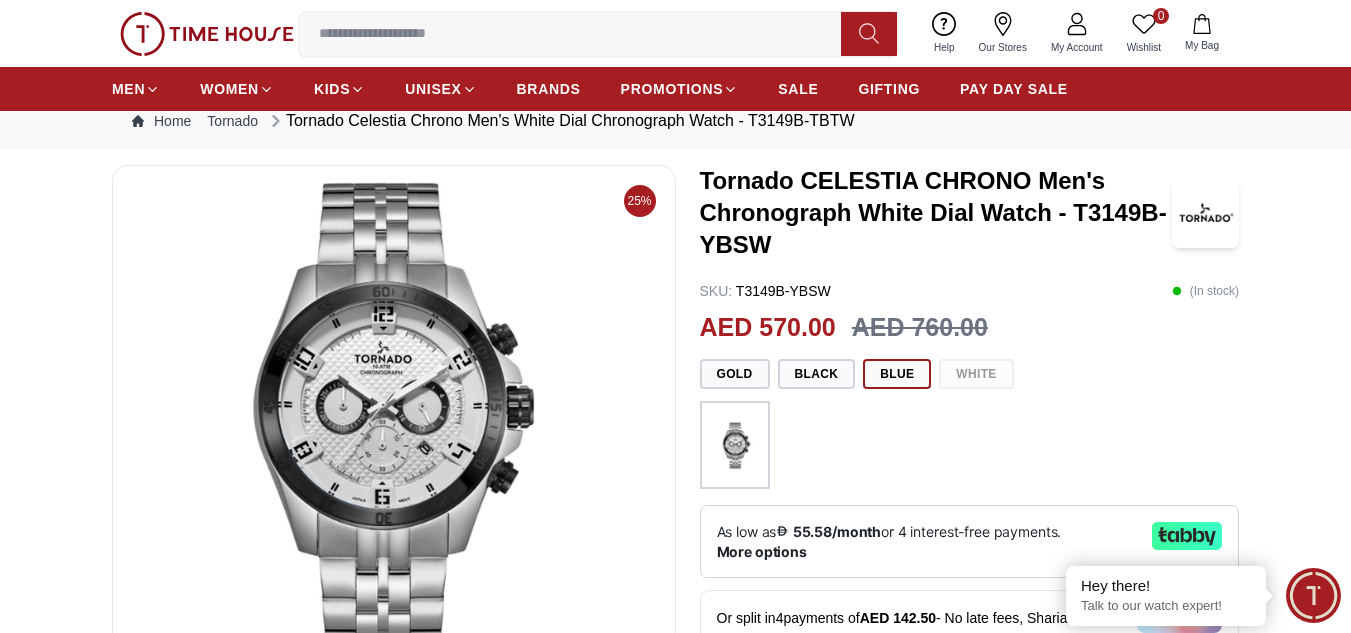 scroll, scrollTop: 0, scrollLeft: 0, axis: both 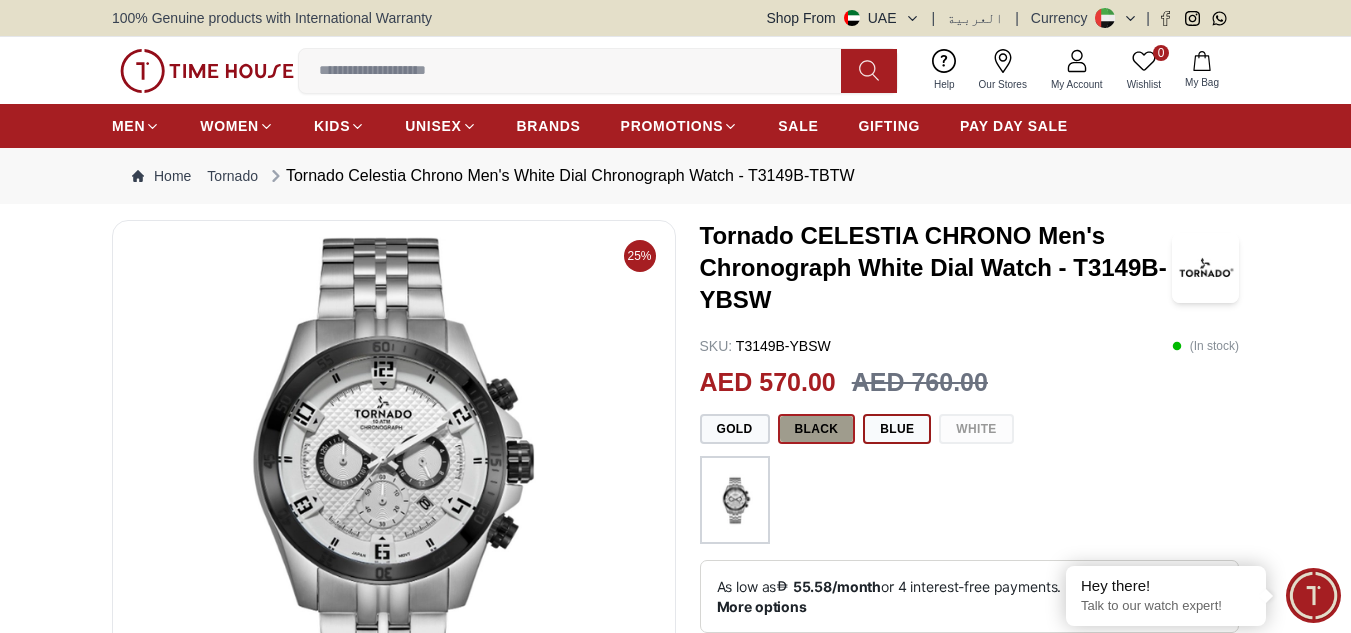 click on "Black" at bounding box center (817, 429) 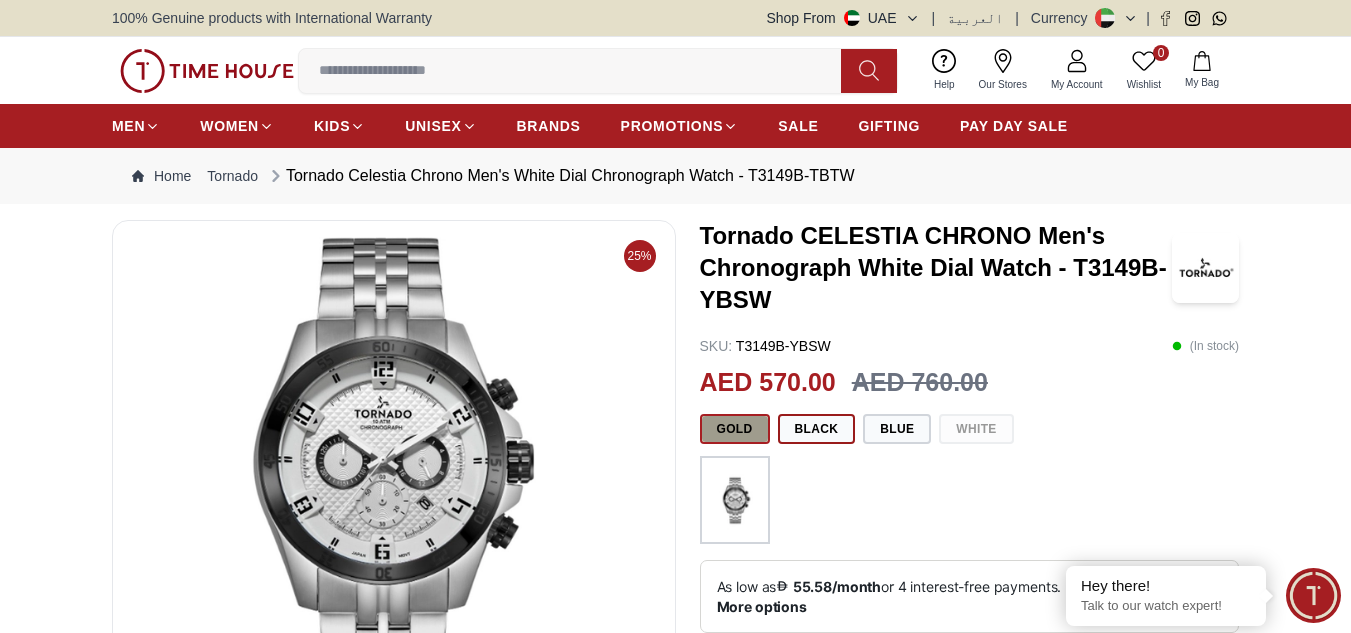 click on "Gold" at bounding box center (735, 429) 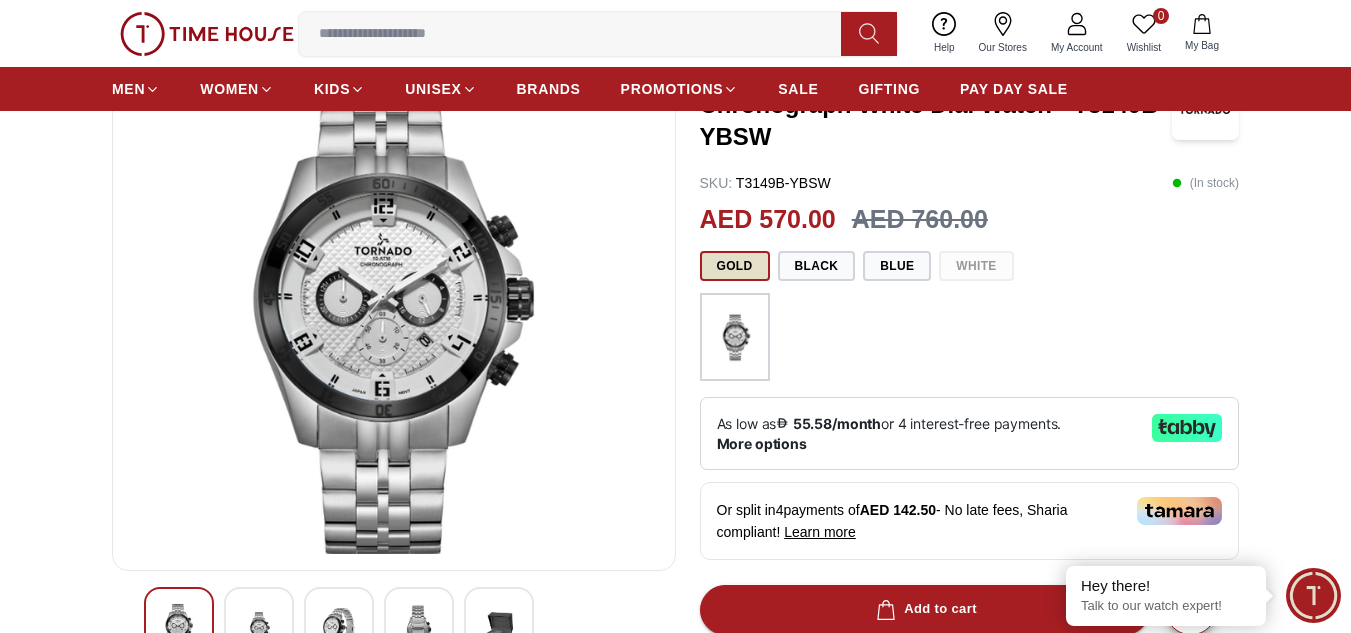 scroll, scrollTop: 166, scrollLeft: 0, axis: vertical 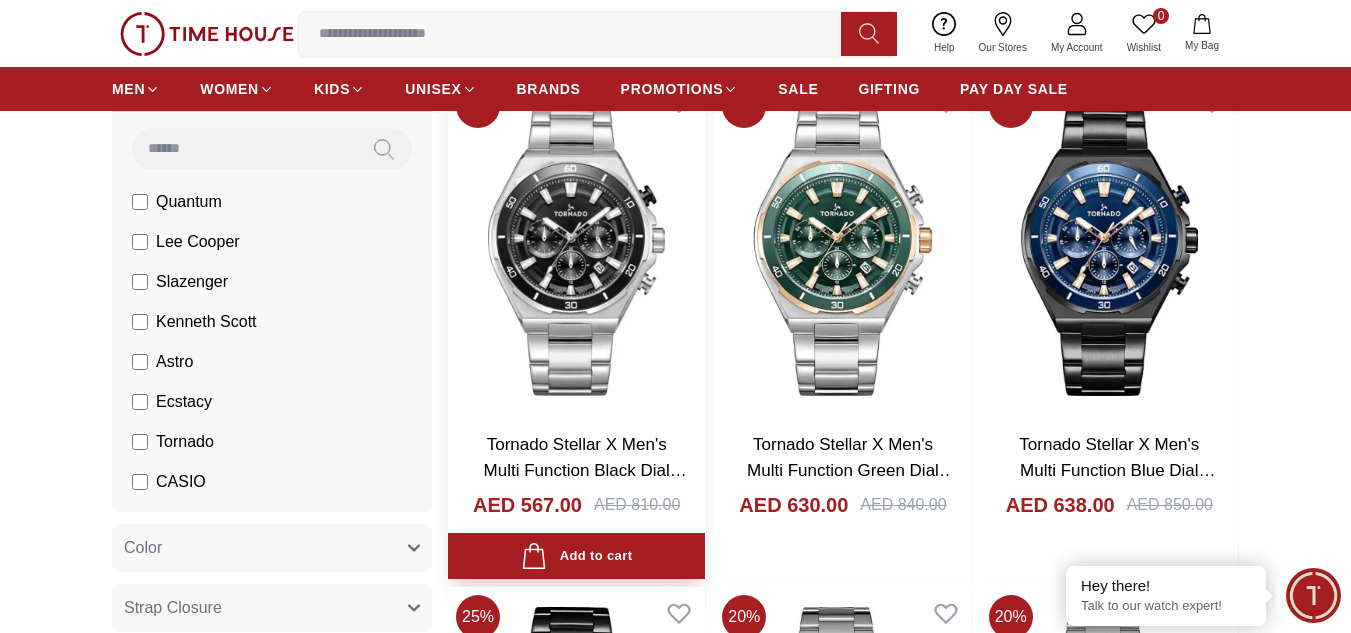 click at bounding box center [576, 246] 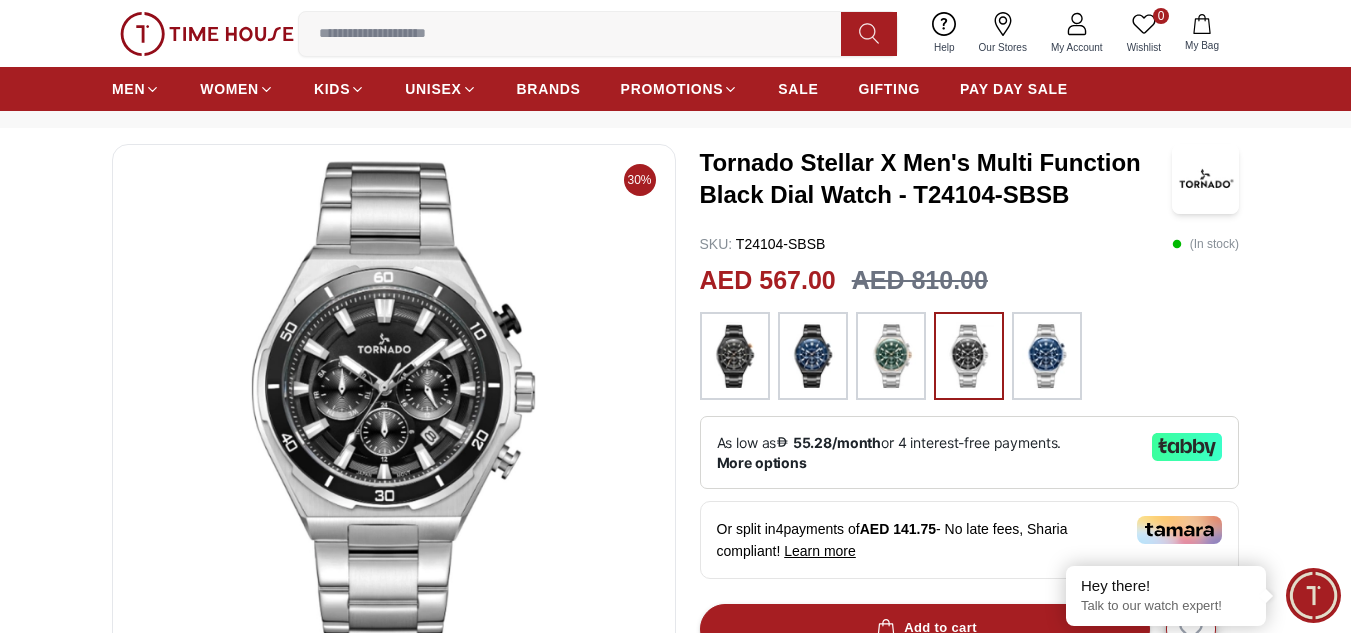 scroll, scrollTop: 65, scrollLeft: 0, axis: vertical 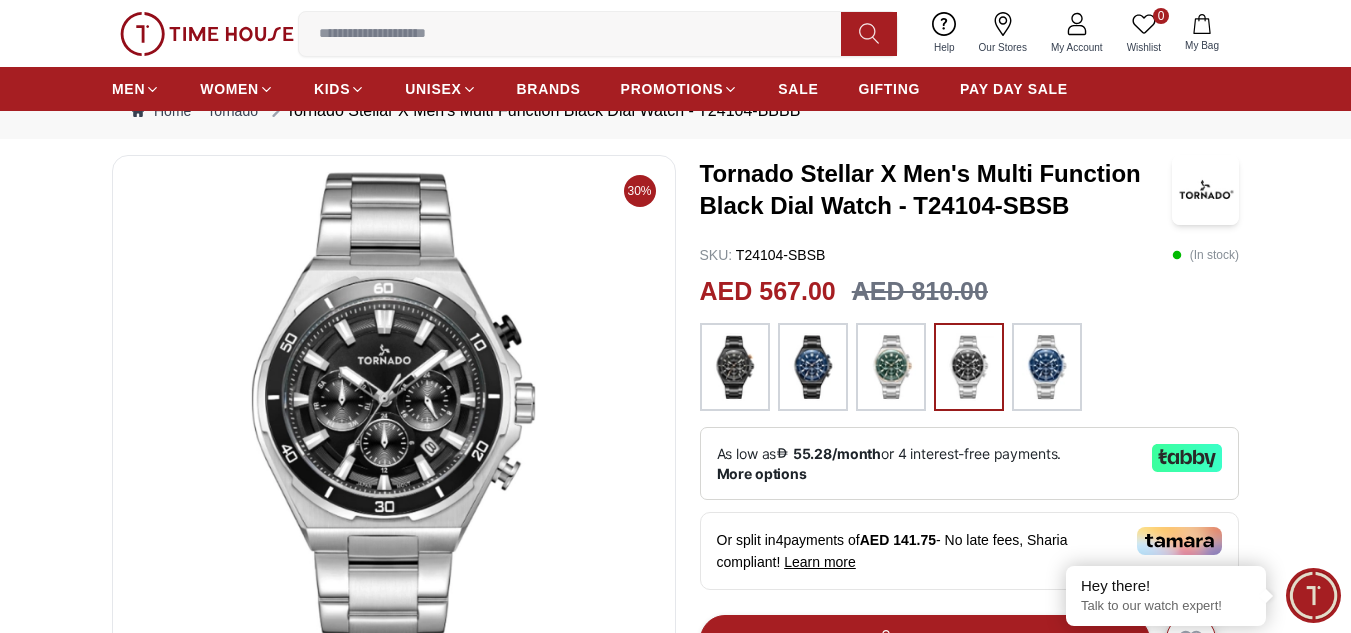 click at bounding box center [1047, 367] 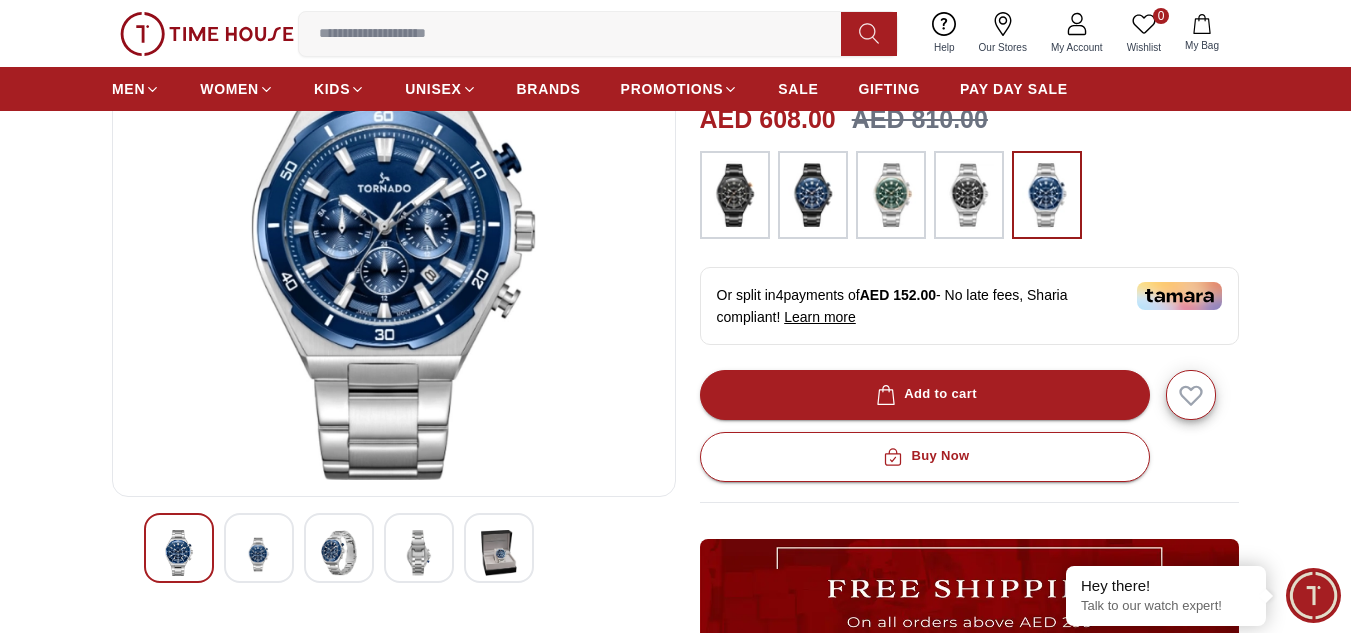 scroll, scrollTop: 236, scrollLeft: 0, axis: vertical 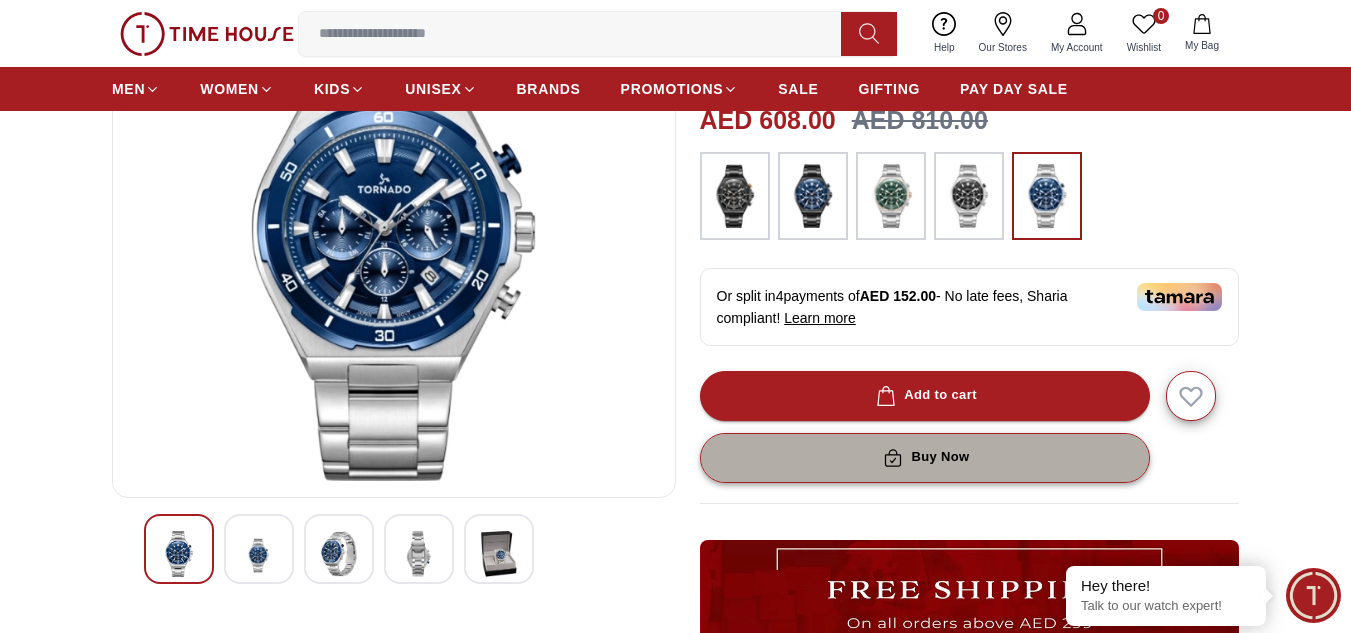 click on "Buy Now" at bounding box center [924, 457] 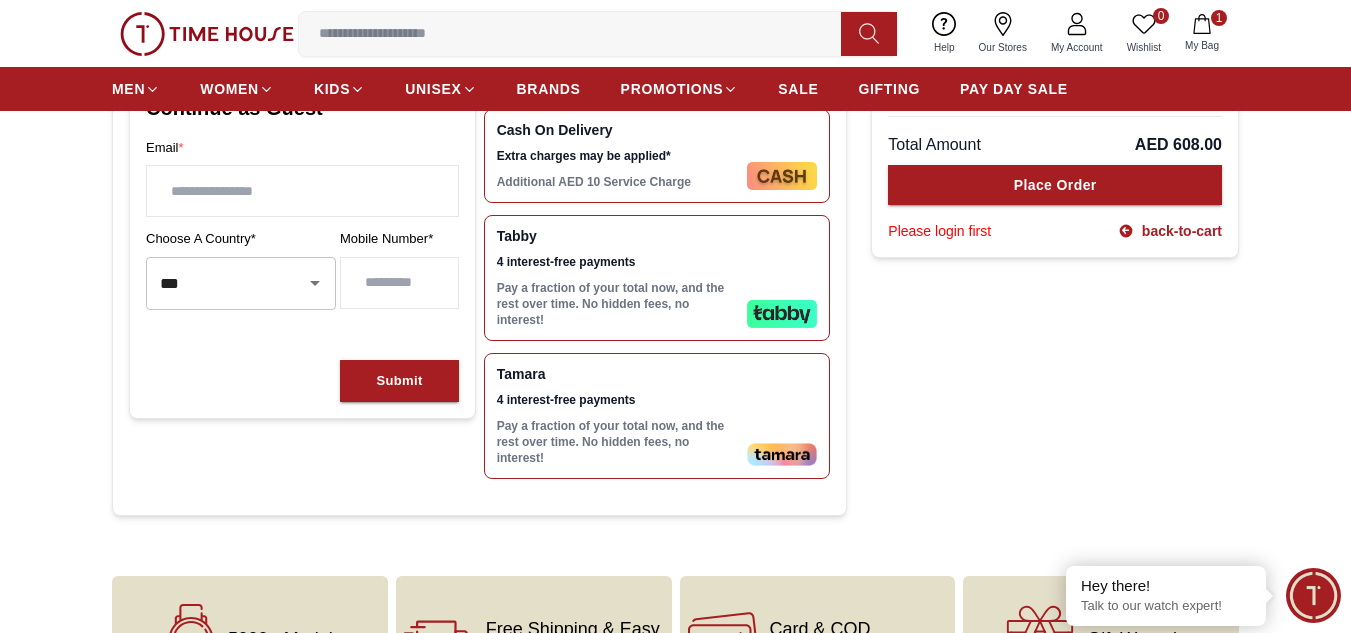 scroll, scrollTop: 391, scrollLeft: 0, axis: vertical 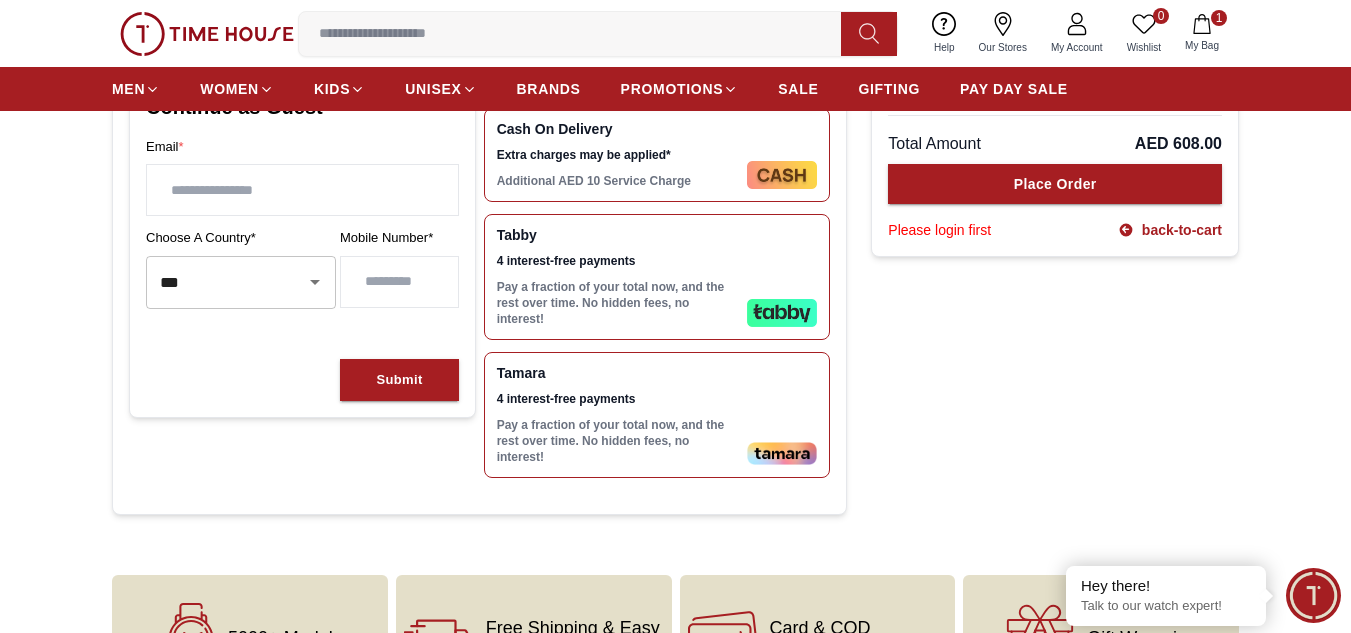 click on "Tamara 4 interest-free payments Pay a fraction of your total now, and the rest over time. No hidden fees, no interest!" at bounding box center [618, 415] 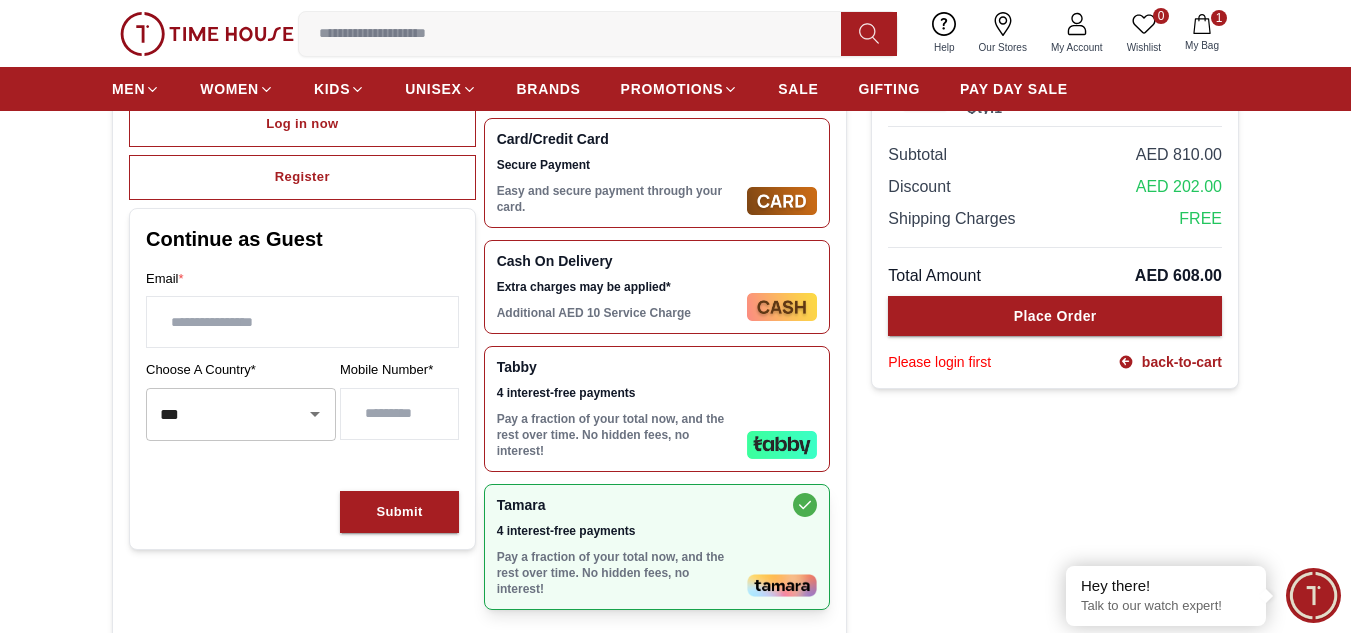scroll, scrollTop: 268, scrollLeft: 0, axis: vertical 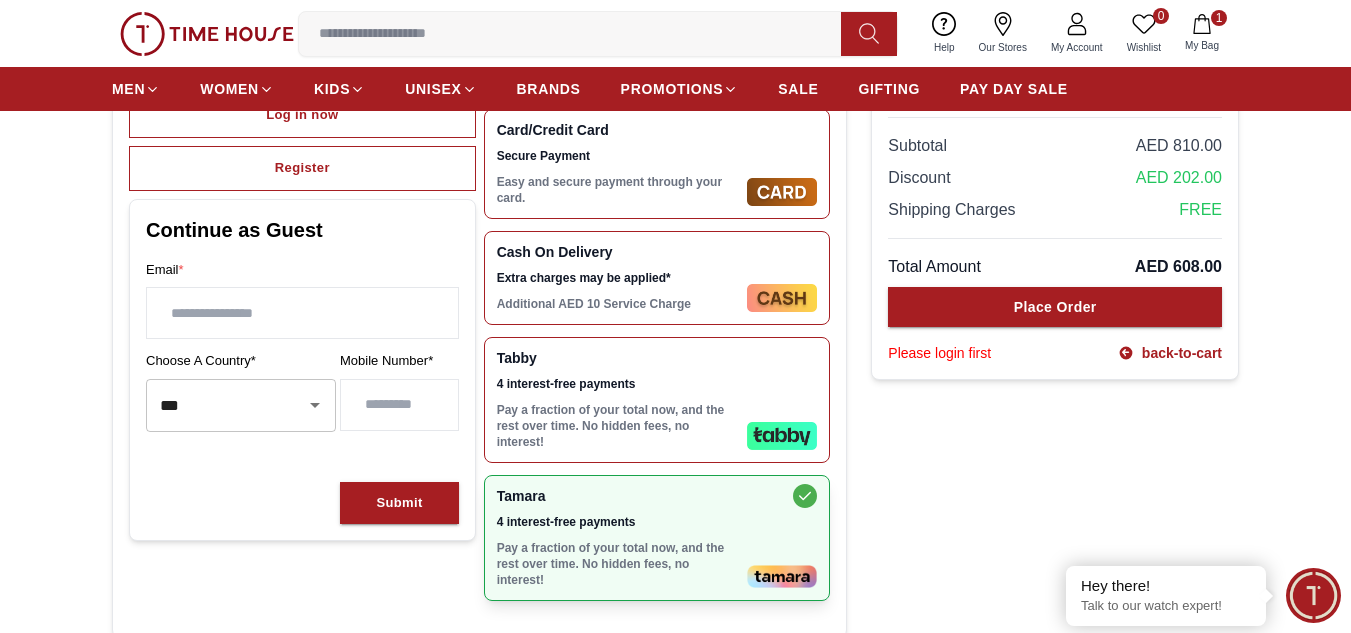 click at bounding box center [302, 313] 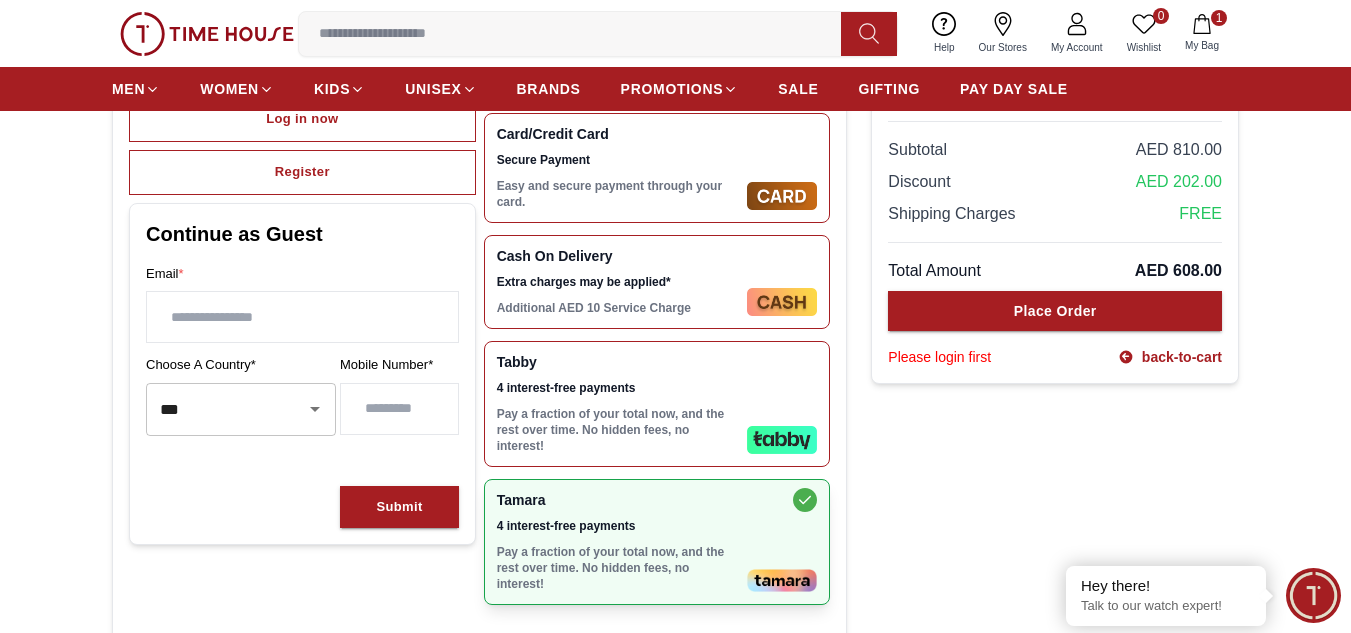 scroll, scrollTop: 263, scrollLeft: 0, axis: vertical 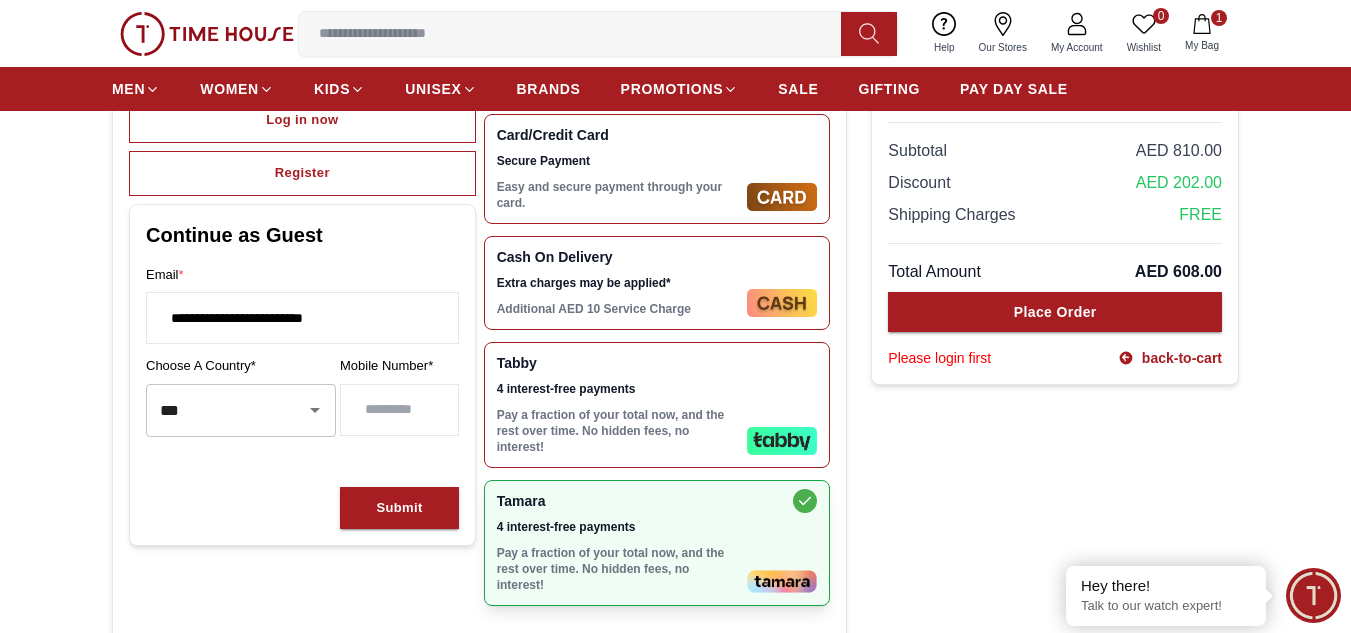 type on "**********" 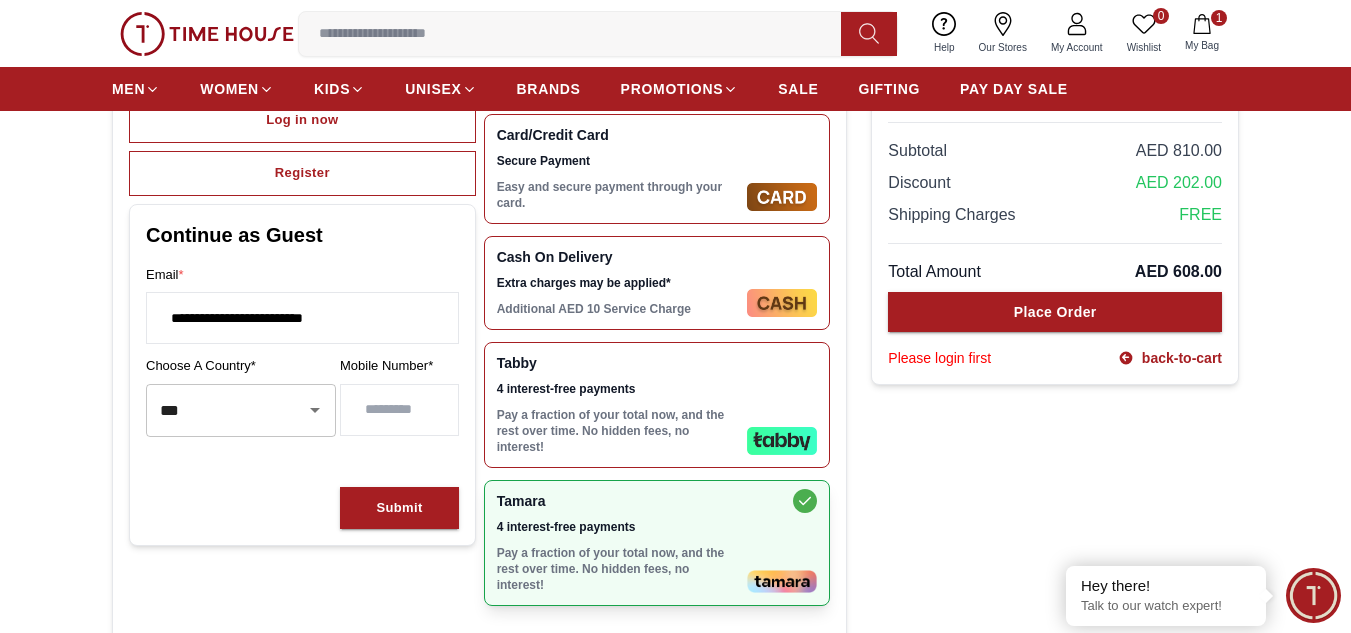 click at bounding box center [399, 410] 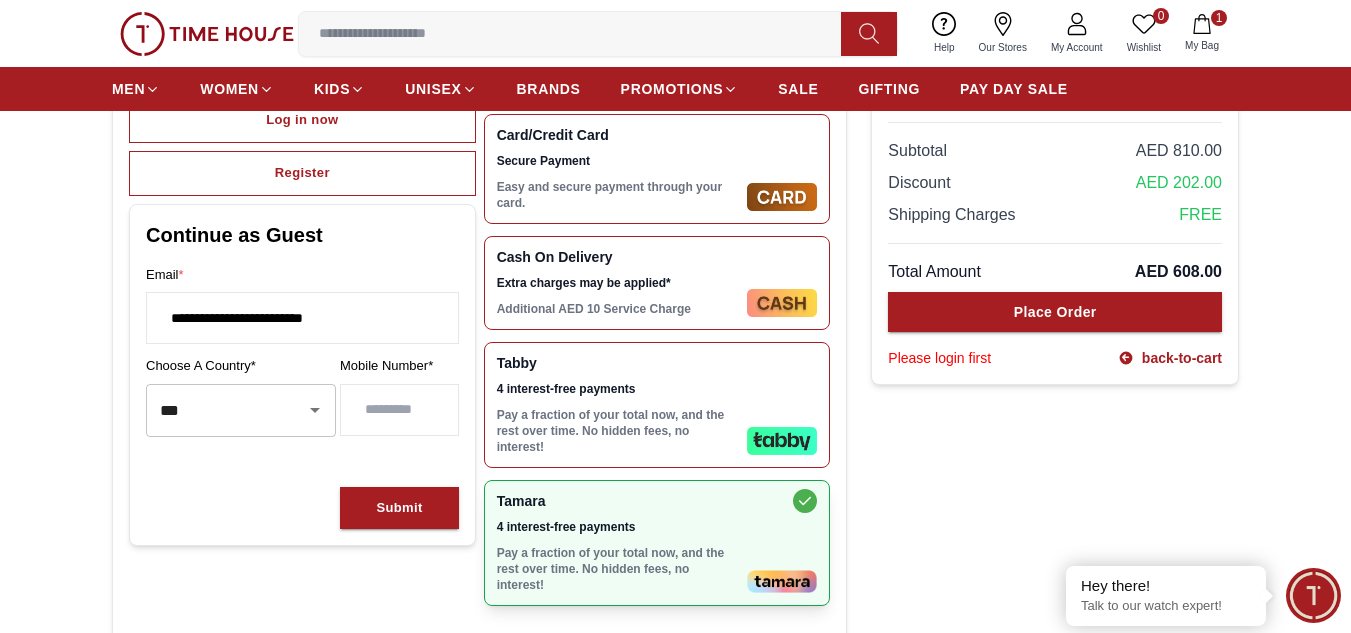 scroll, scrollTop: 0, scrollLeft: 16, axis: horizontal 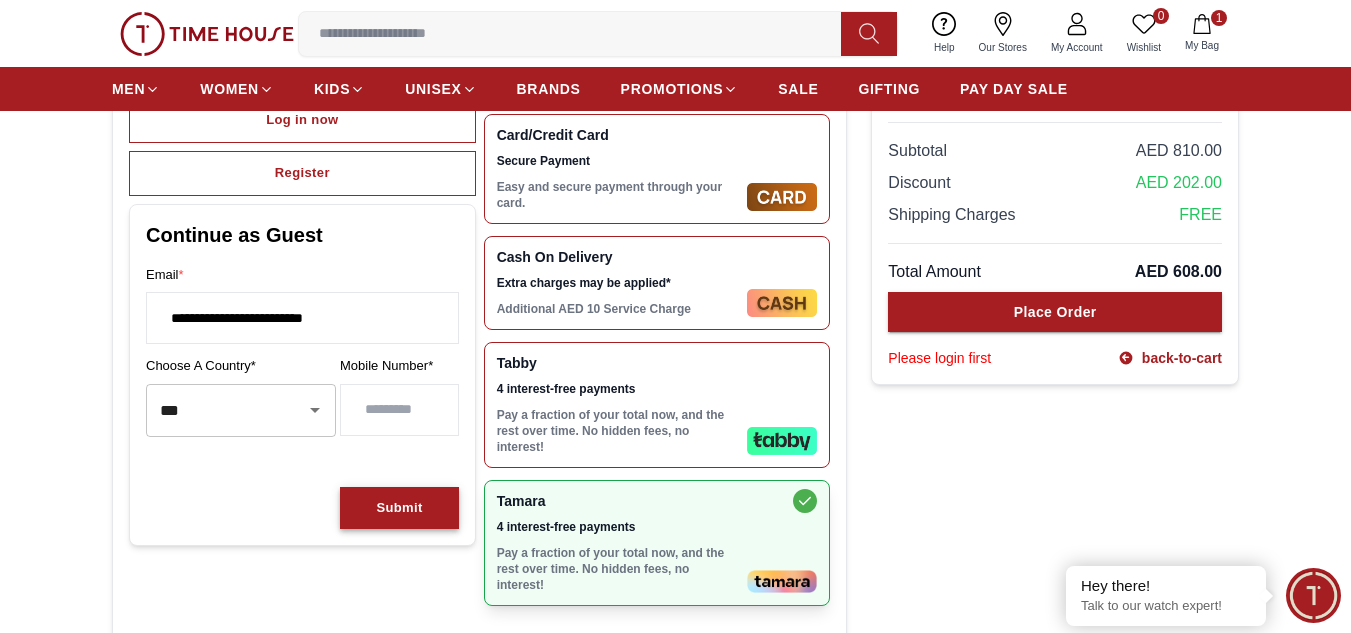 type on "*********" 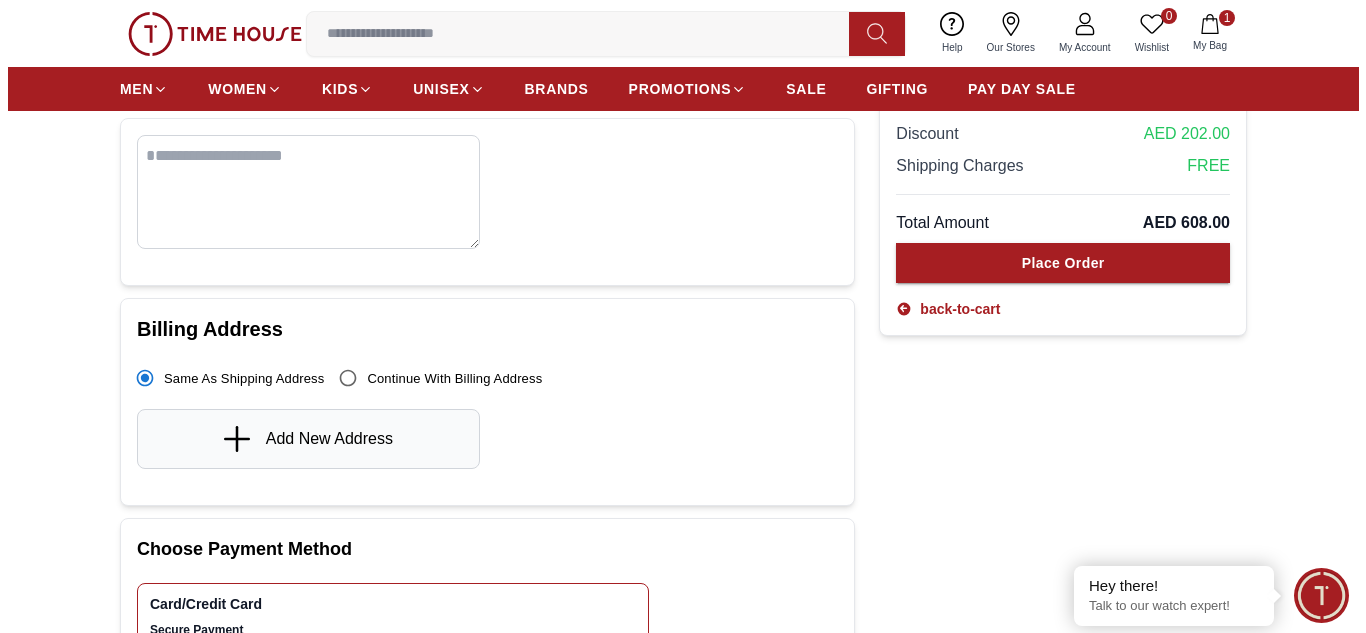 scroll, scrollTop: 0, scrollLeft: 0, axis: both 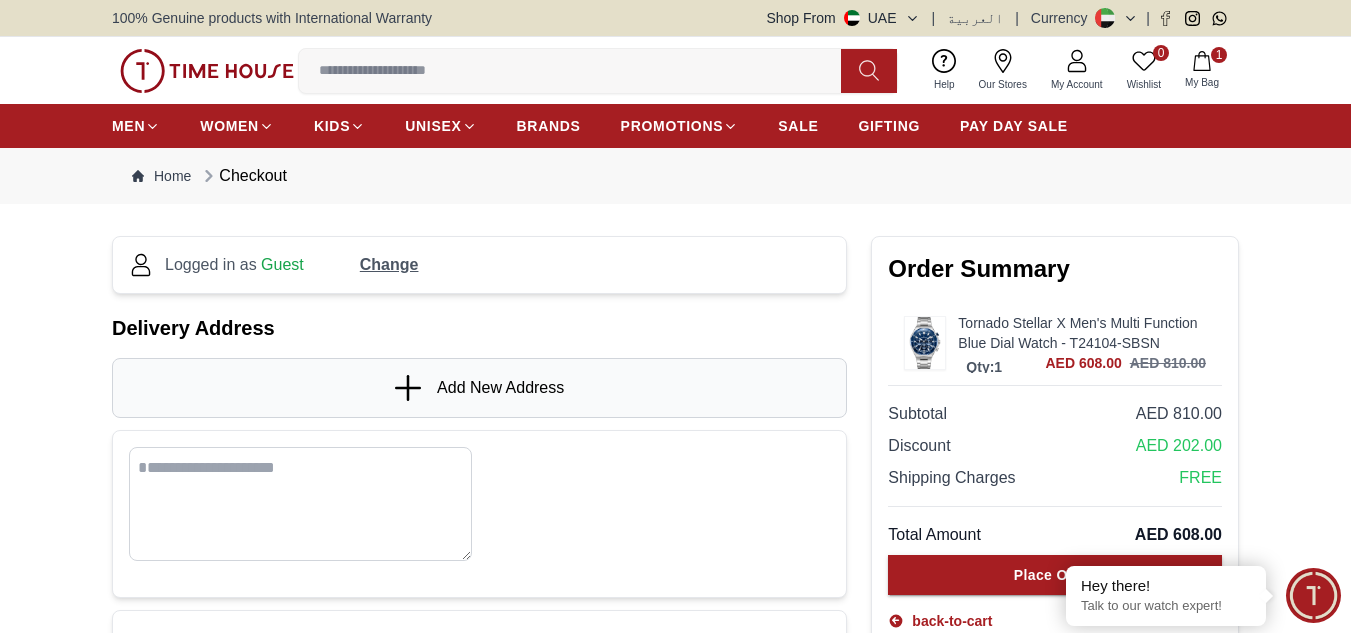 click 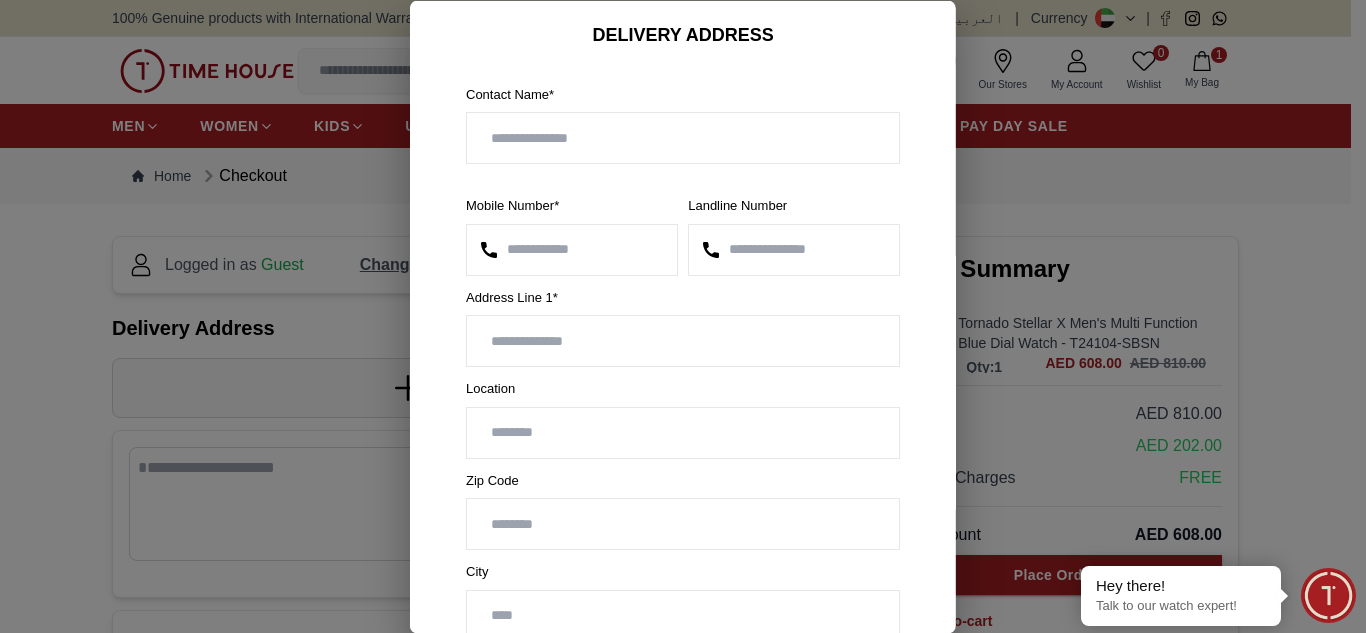 click at bounding box center [683, 138] 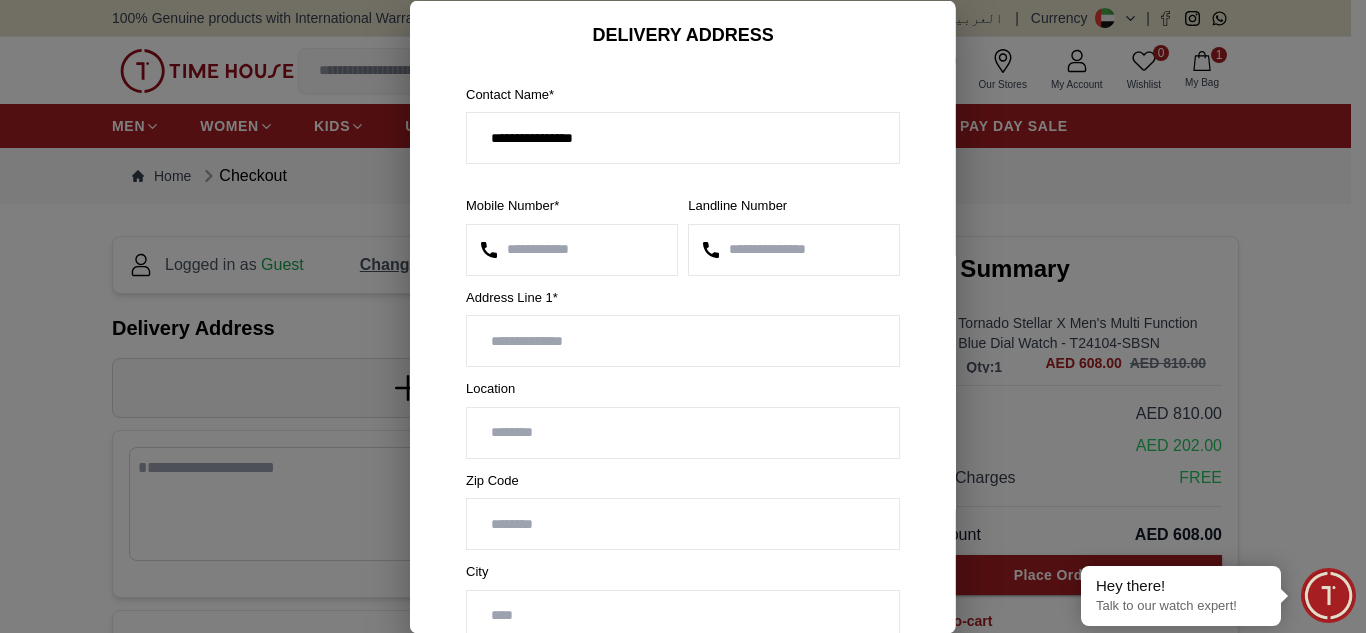 type on "**********" 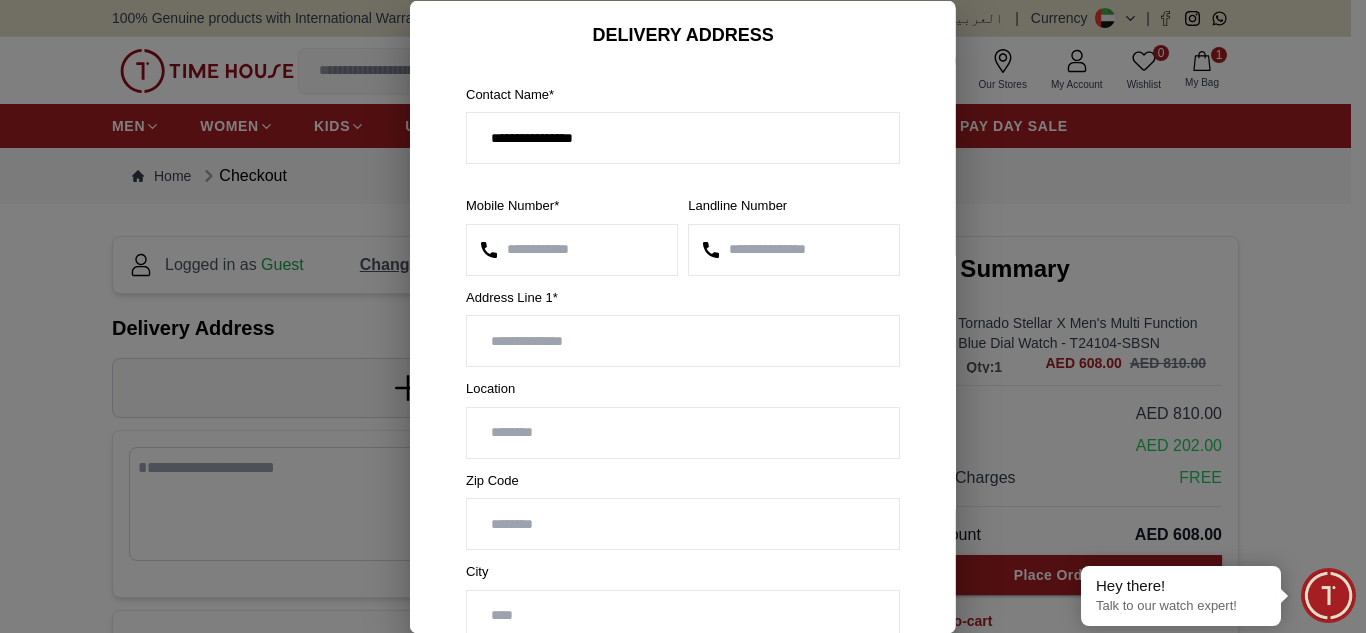 click at bounding box center [683, 341] 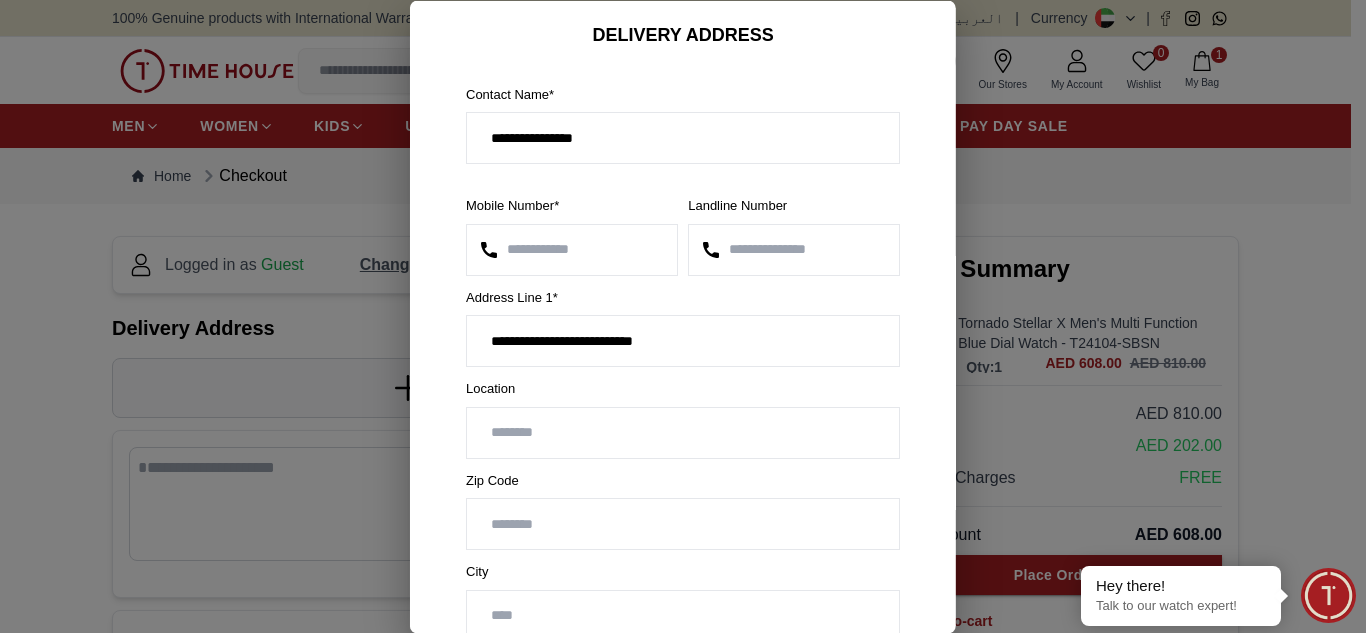 type on "**********" 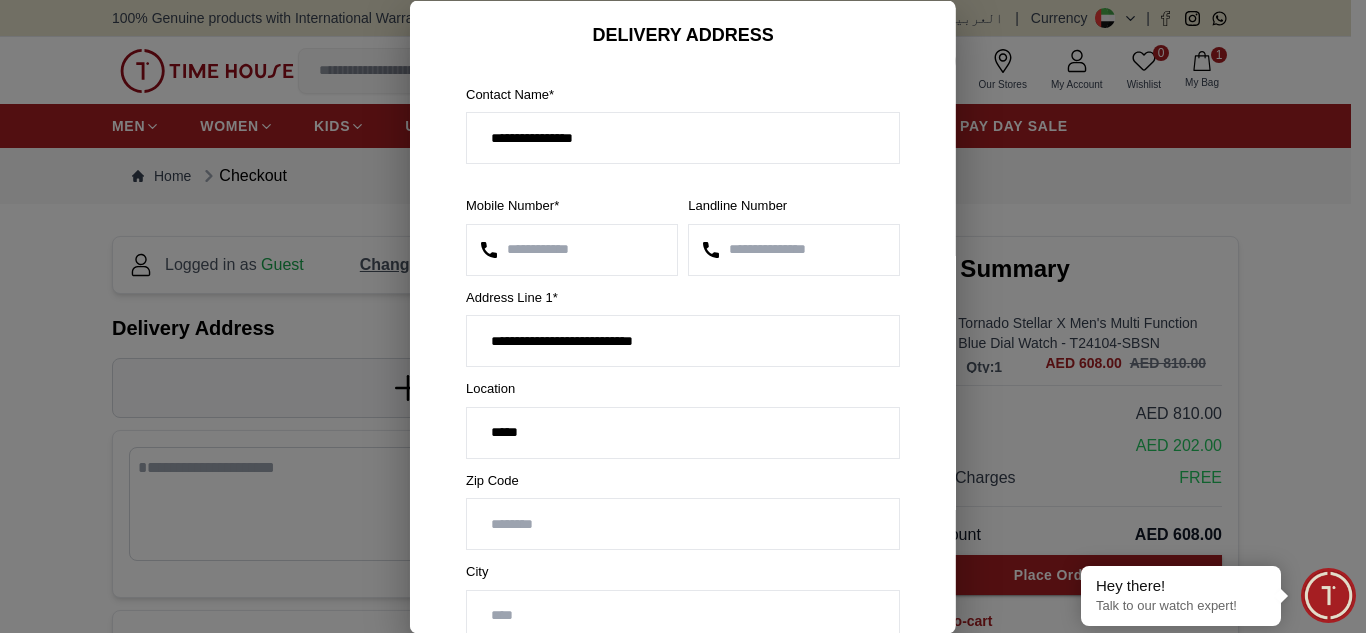 type on "*****" 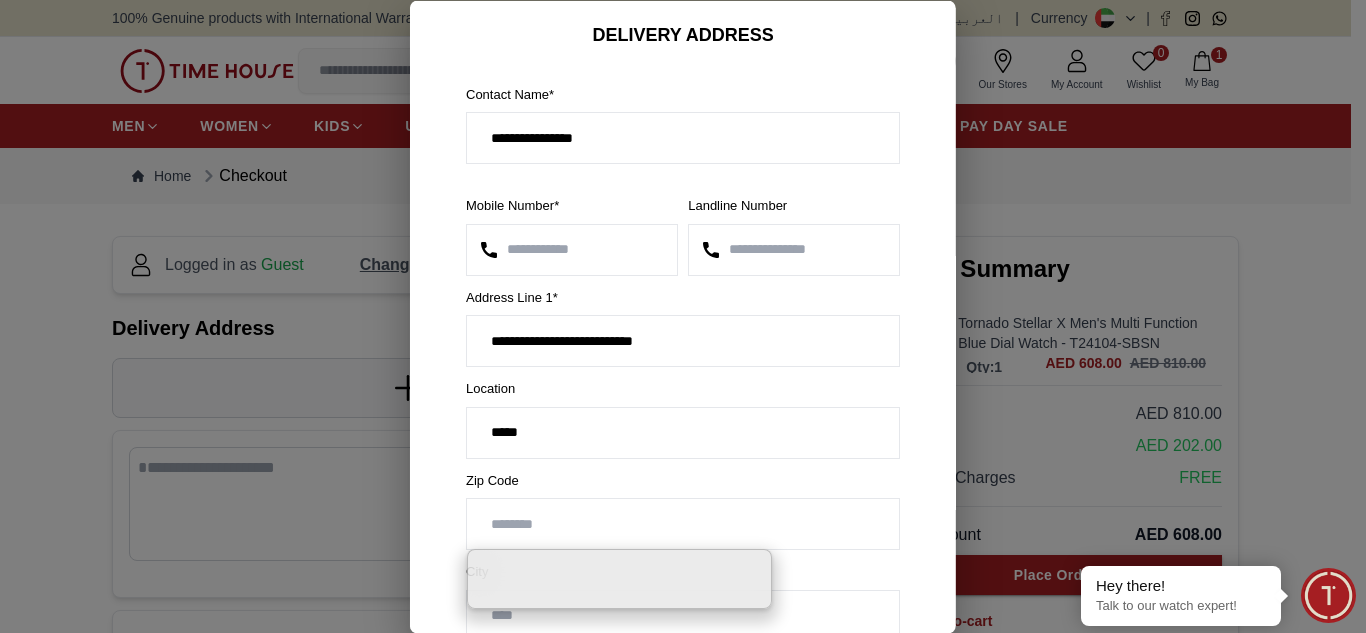 scroll, scrollTop: 163, scrollLeft: 0, axis: vertical 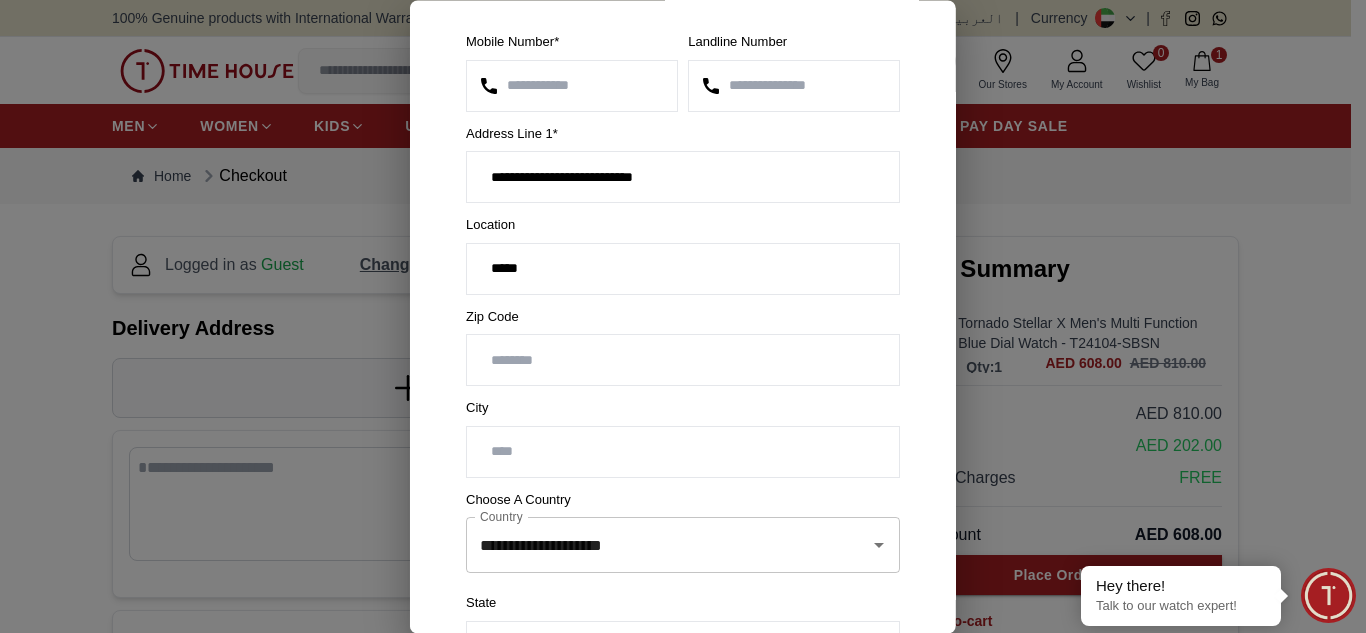 click at bounding box center (683, 361) 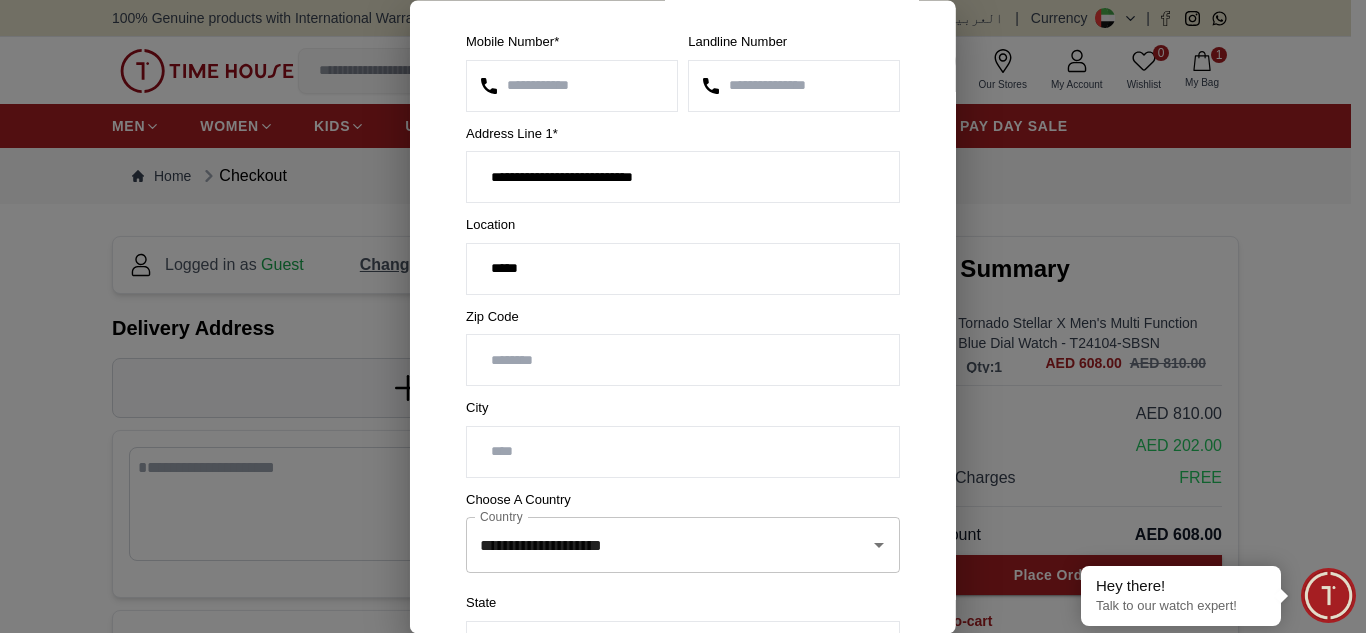 click on "**" at bounding box center [683, 361] 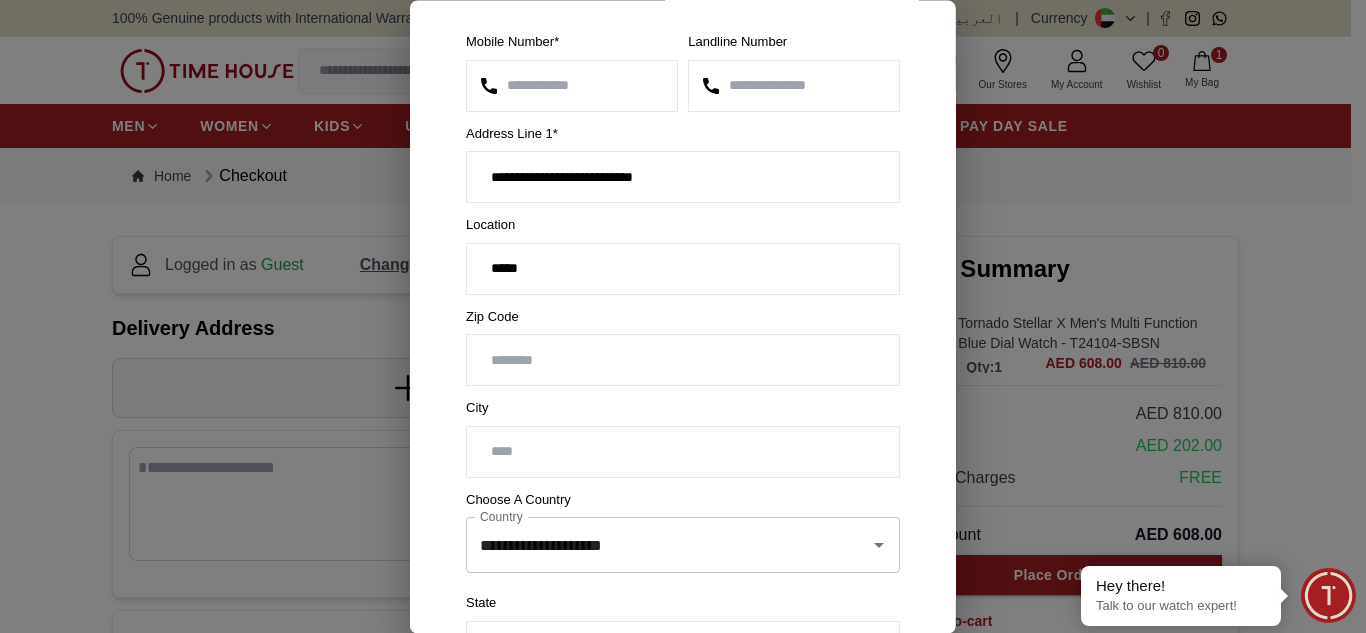 click on "*" at bounding box center (683, 361) 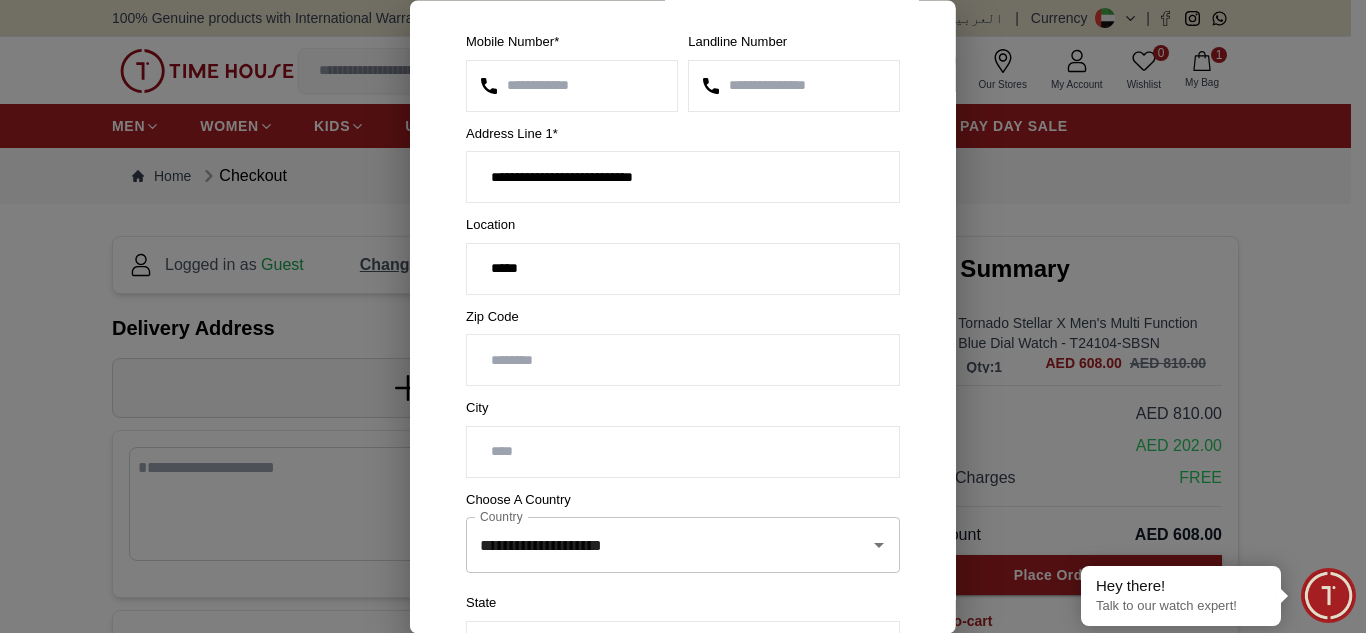 click on "*******" at bounding box center (683, 361) 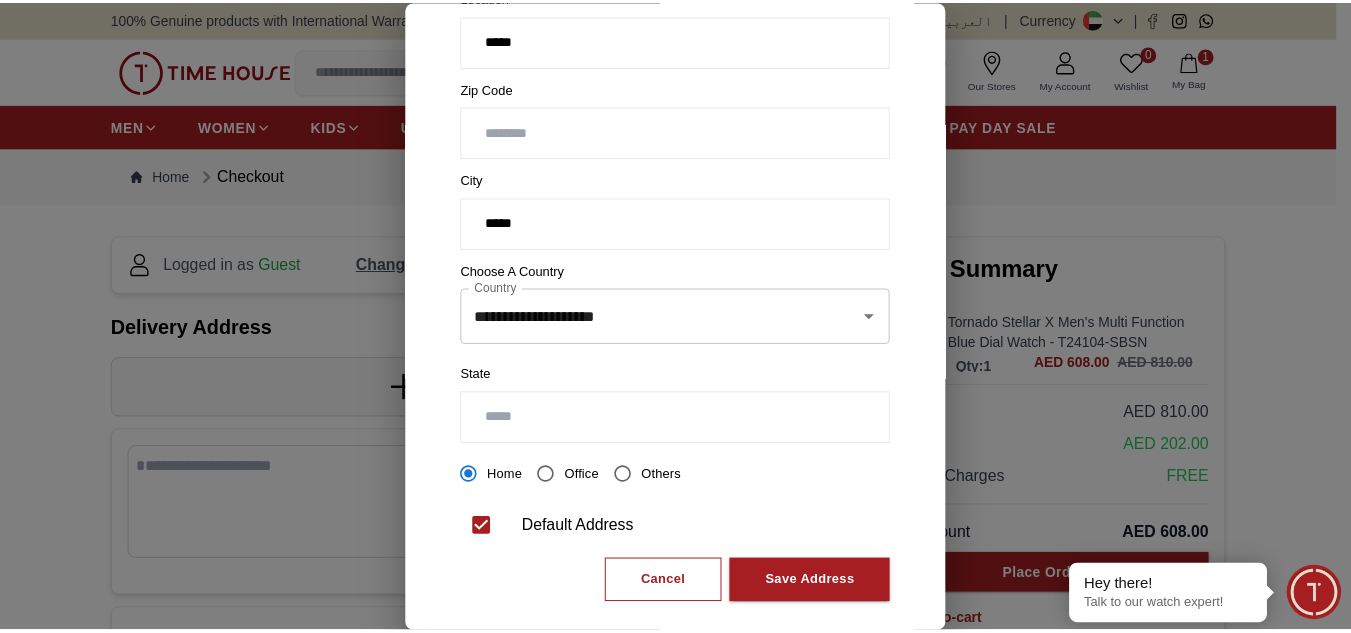 scroll, scrollTop: 414, scrollLeft: 0, axis: vertical 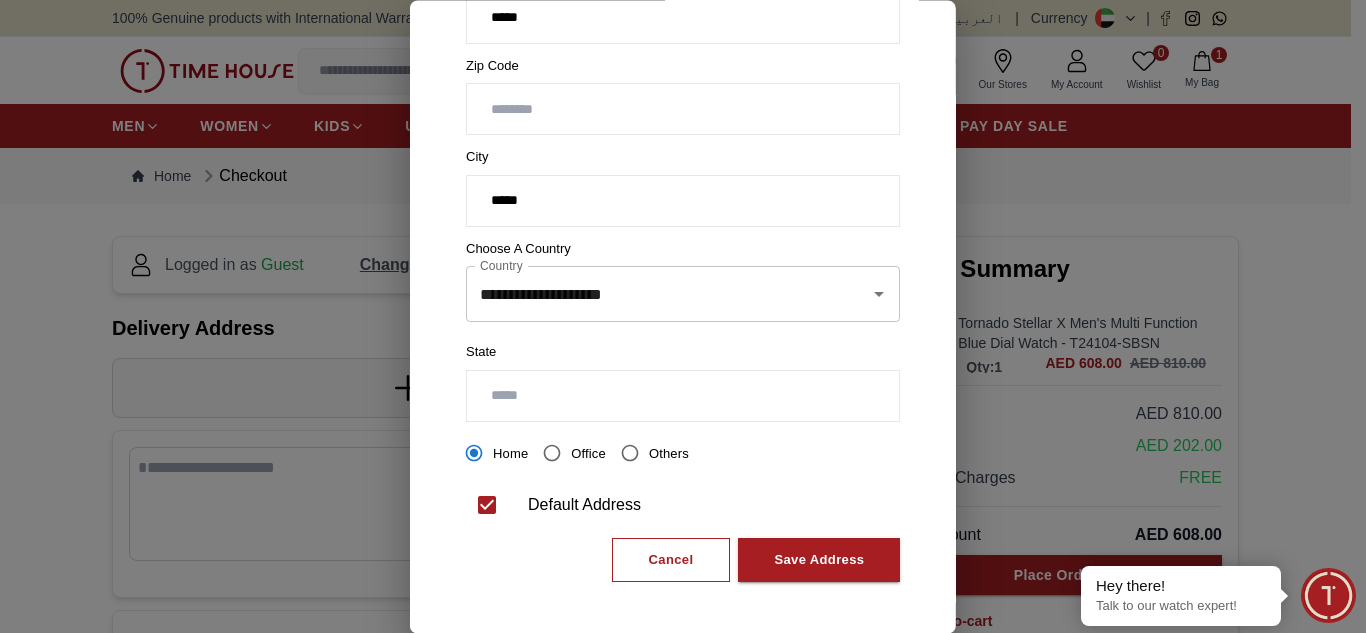 type on "*****" 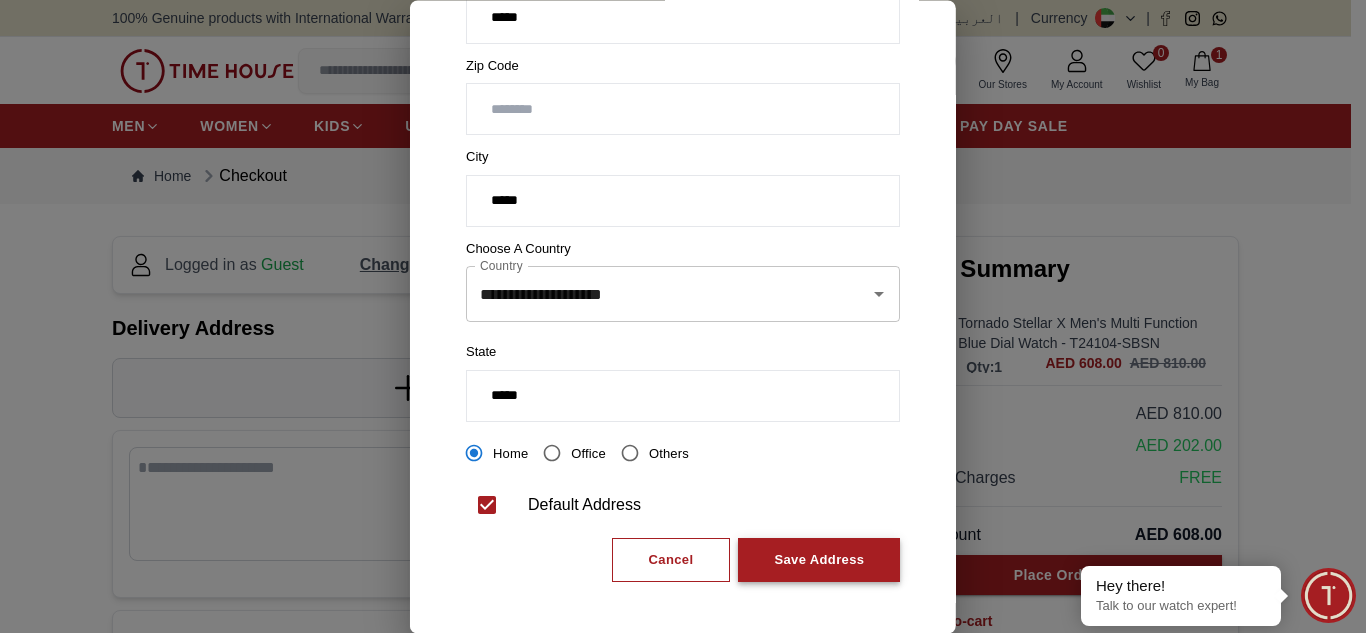 type on "*****" 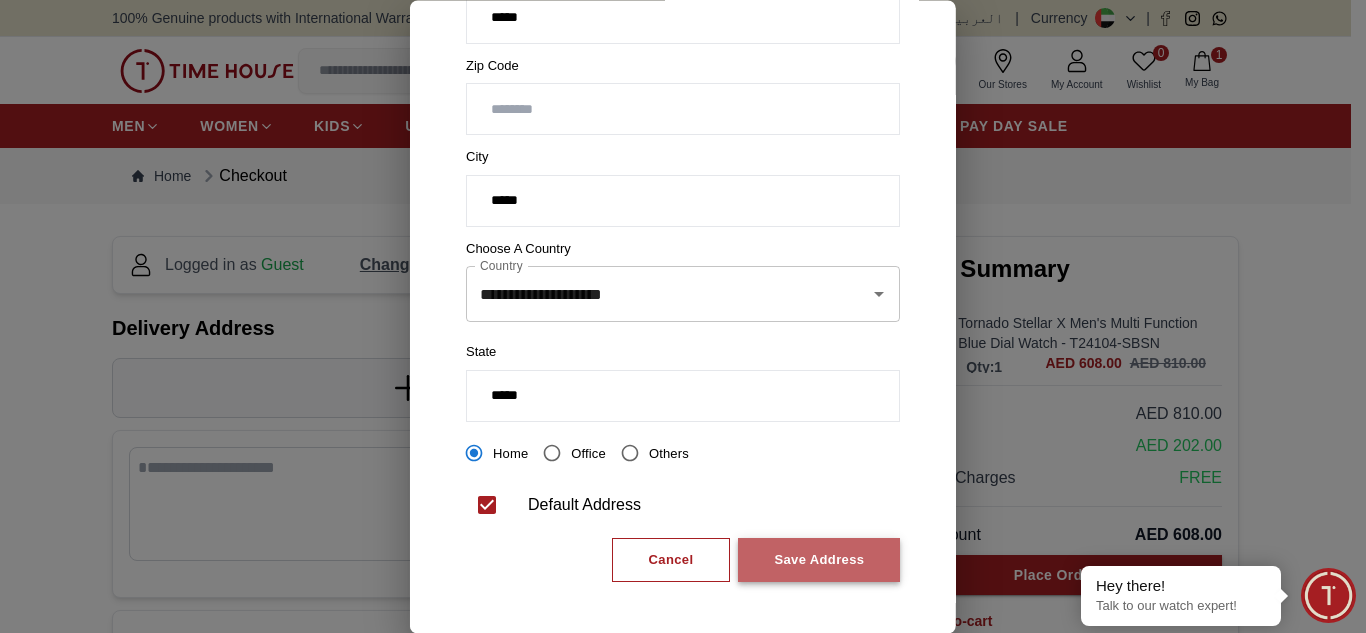 click on "Save Address" at bounding box center [819, 560] 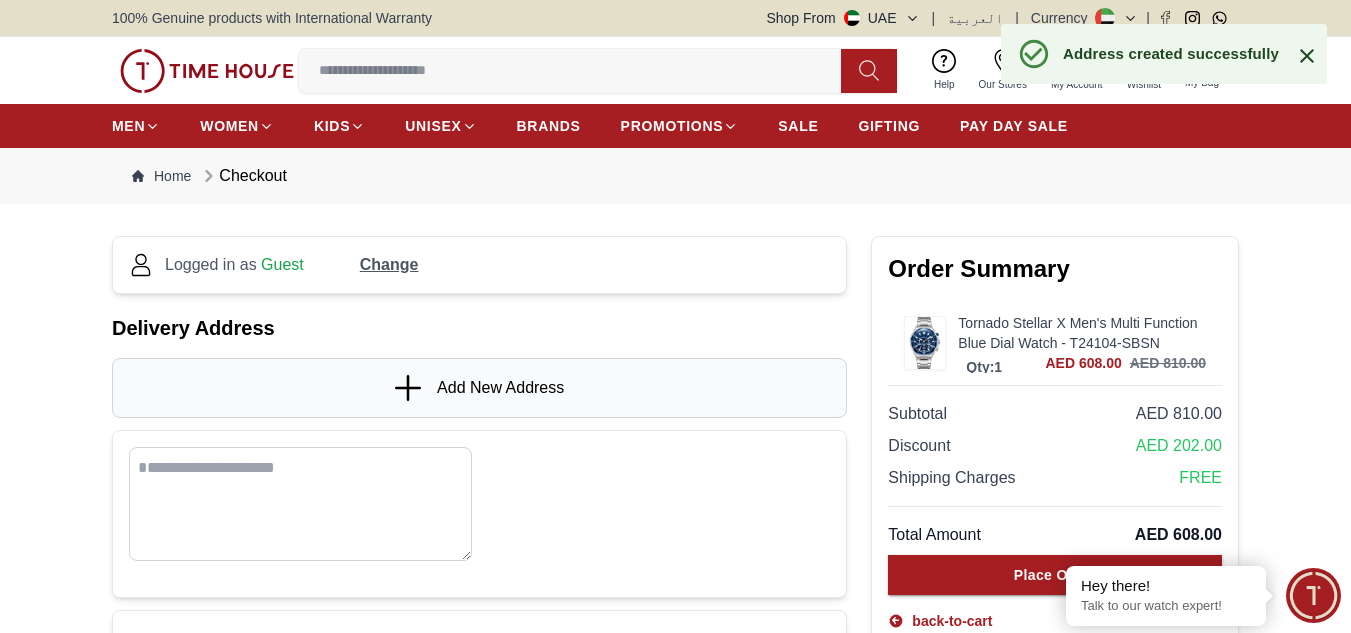 scroll, scrollTop: 0, scrollLeft: 0, axis: both 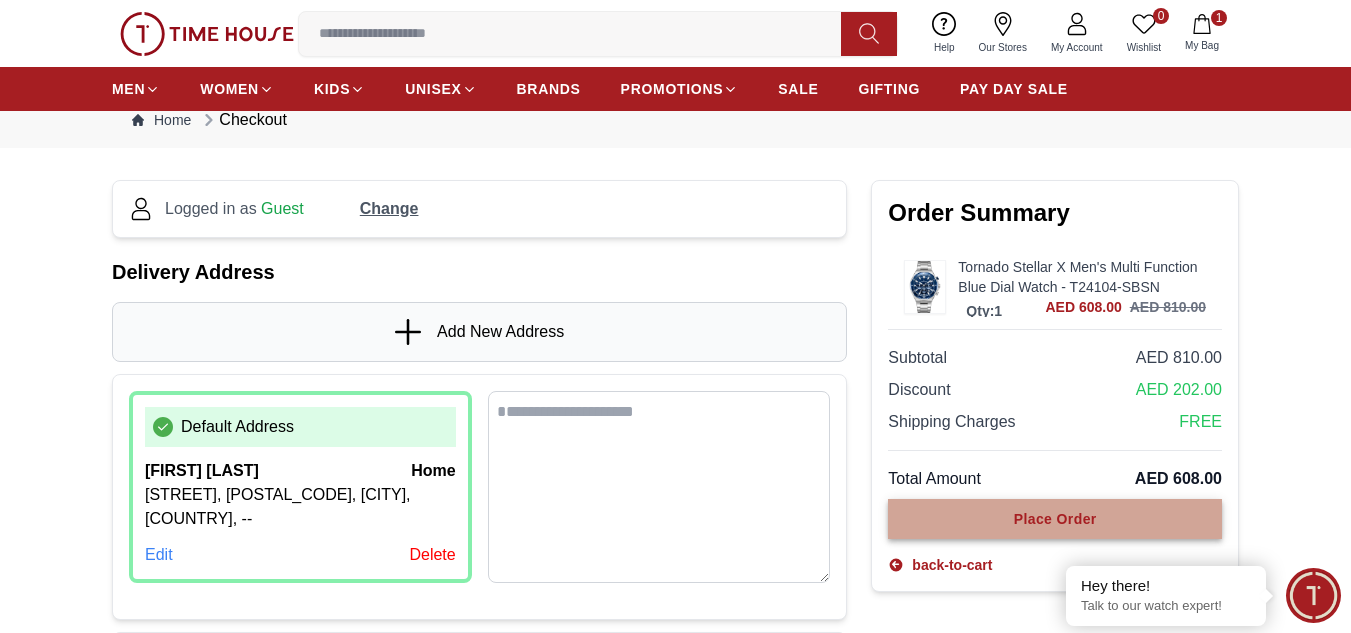 click on "Place Order" at bounding box center [1055, 519] 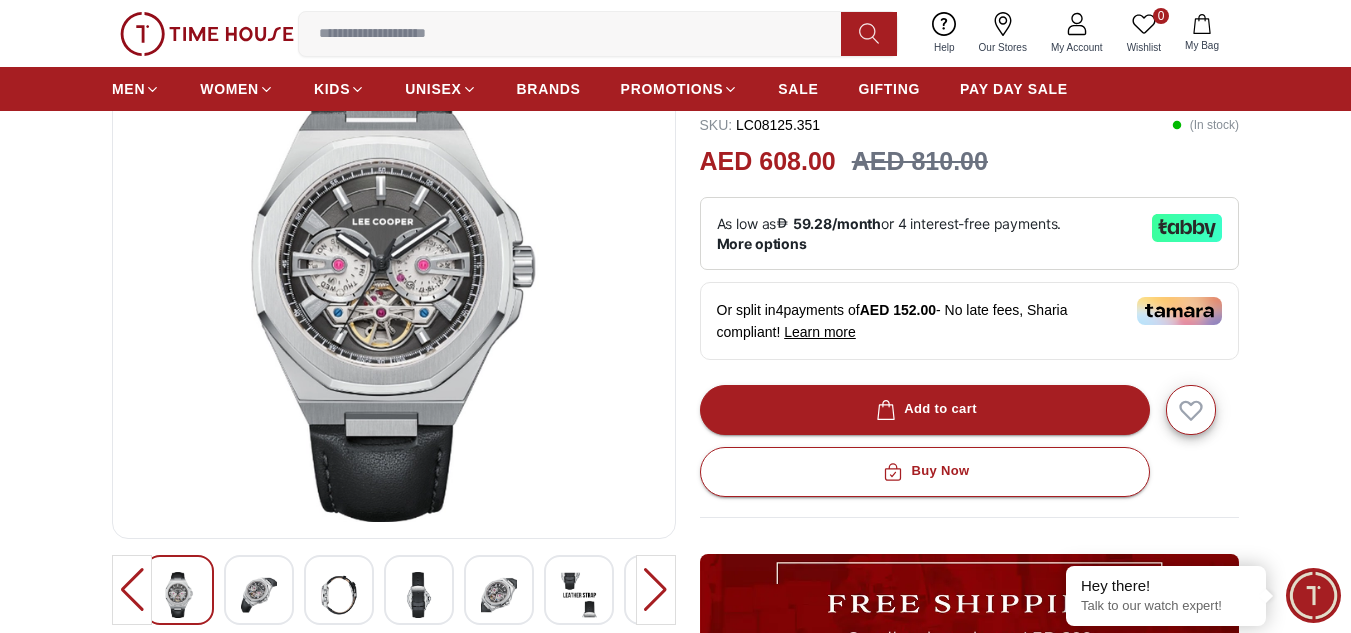 scroll, scrollTop: 193, scrollLeft: 0, axis: vertical 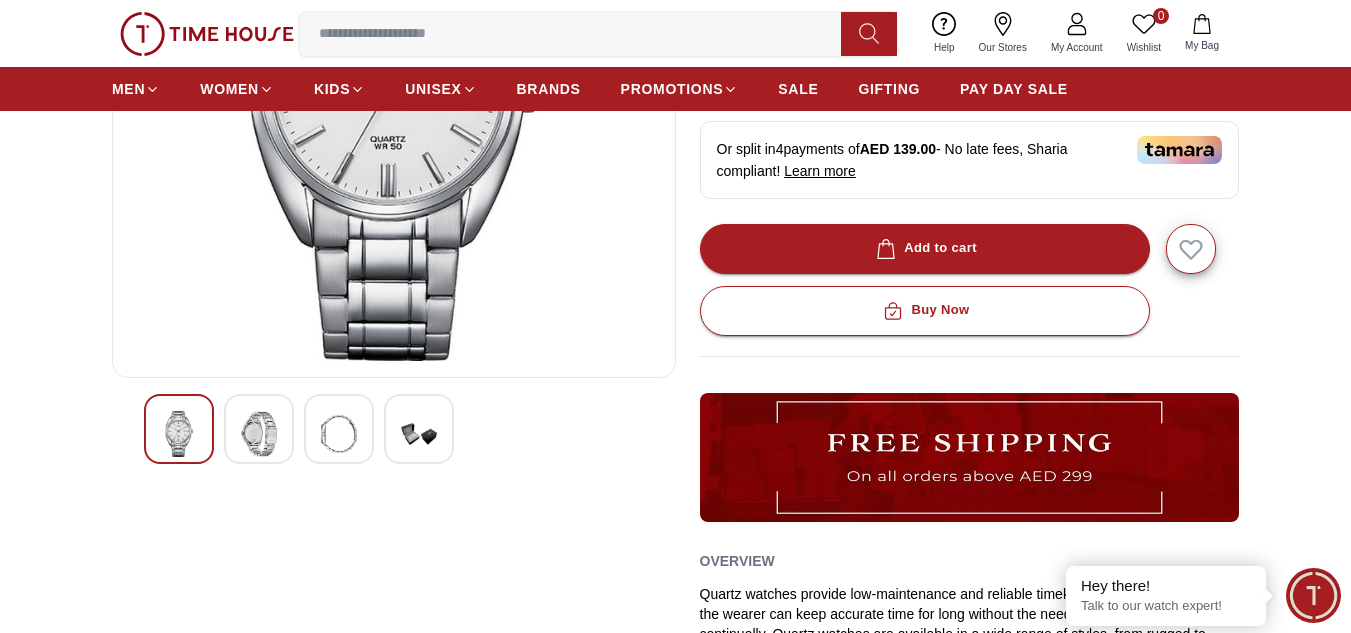 click at bounding box center [419, 434] 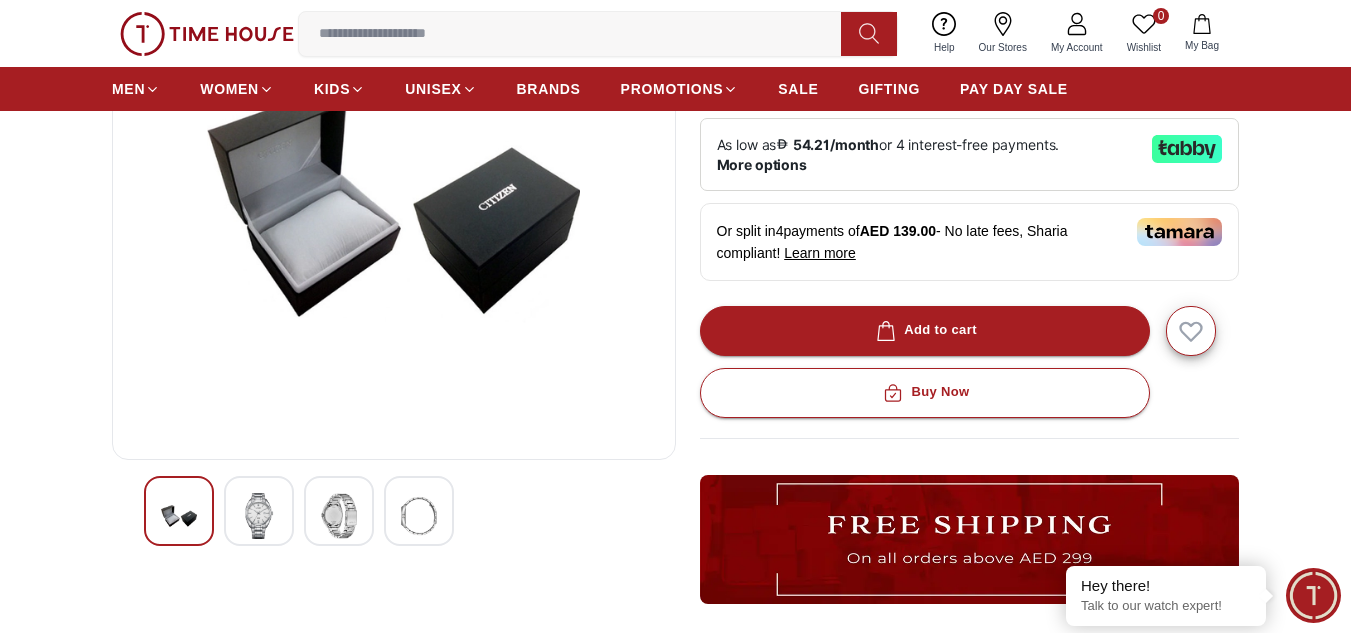 scroll, scrollTop: 341, scrollLeft: 0, axis: vertical 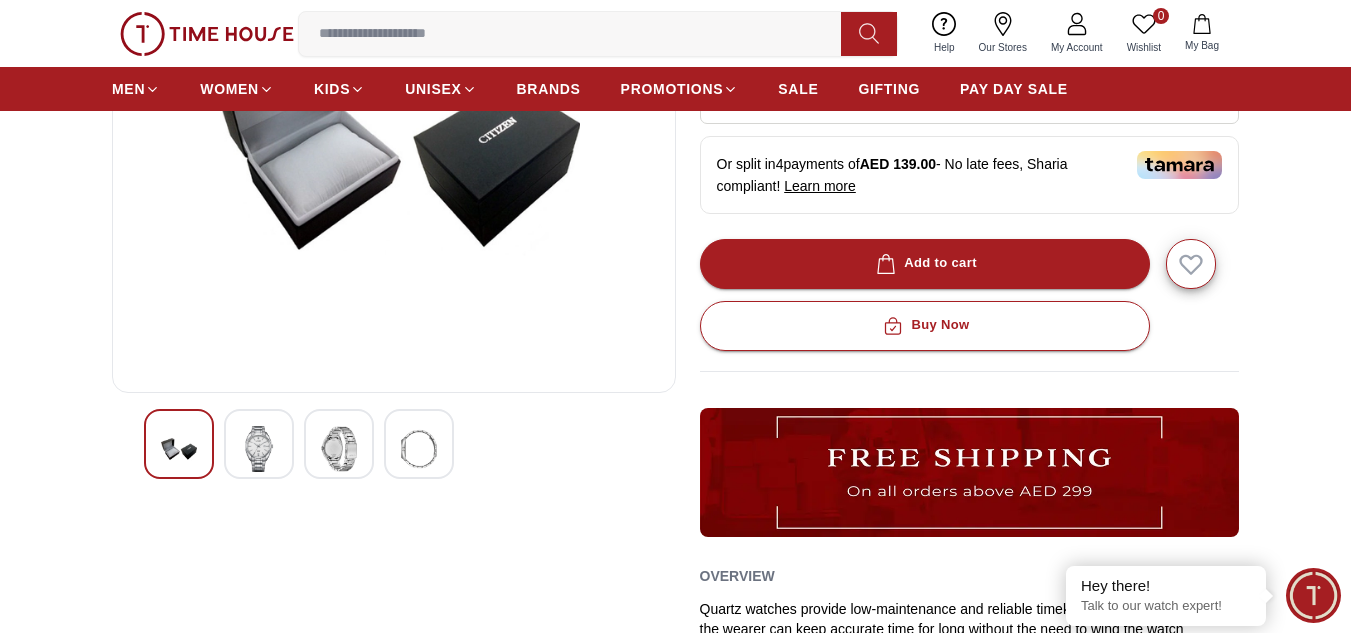 click at bounding box center (339, 449) 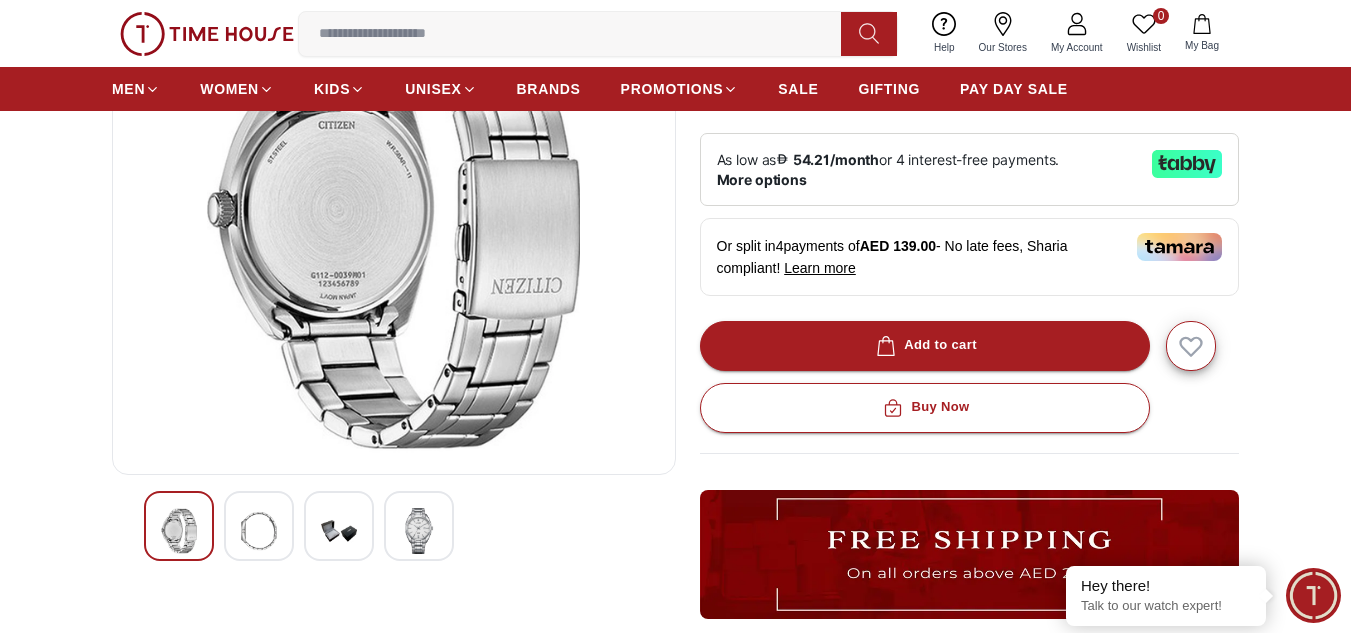 scroll, scrollTop: 270, scrollLeft: 0, axis: vertical 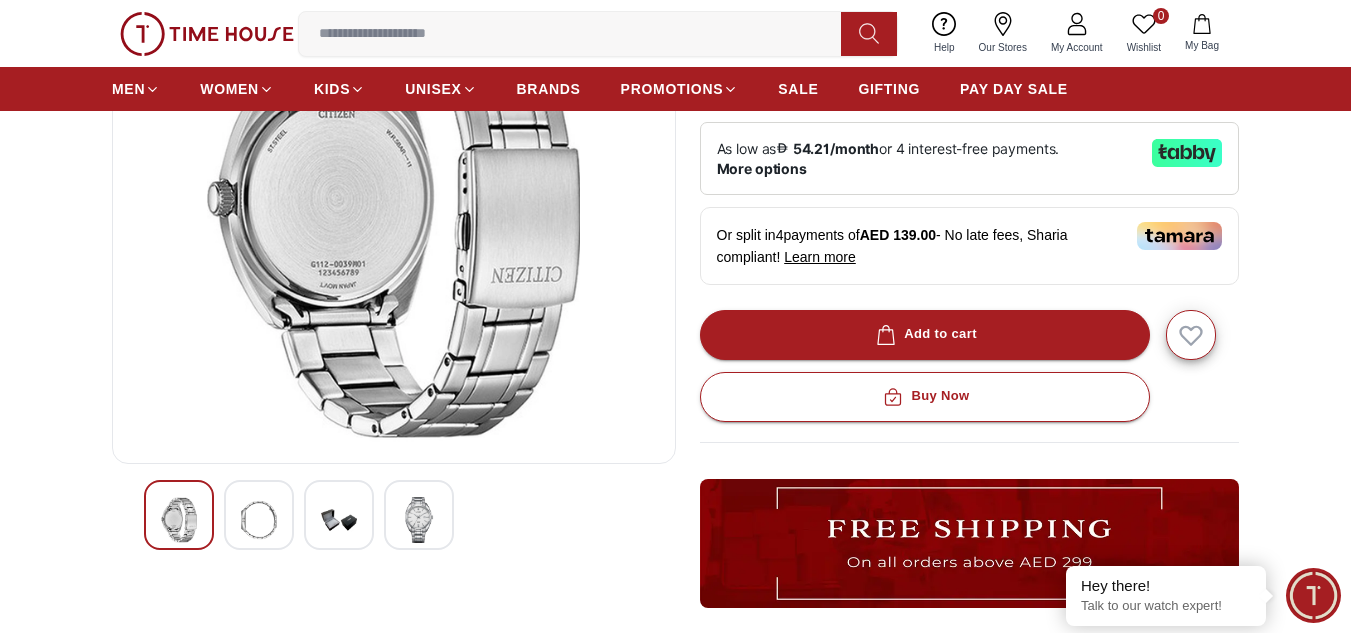 click at bounding box center (419, 520) 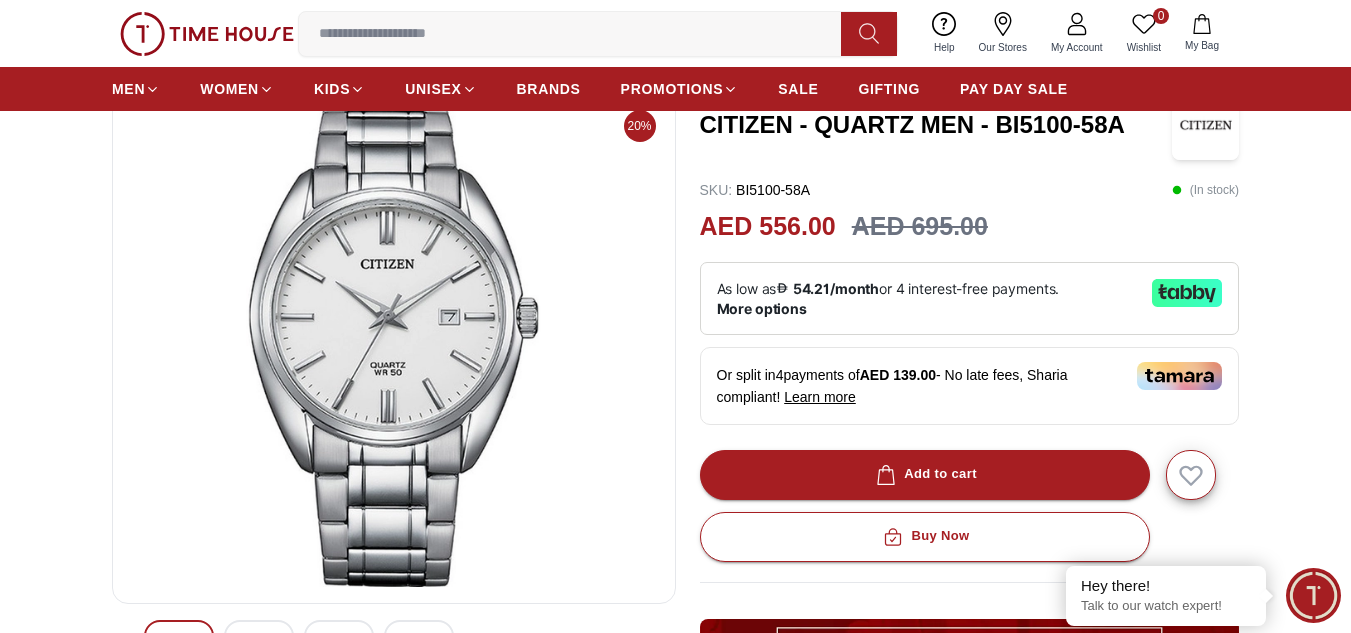 scroll, scrollTop: 128, scrollLeft: 0, axis: vertical 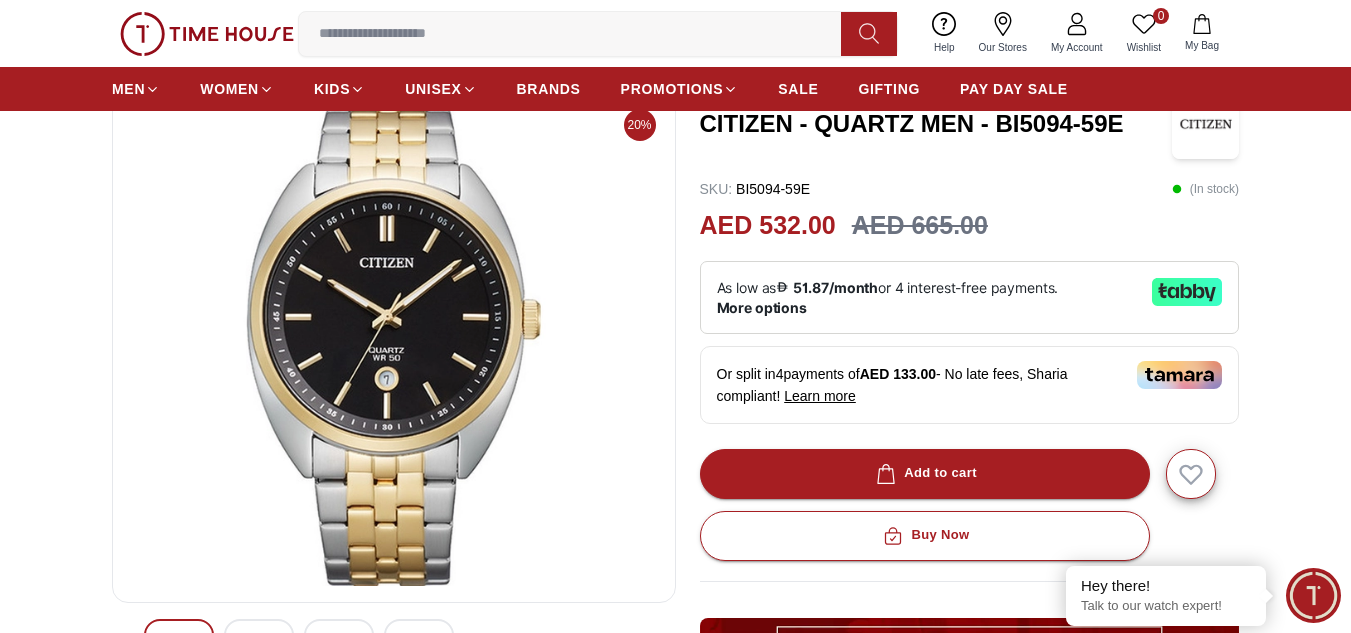 click at bounding box center (394, 346) 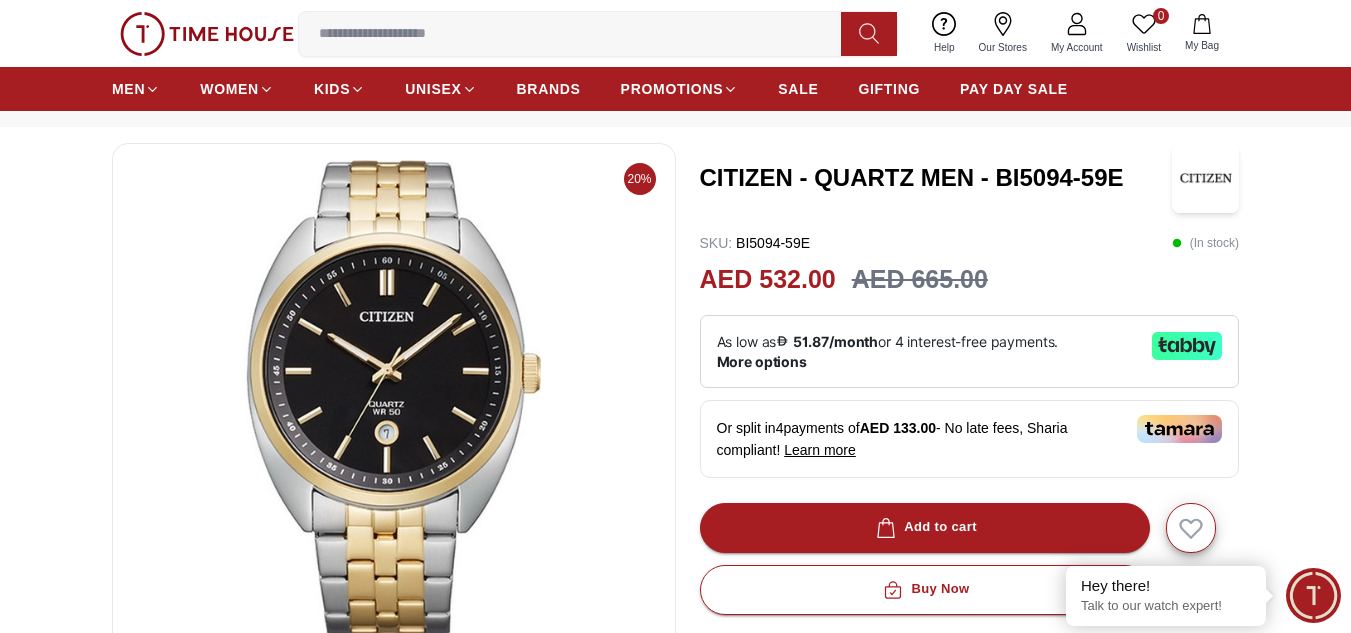 scroll, scrollTop: 103, scrollLeft: 0, axis: vertical 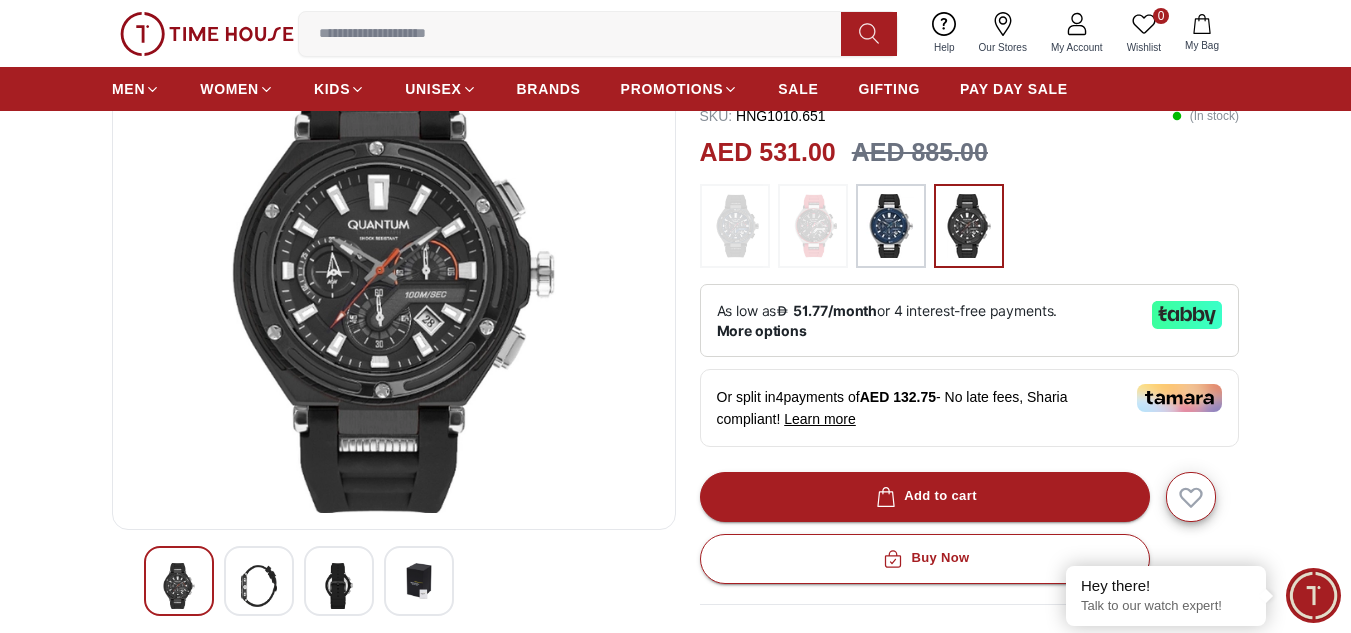 click at bounding box center [419, 581] 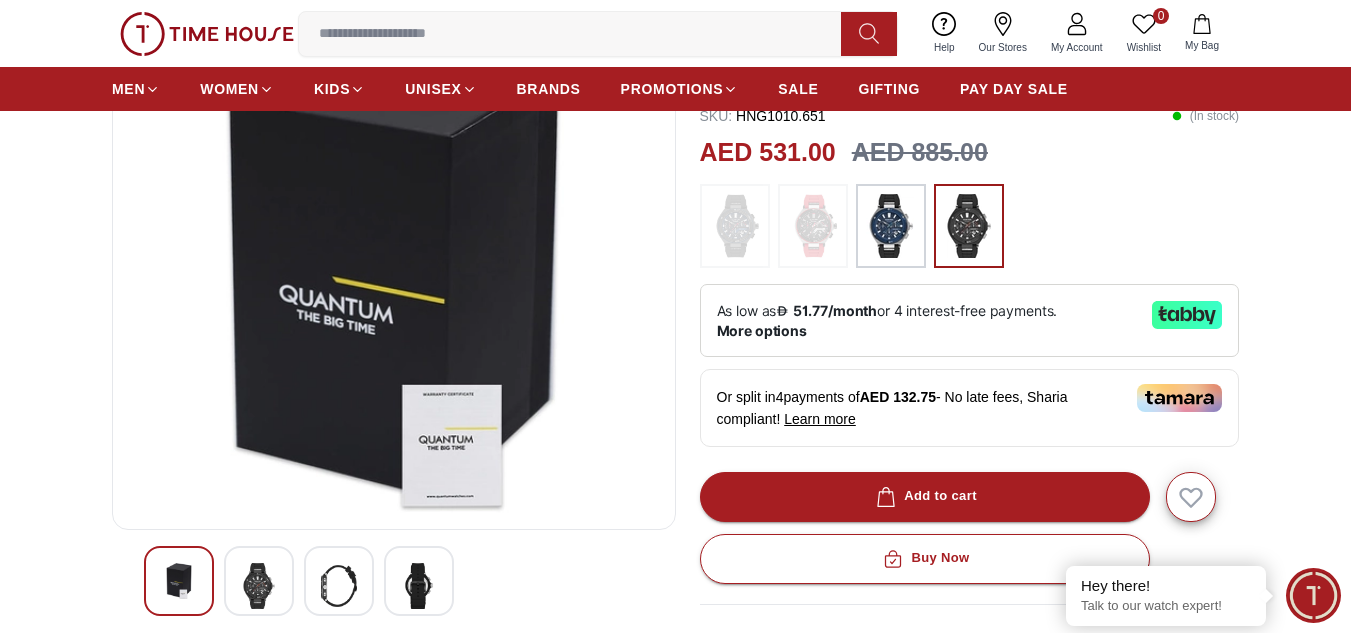 click at bounding box center [339, 581] 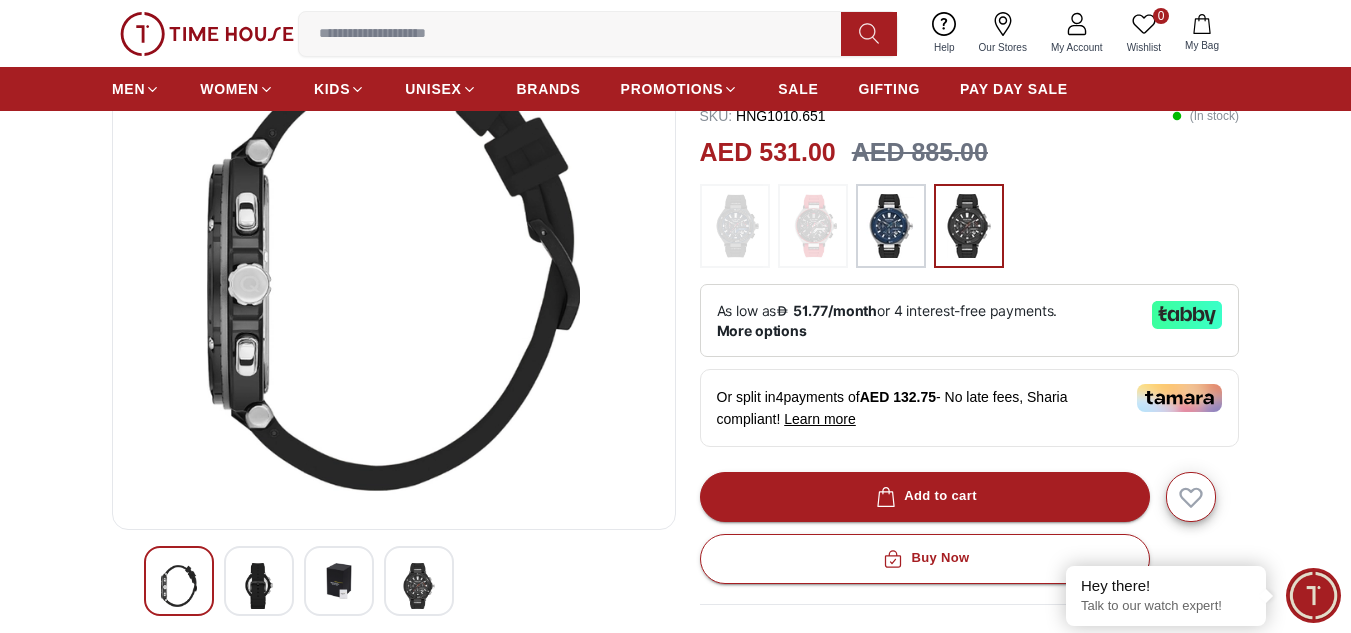 click at bounding box center [259, 586] 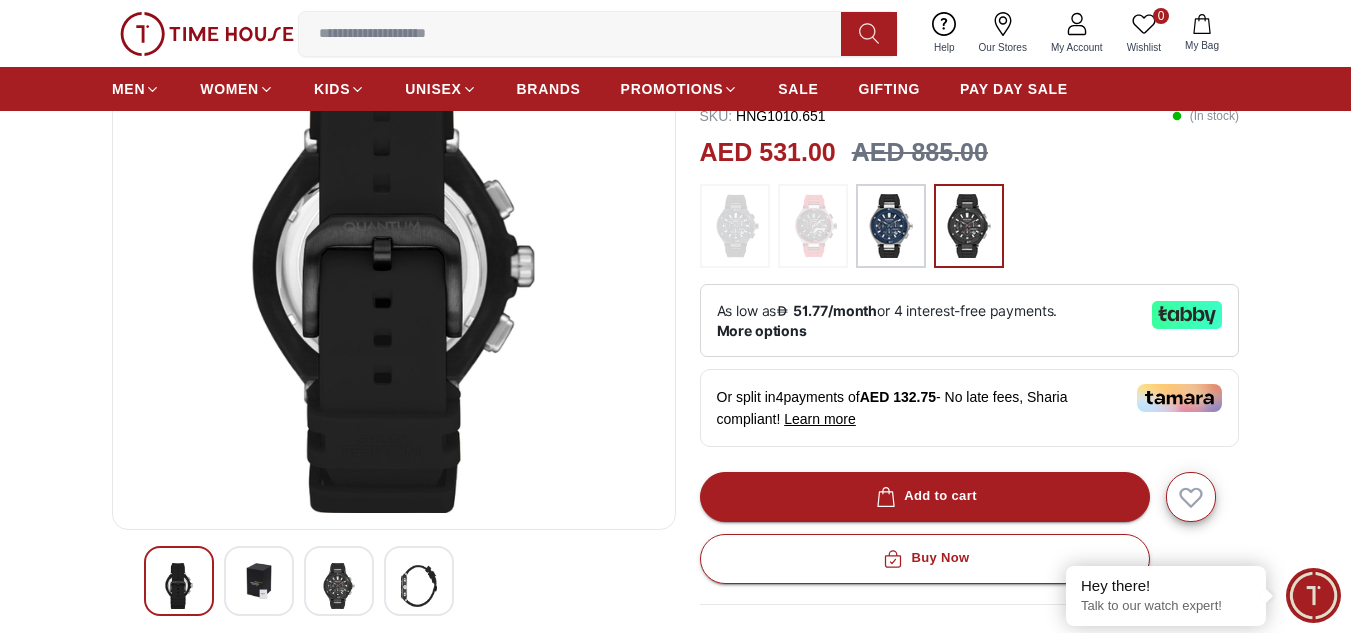 click at bounding box center (179, 581) 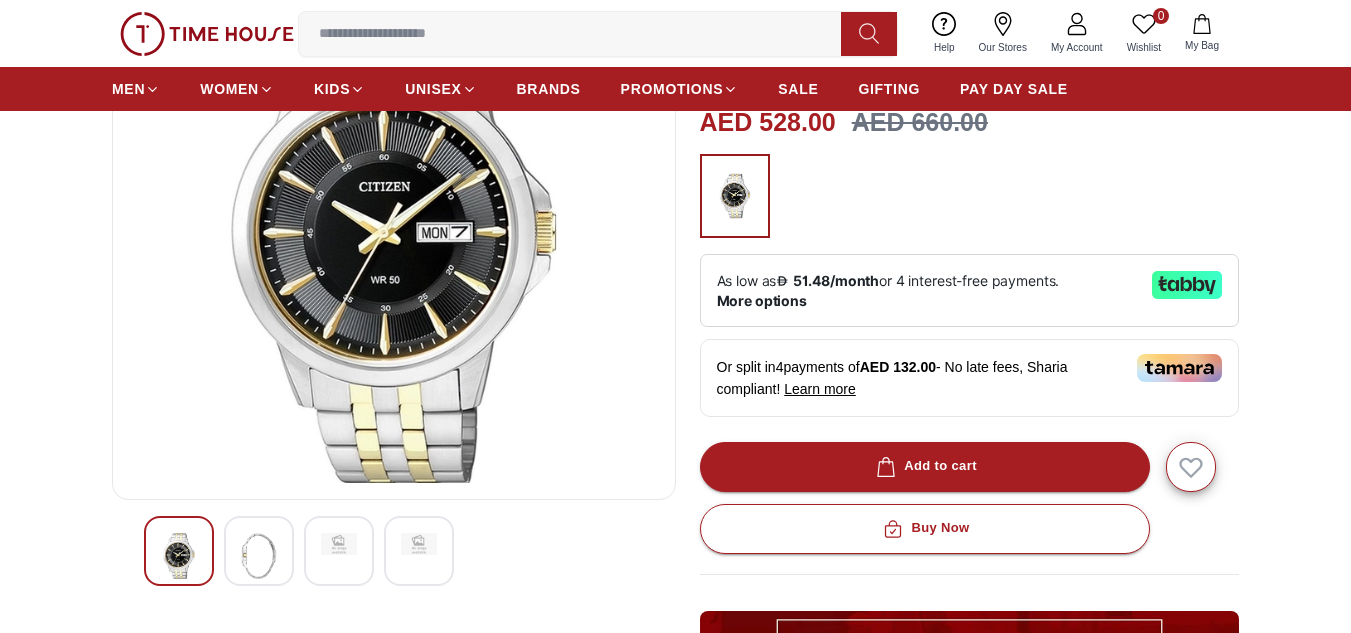 scroll, scrollTop: 235, scrollLeft: 0, axis: vertical 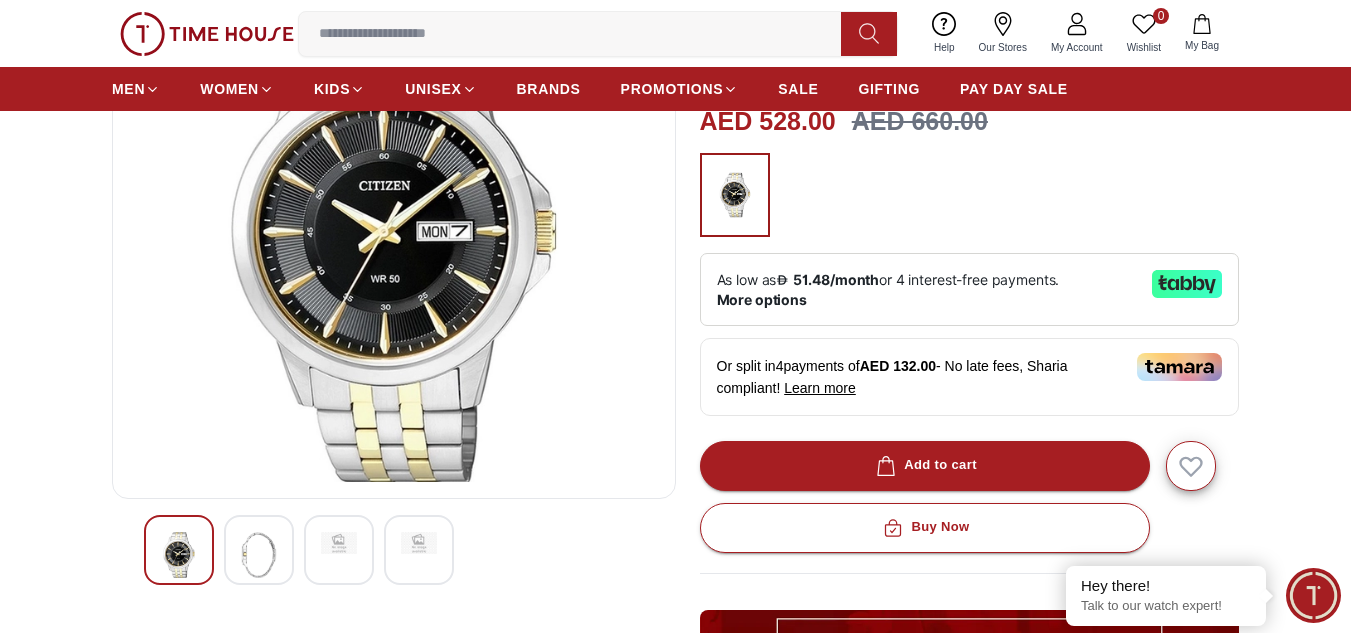 click on "My Account" at bounding box center (1077, 47) 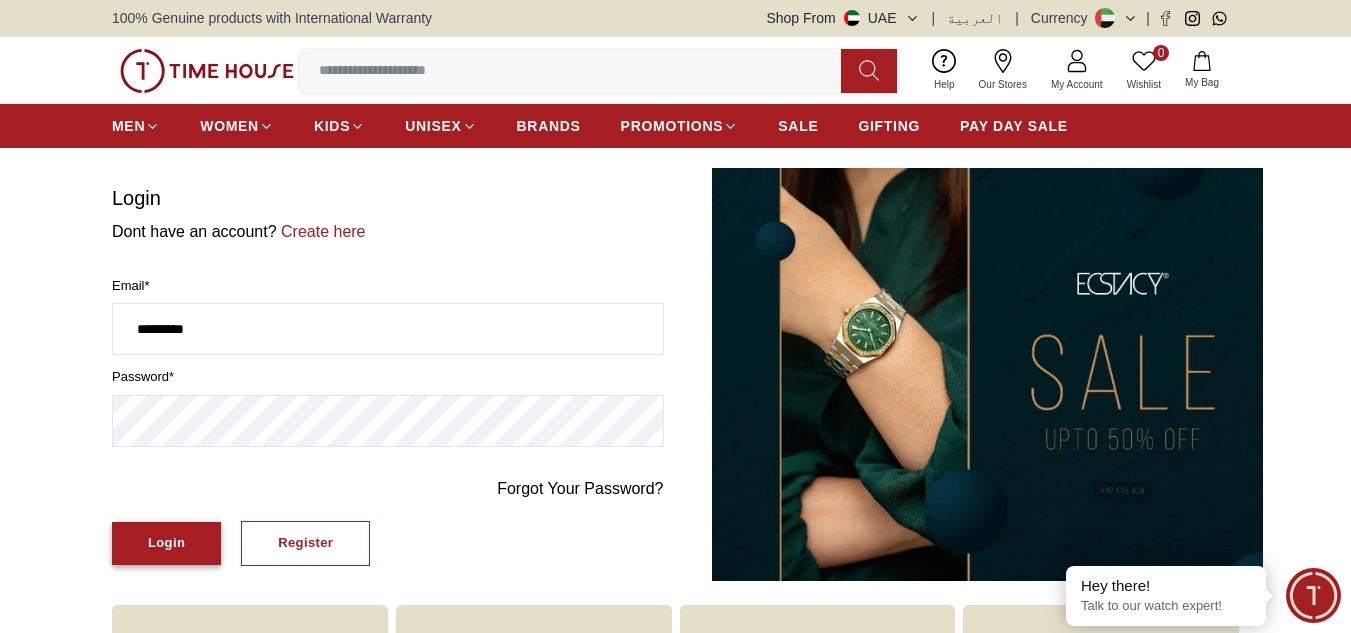 click on "Login" at bounding box center [166, 543] 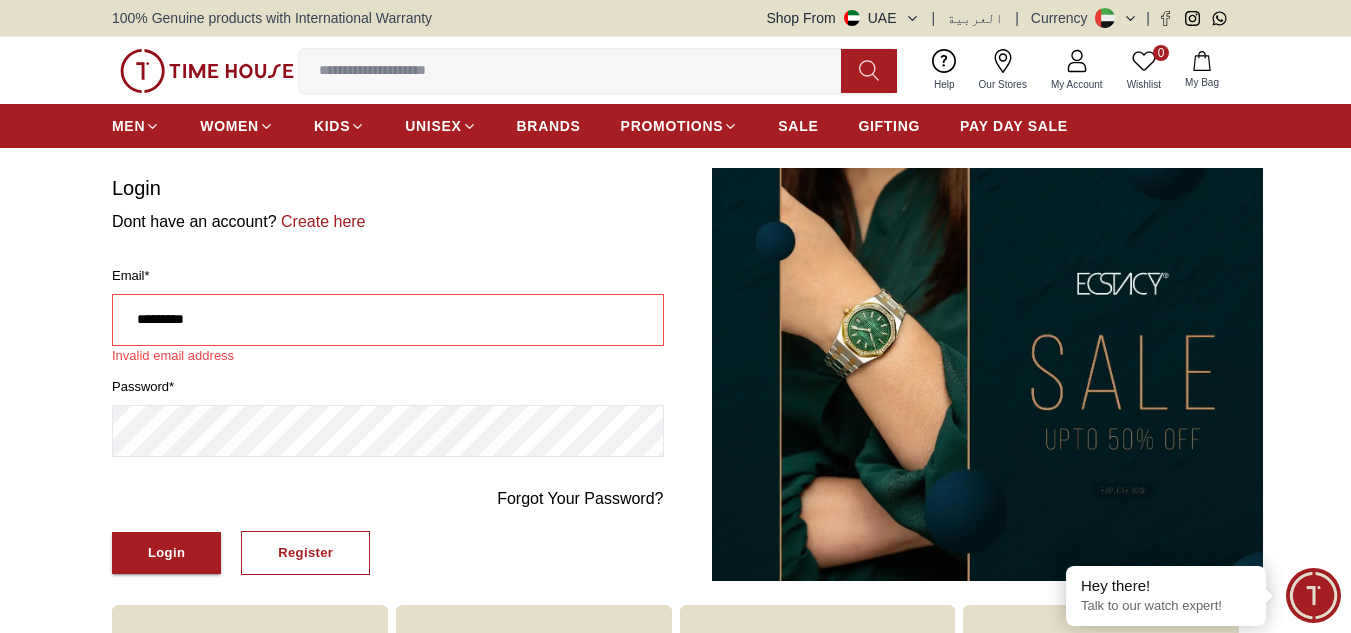 drag, startPoint x: 256, startPoint y: 316, endPoint x: 0, endPoint y: 446, distance: 287.1167 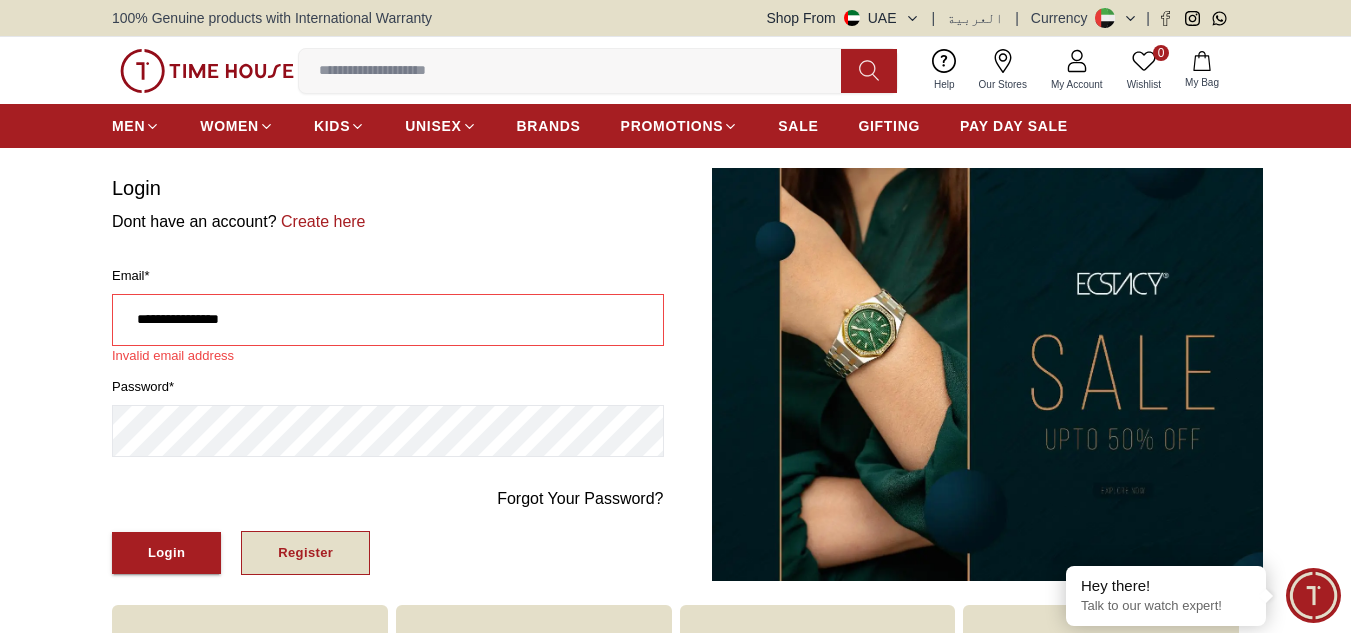 type on "**********" 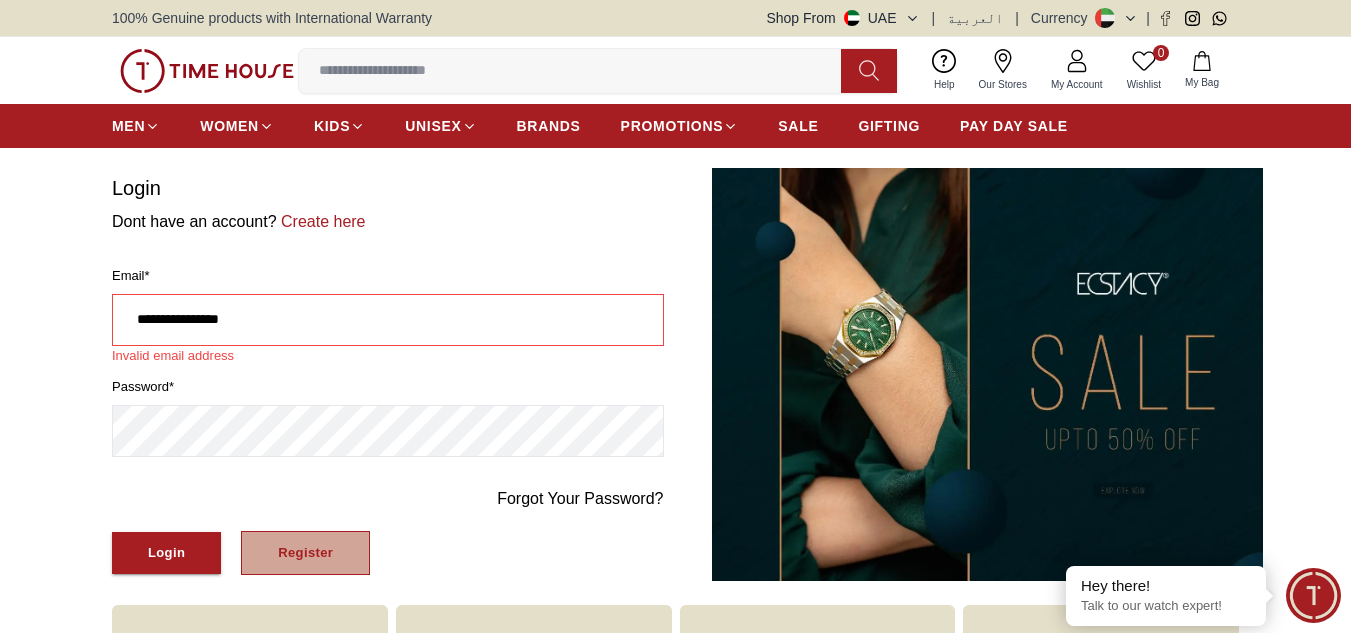 click on "Register" at bounding box center [305, 553] 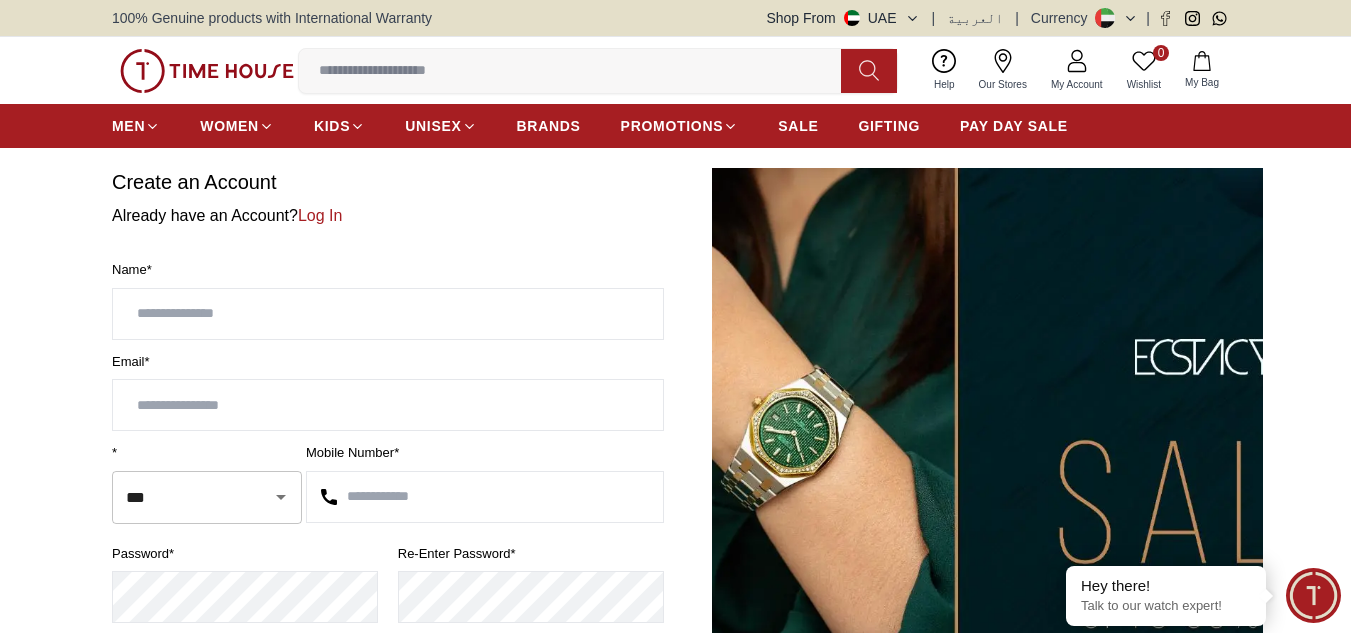 click at bounding box center [388, 314] 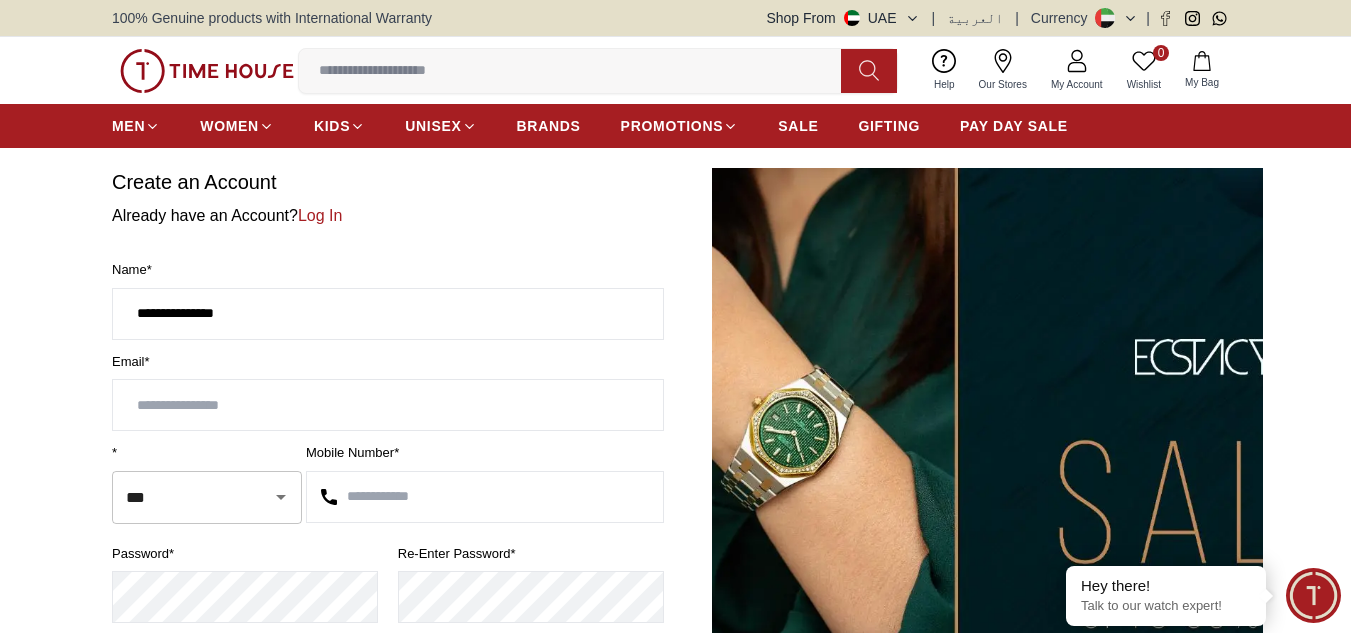 type on "**********" 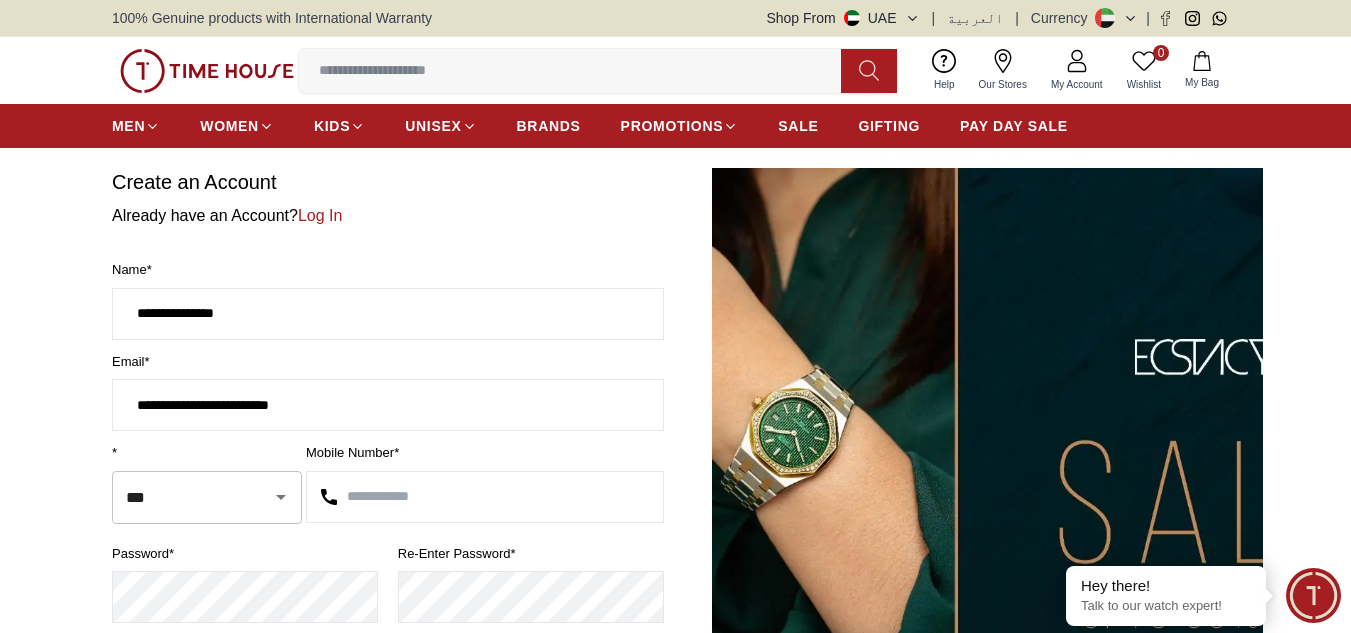 type on "**********" 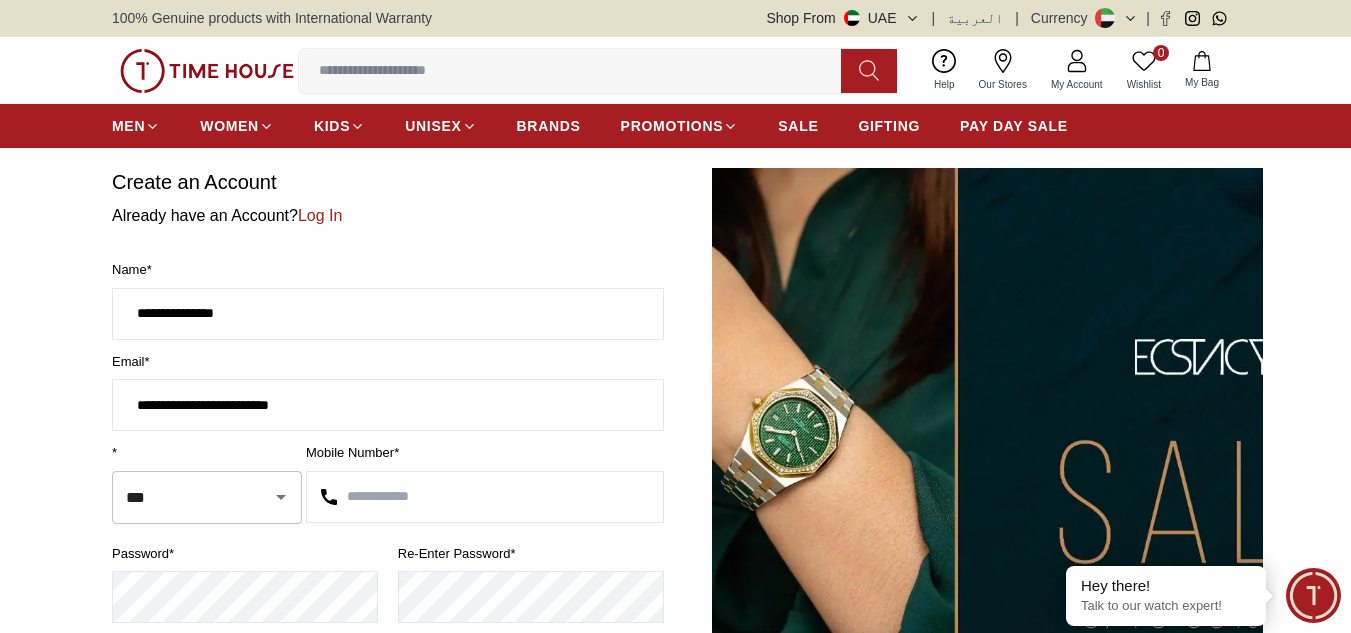 click at bounding box center (485, 497) 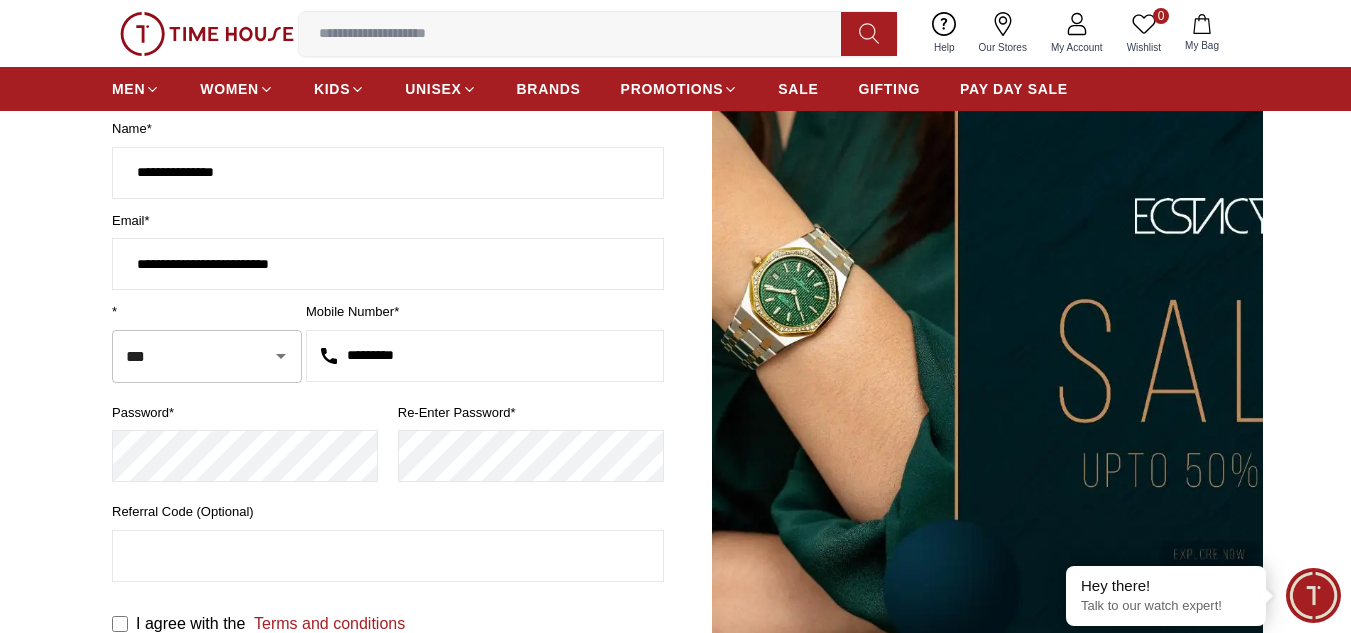 scroll, scrollTop: 146, scrollLeft: 0, axis: vertical 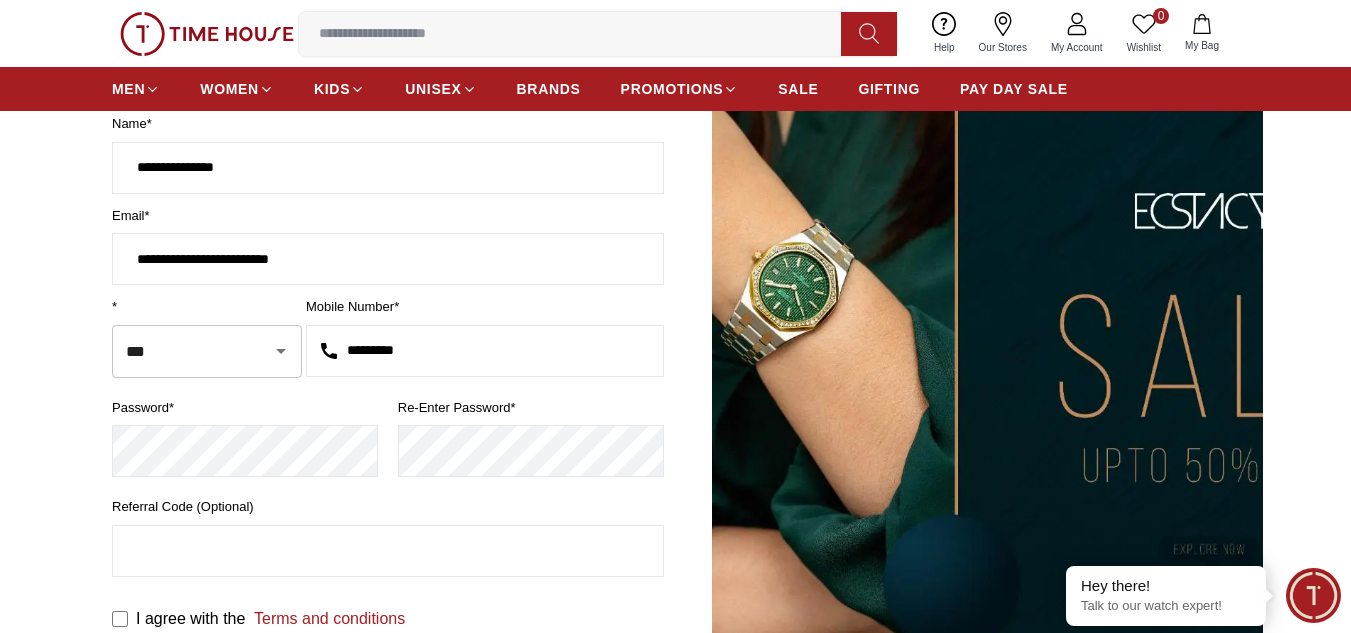 type on "*********" 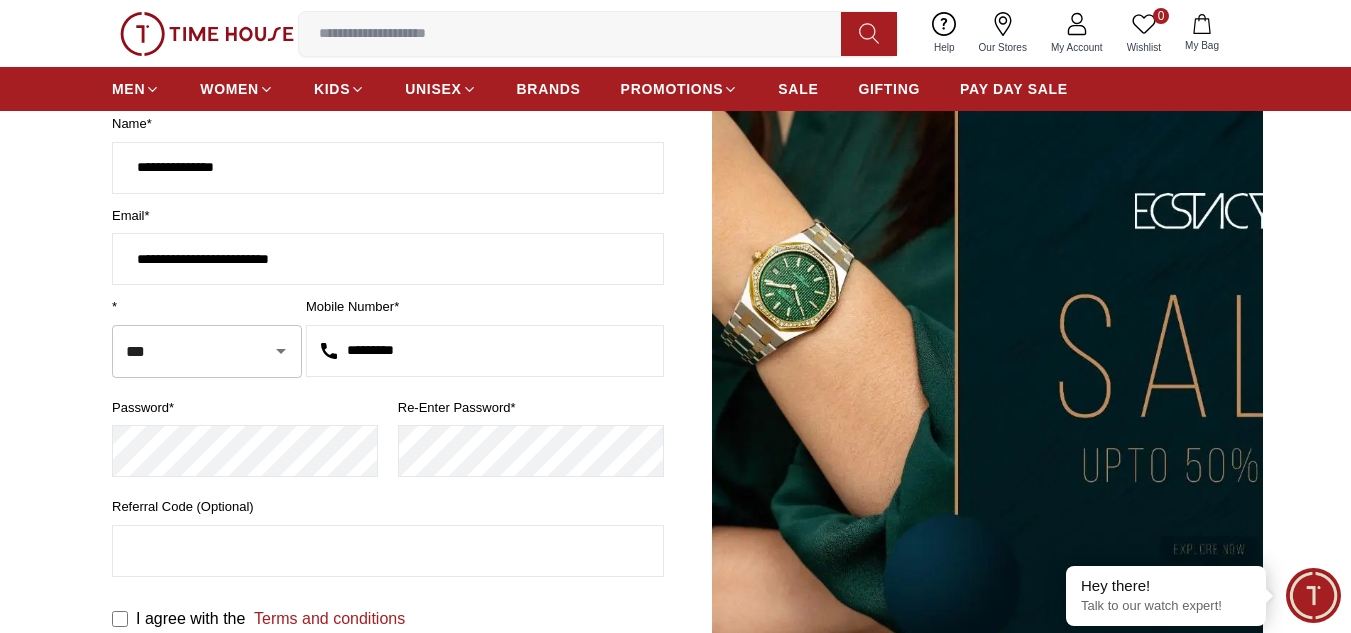 click at bounding box center [388, 551] 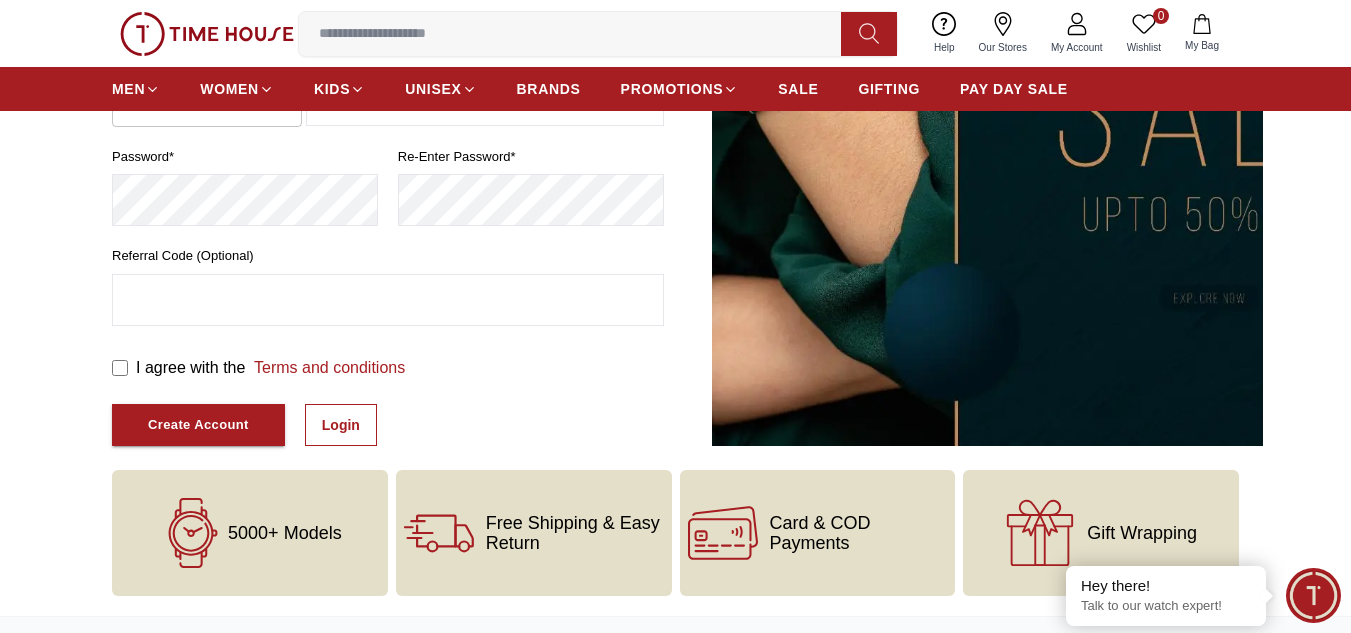 scroll, scrollTop: 398, scrollLeft: 0, axis: vertical 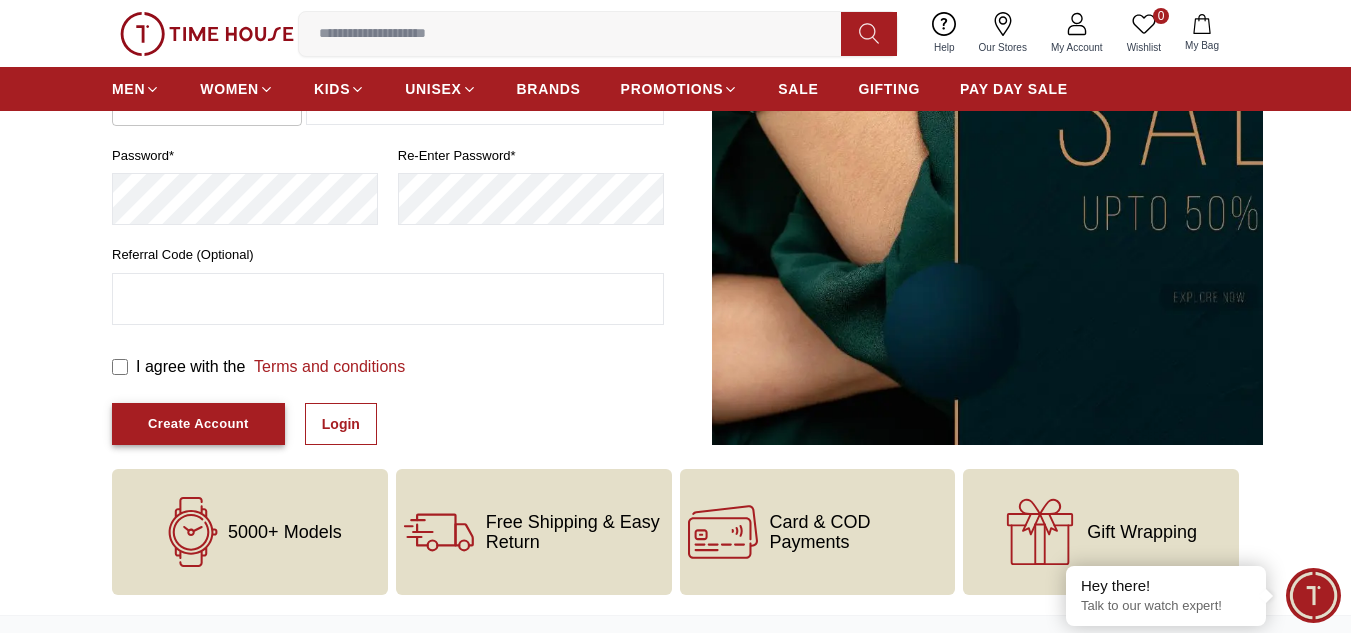 click on "Create Account" at bounding box center (198, 424) 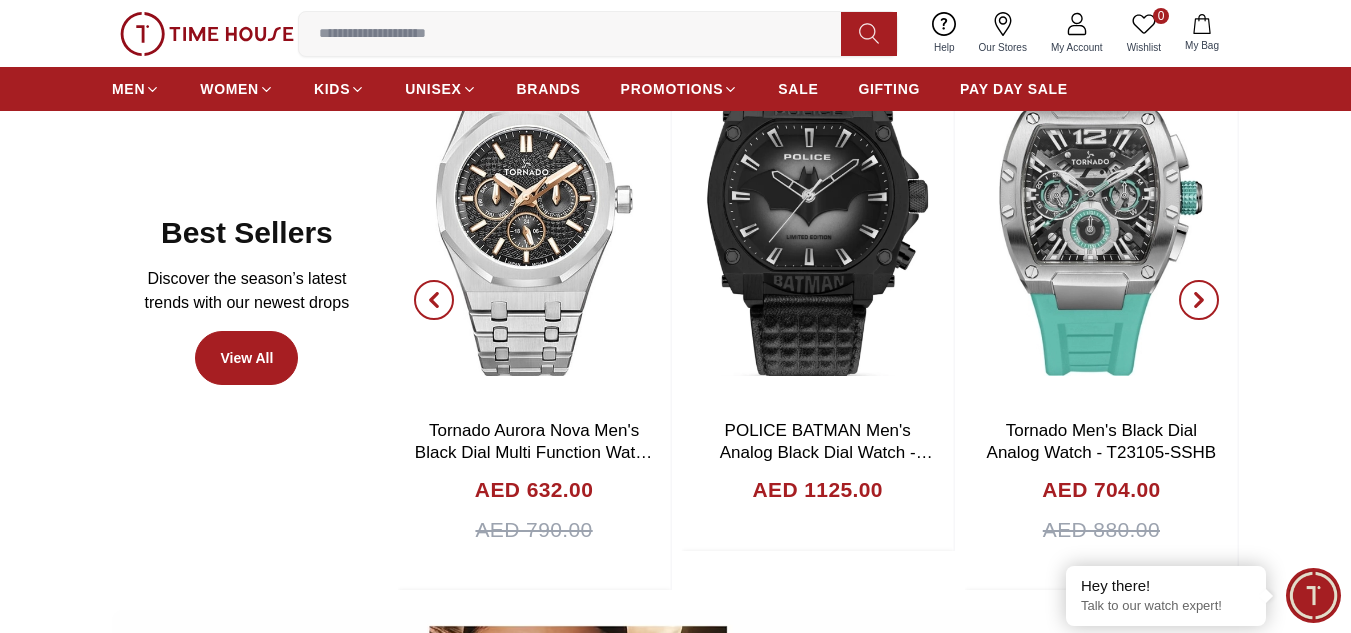 scroll, scrollTop: 1052, scrollLeft: 0, axis: vertical 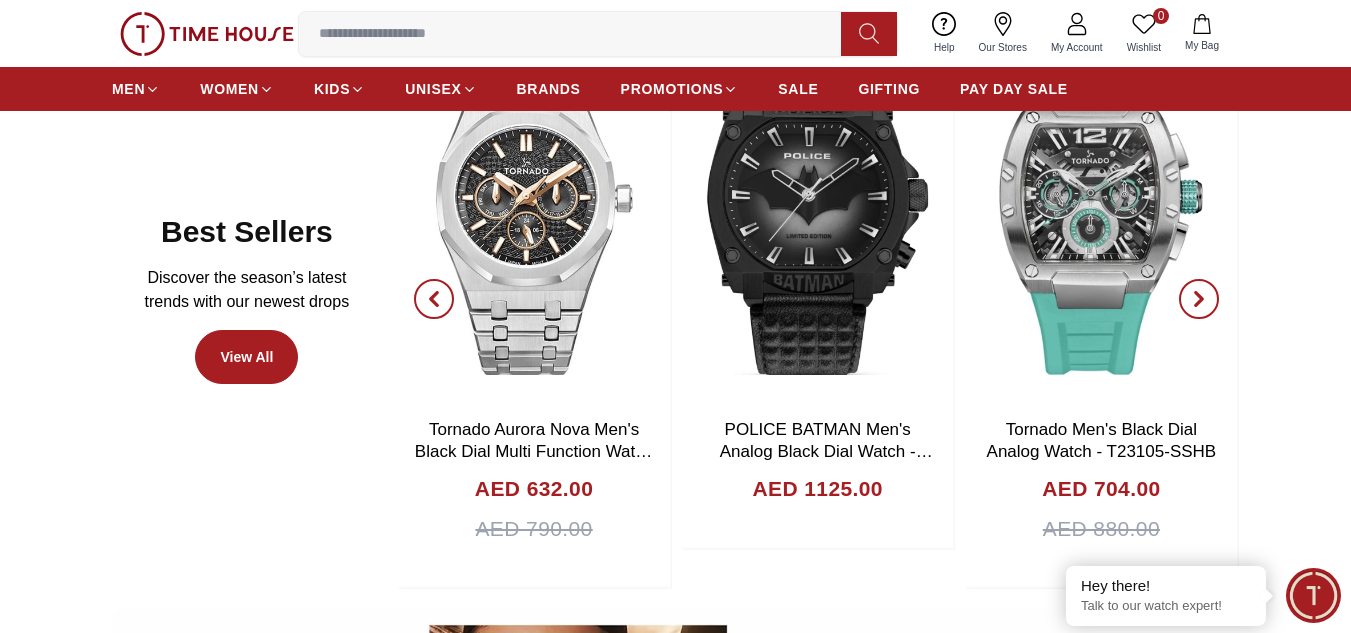 click 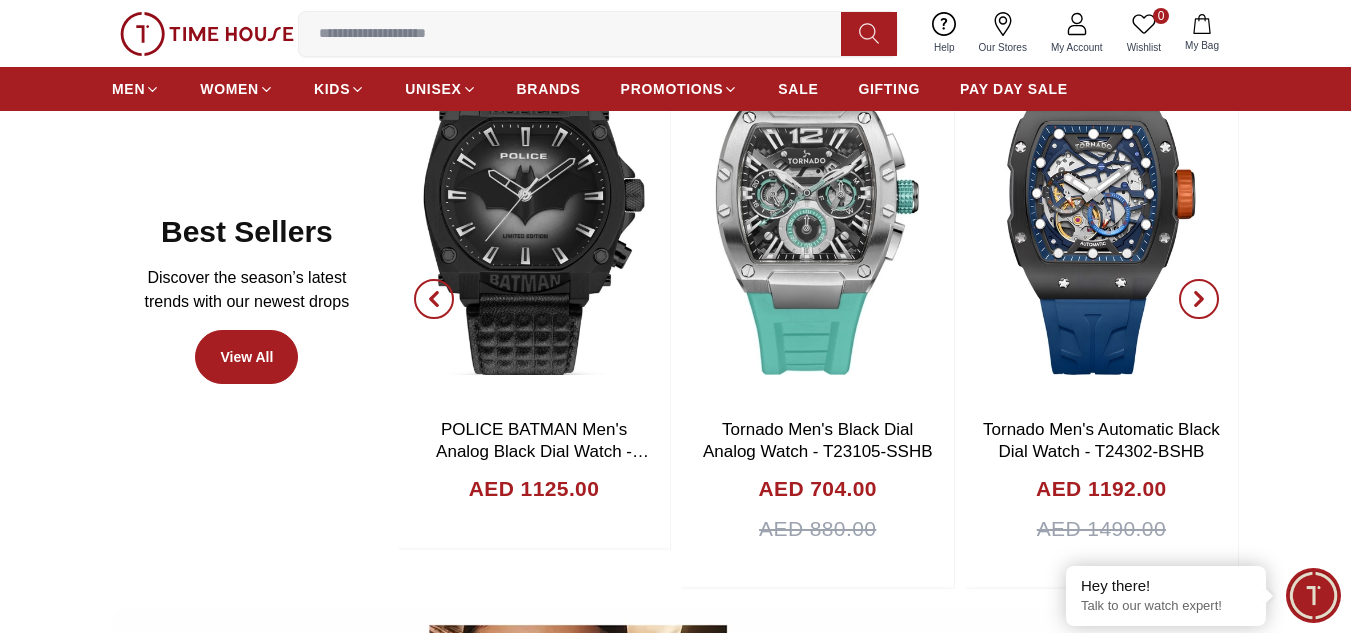 click 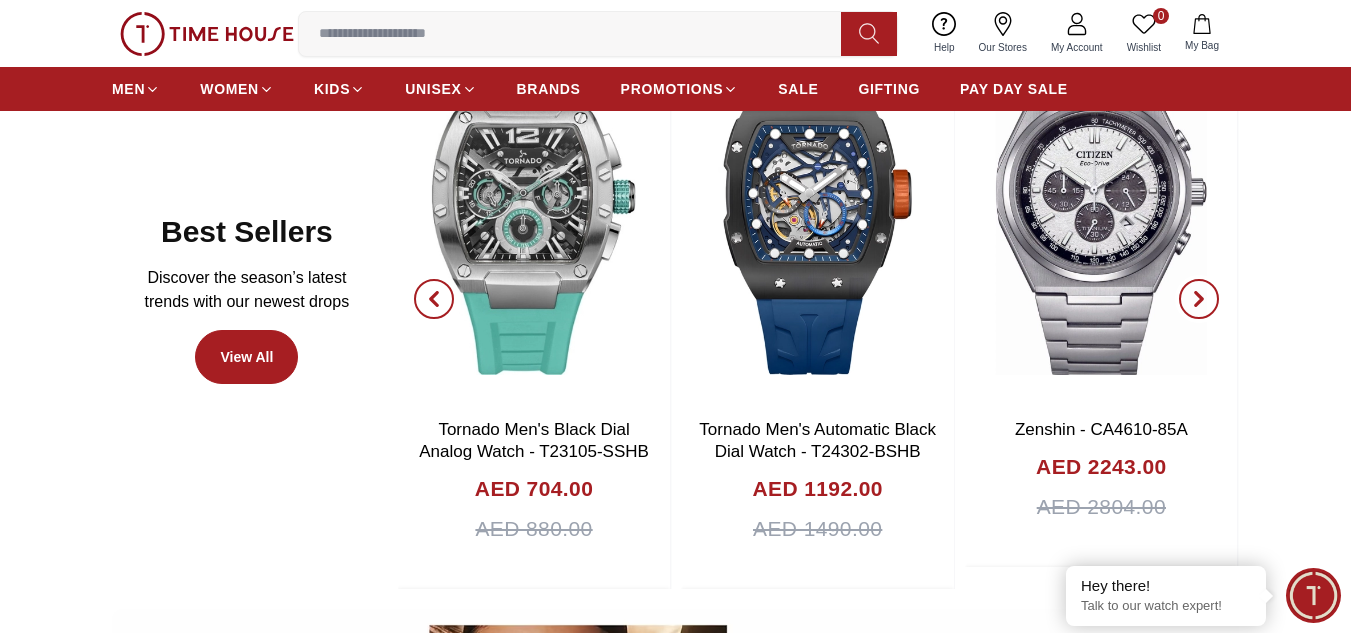click 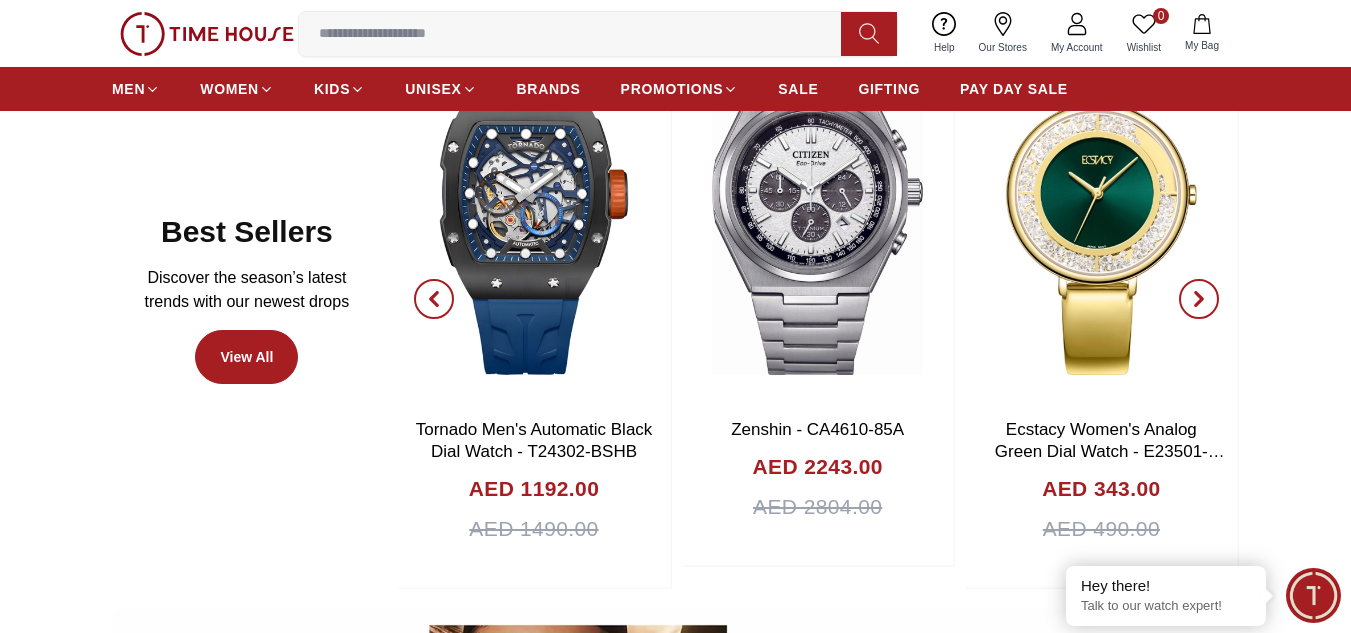 click 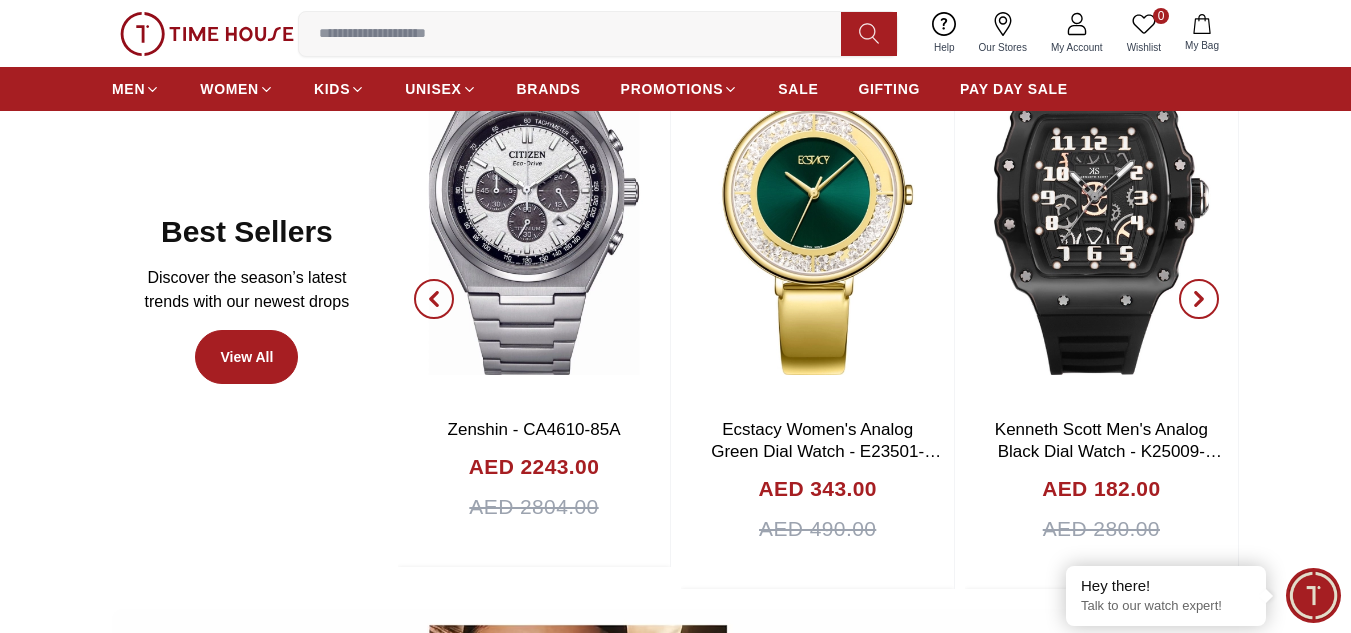 click 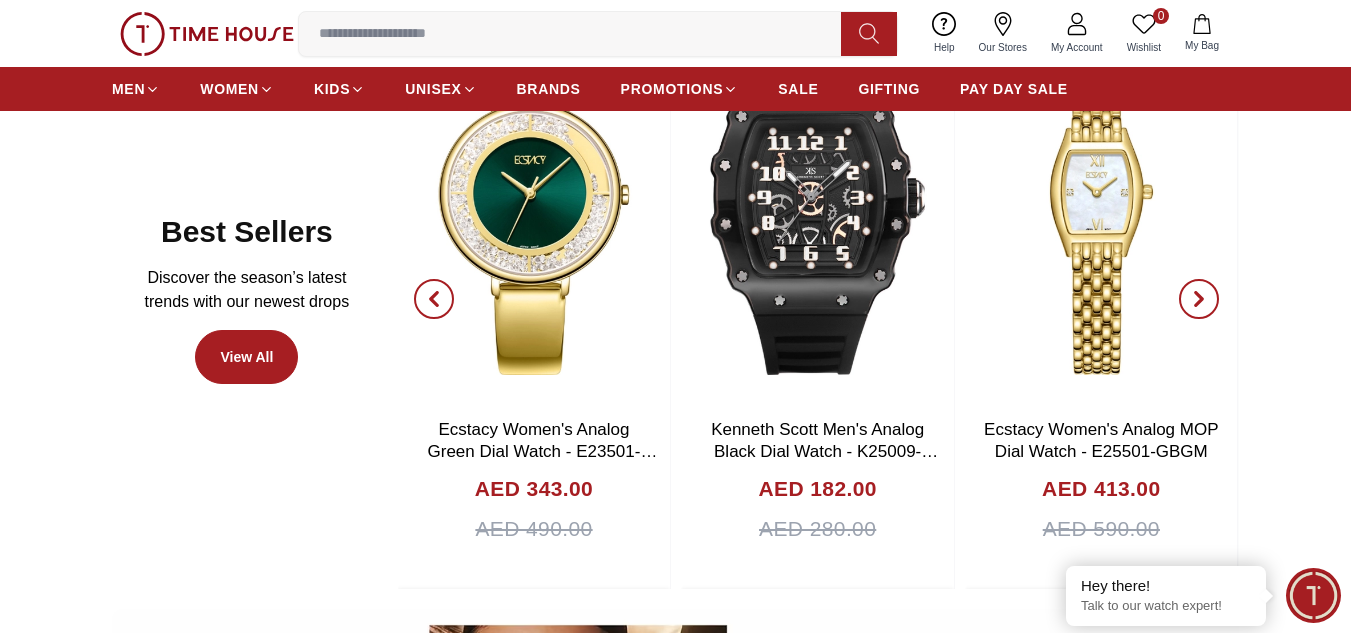 click 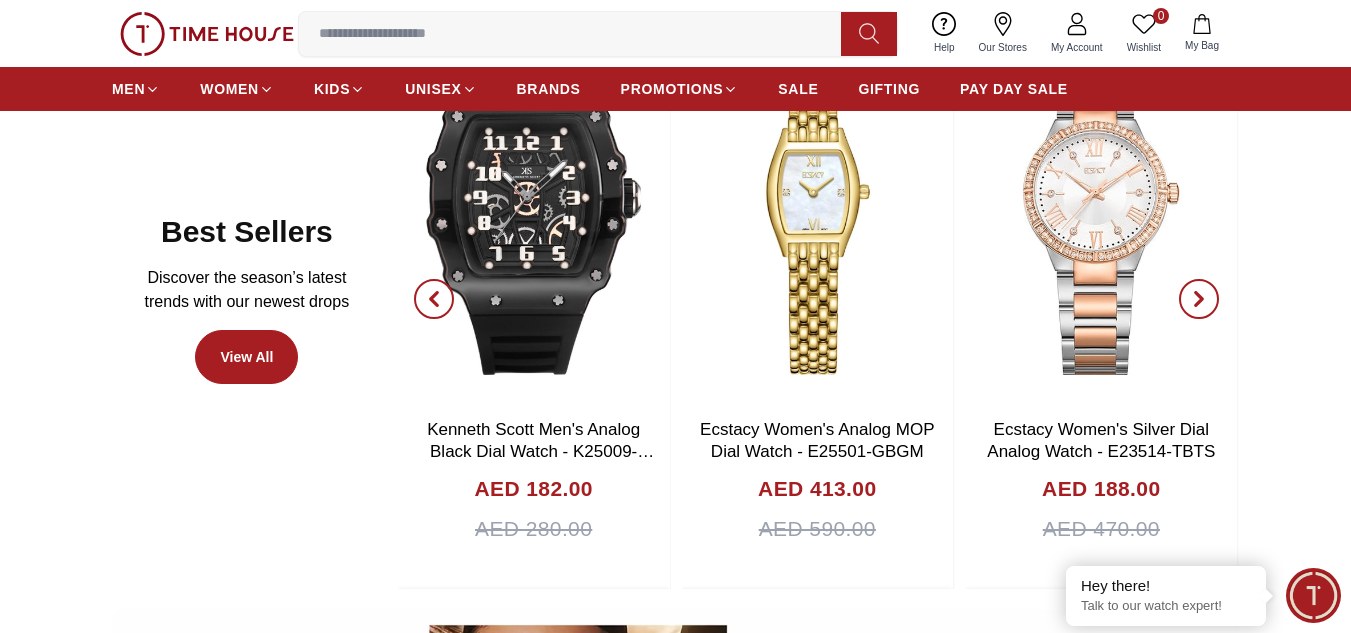 click 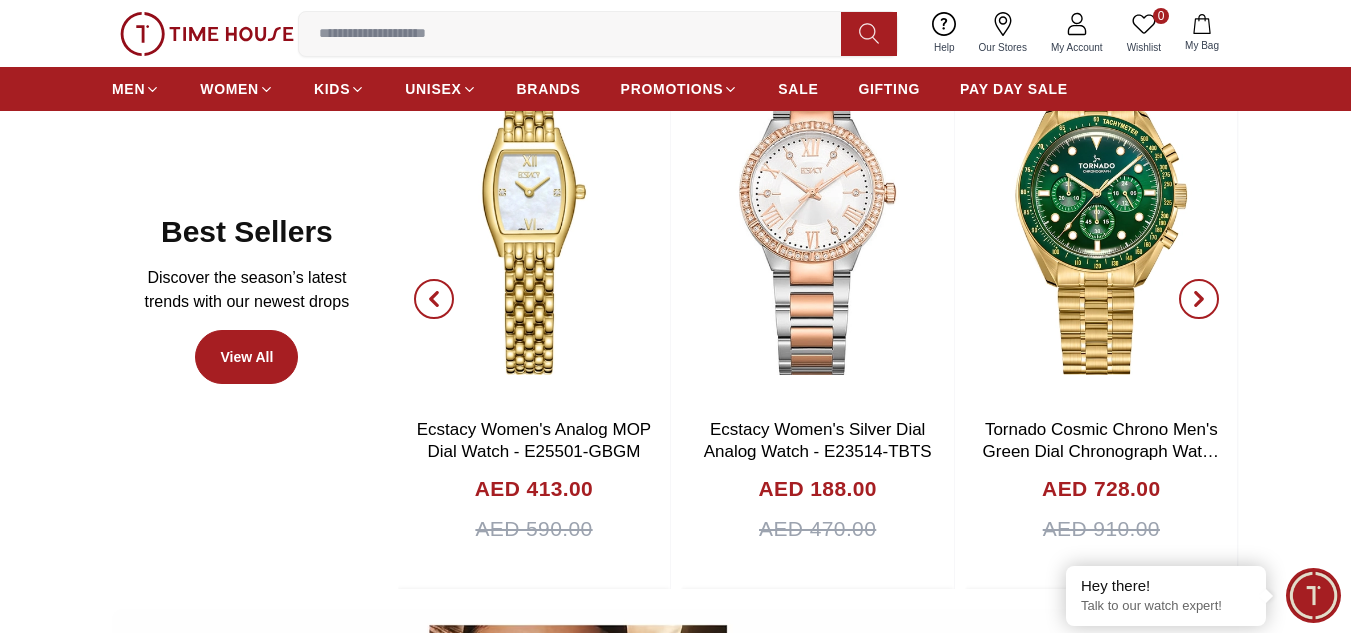 click 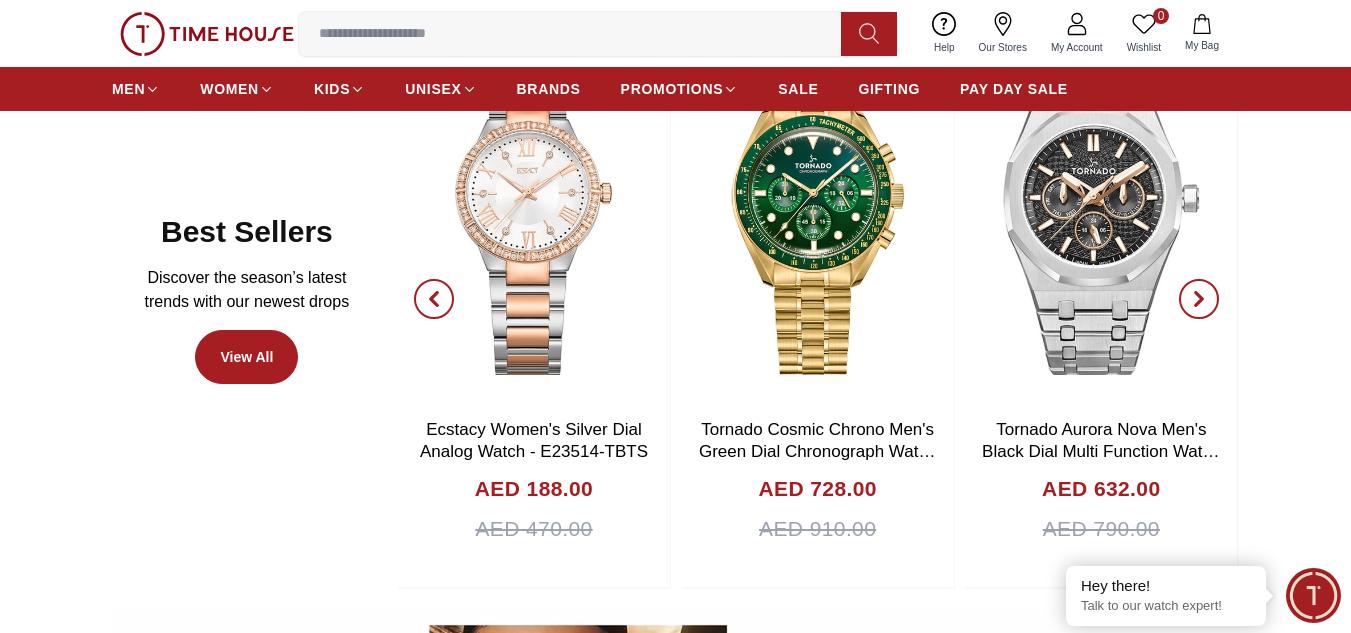 click 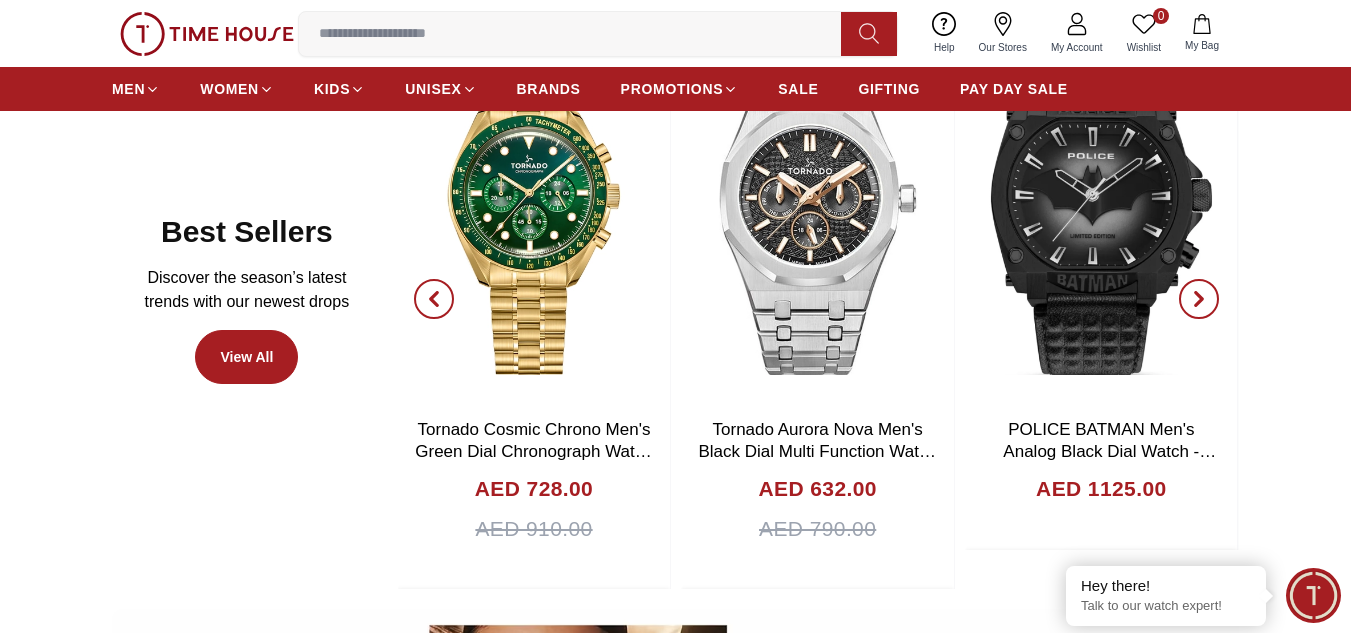 click 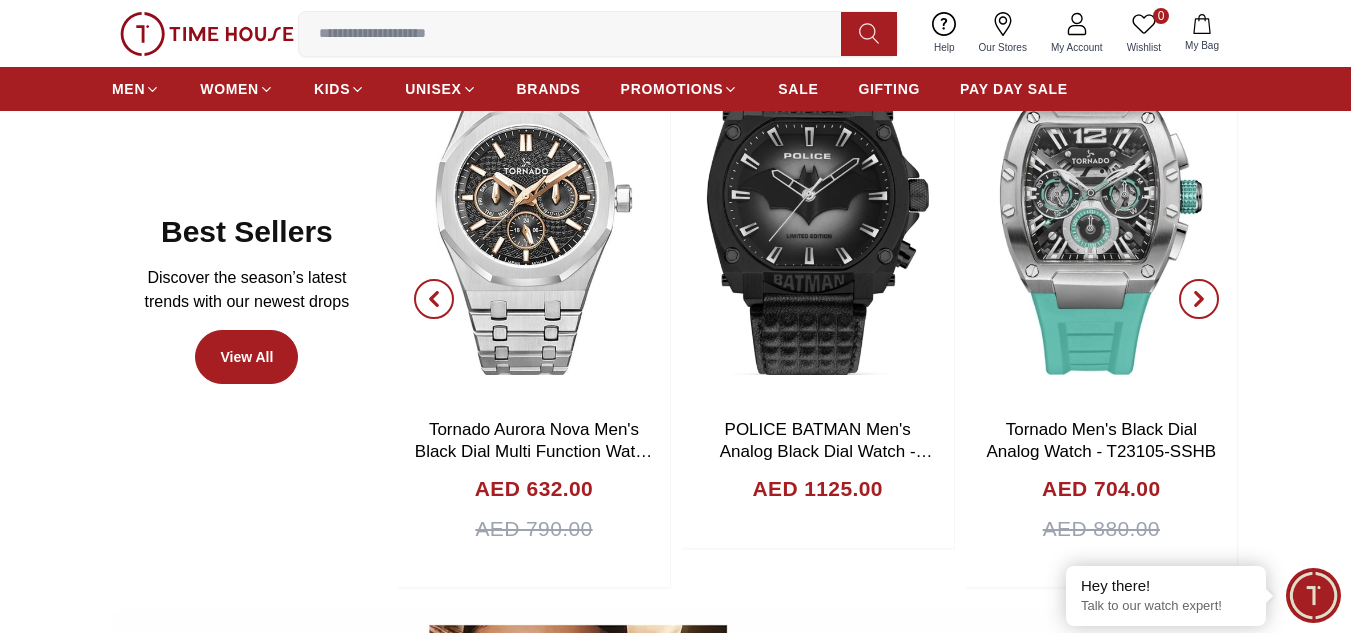 click 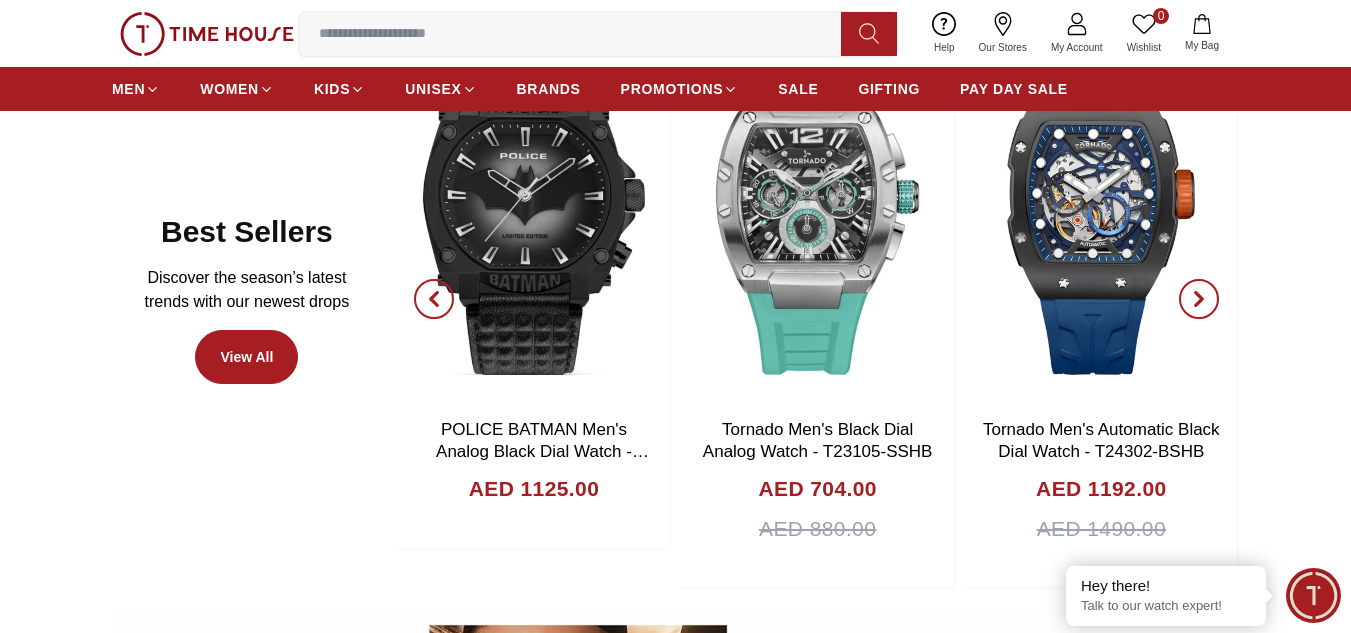 click 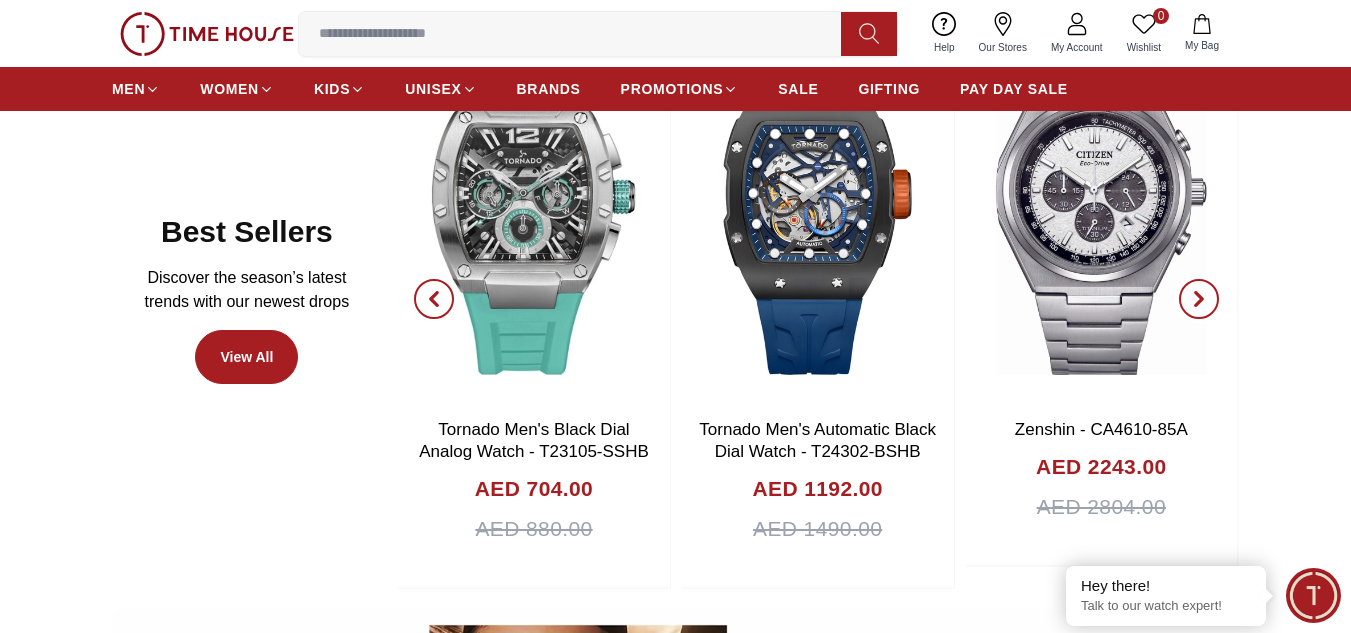 click 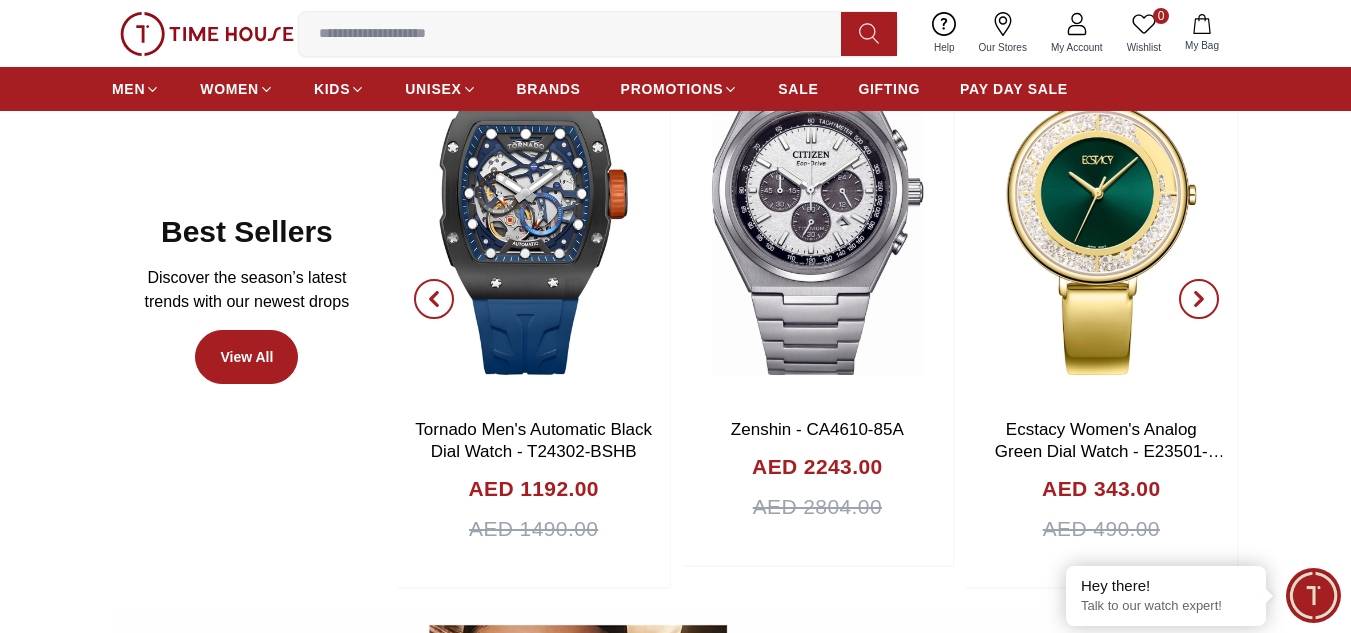 click 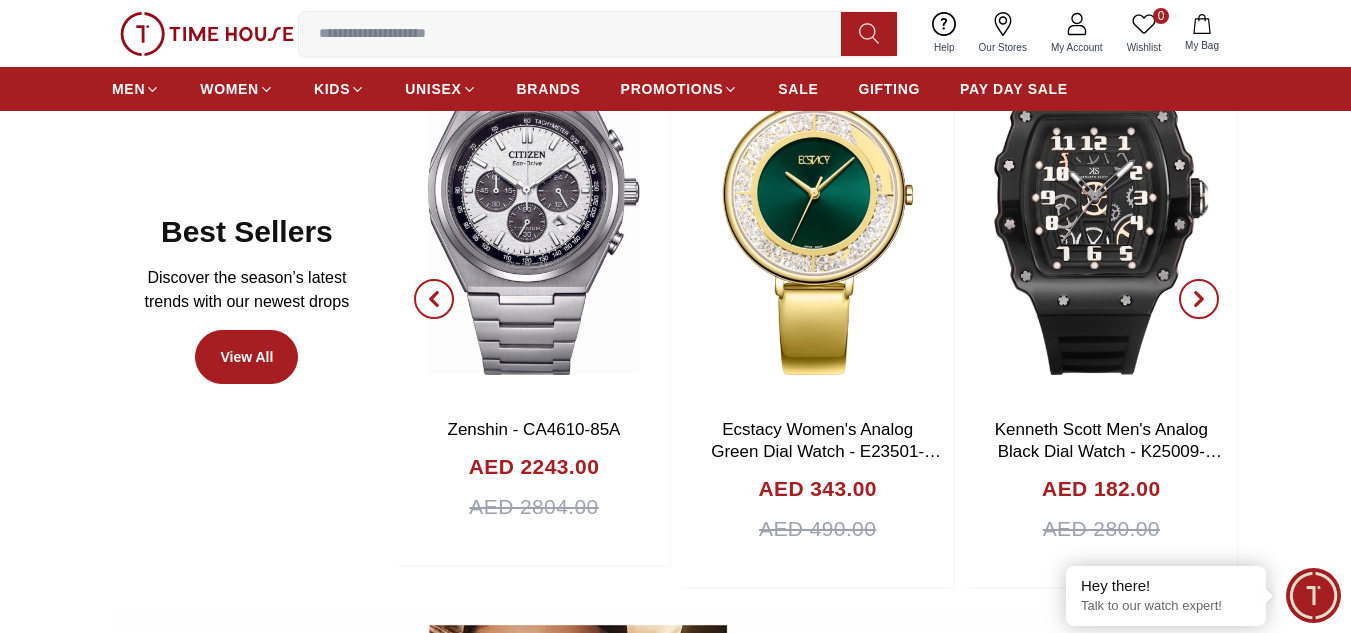 click 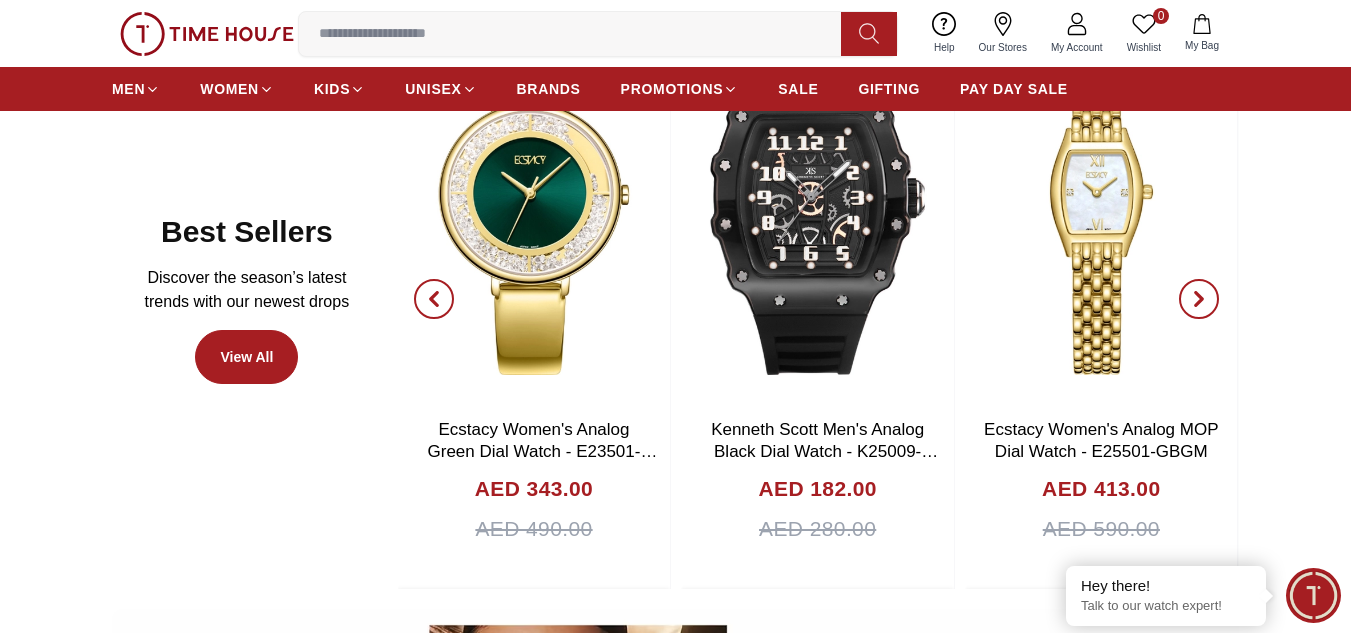 click 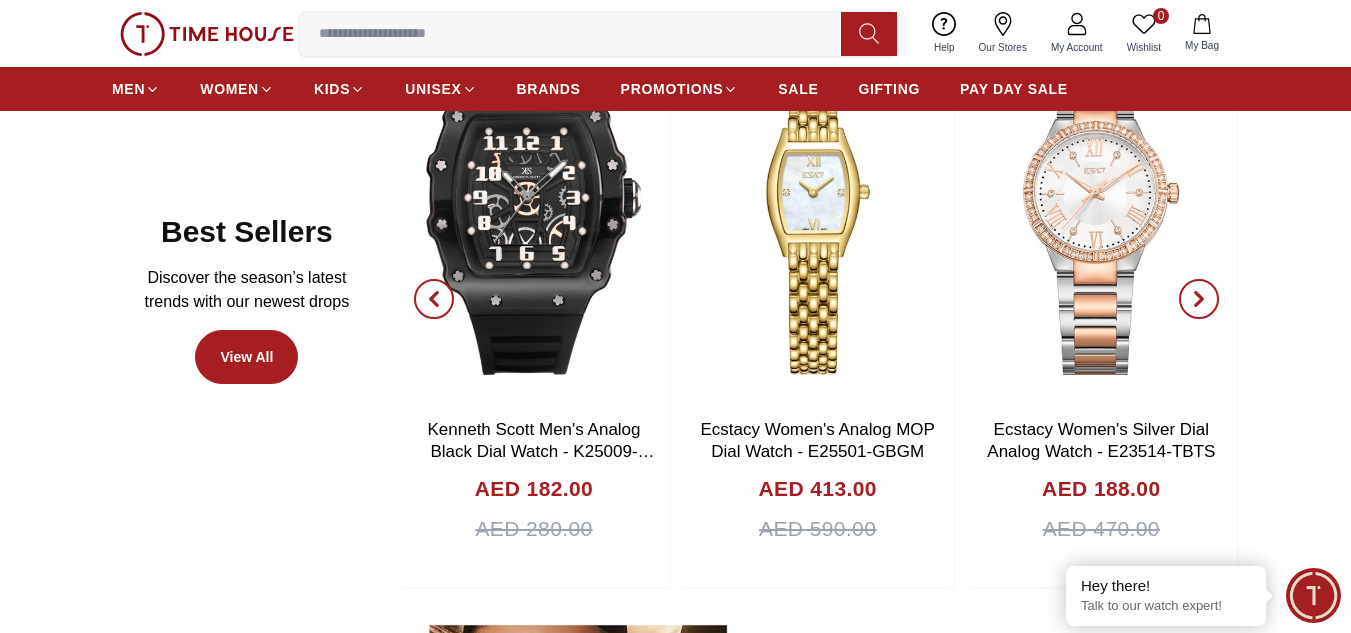 click 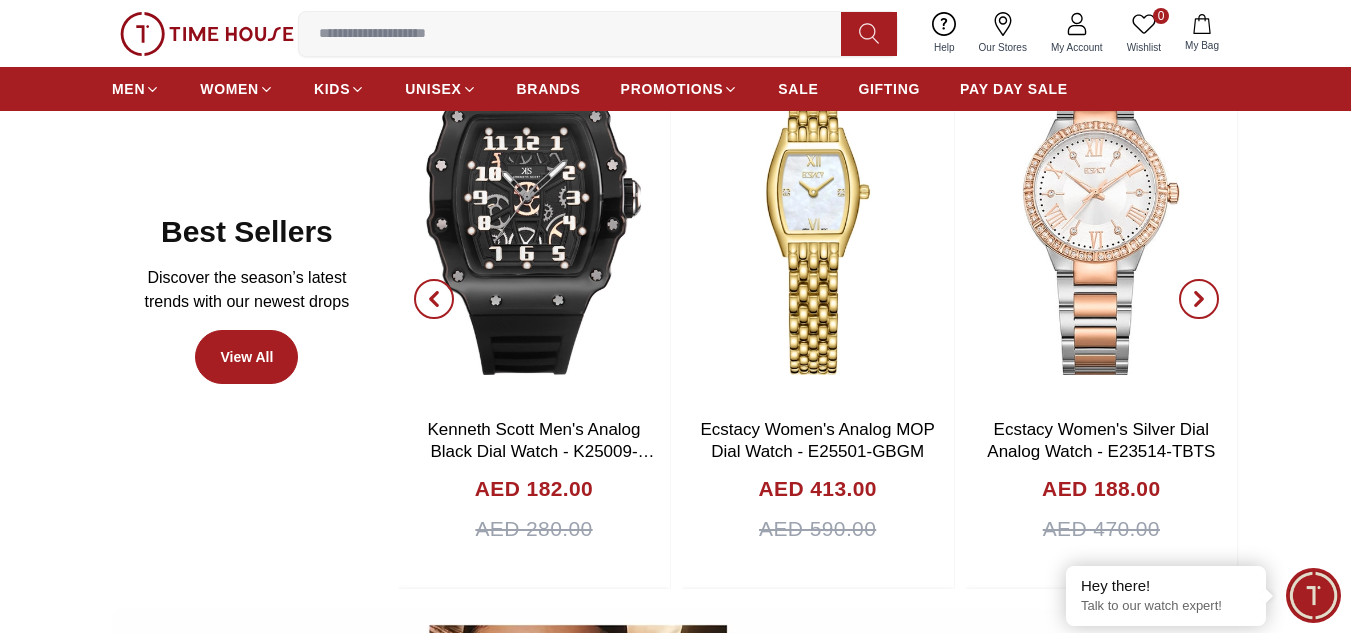 click 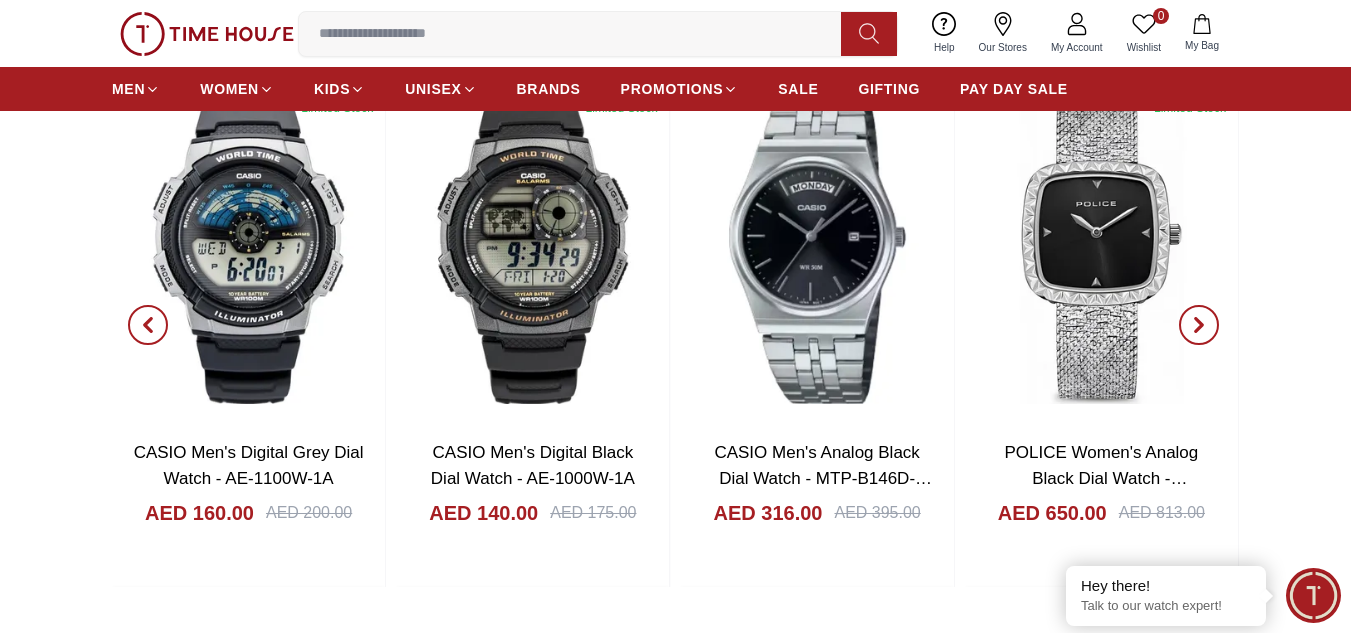 scroll, scrollTop: 3135, scrollLeft: 0, axis: vertical 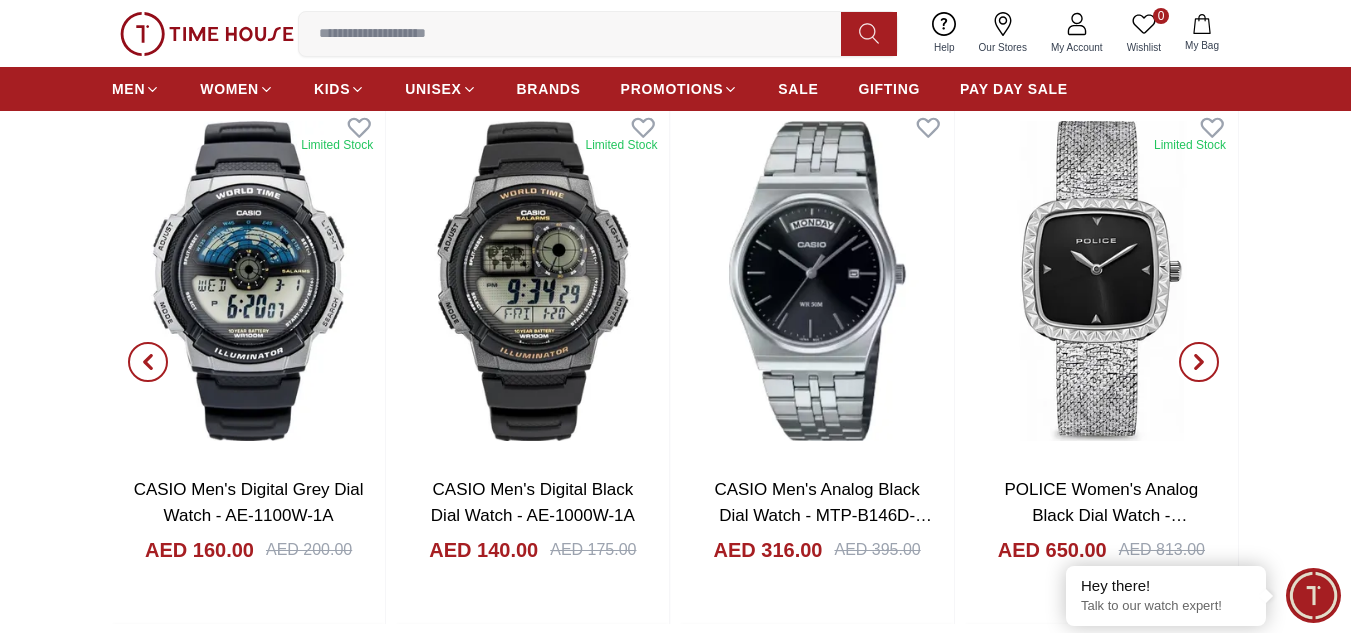 click 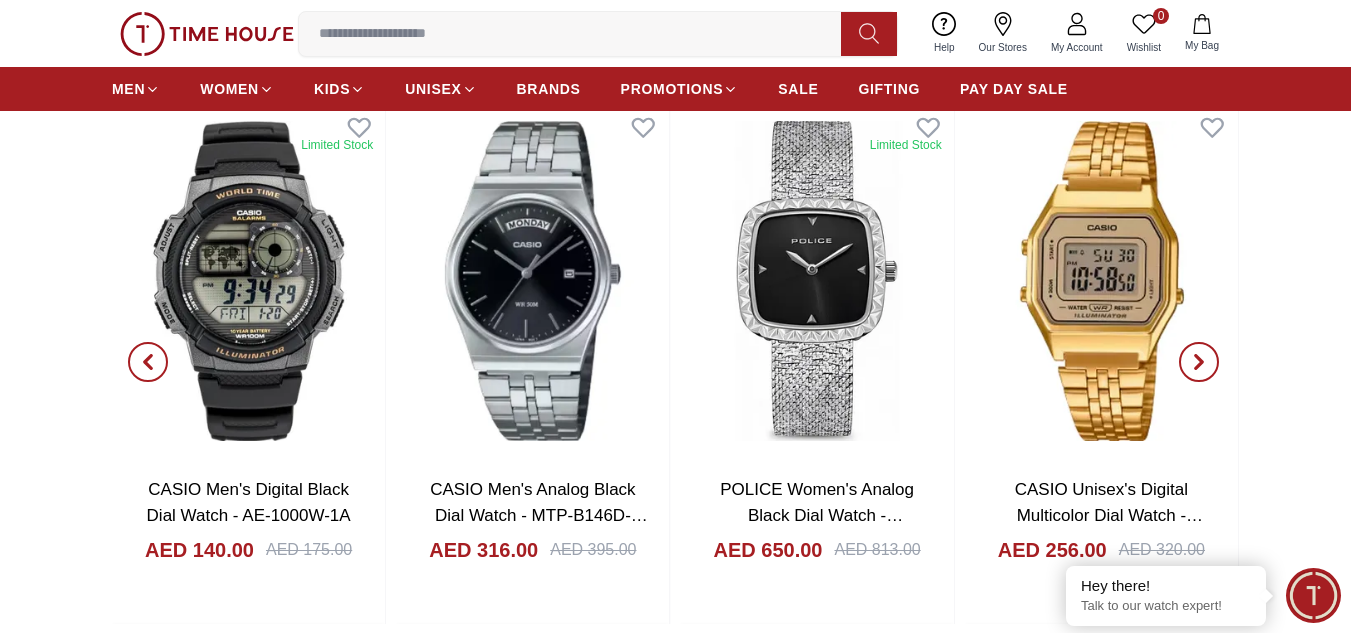 click 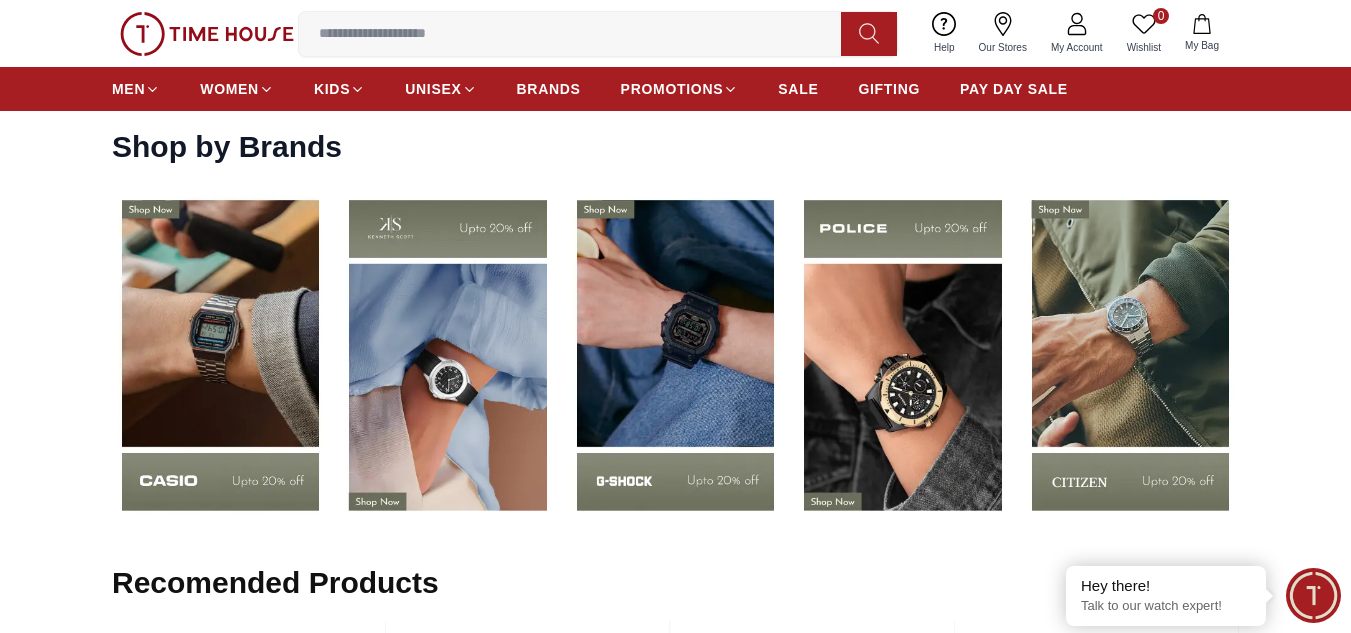 scroll, scrollTop: 2614, scrollLeft: 0, axis: vertical 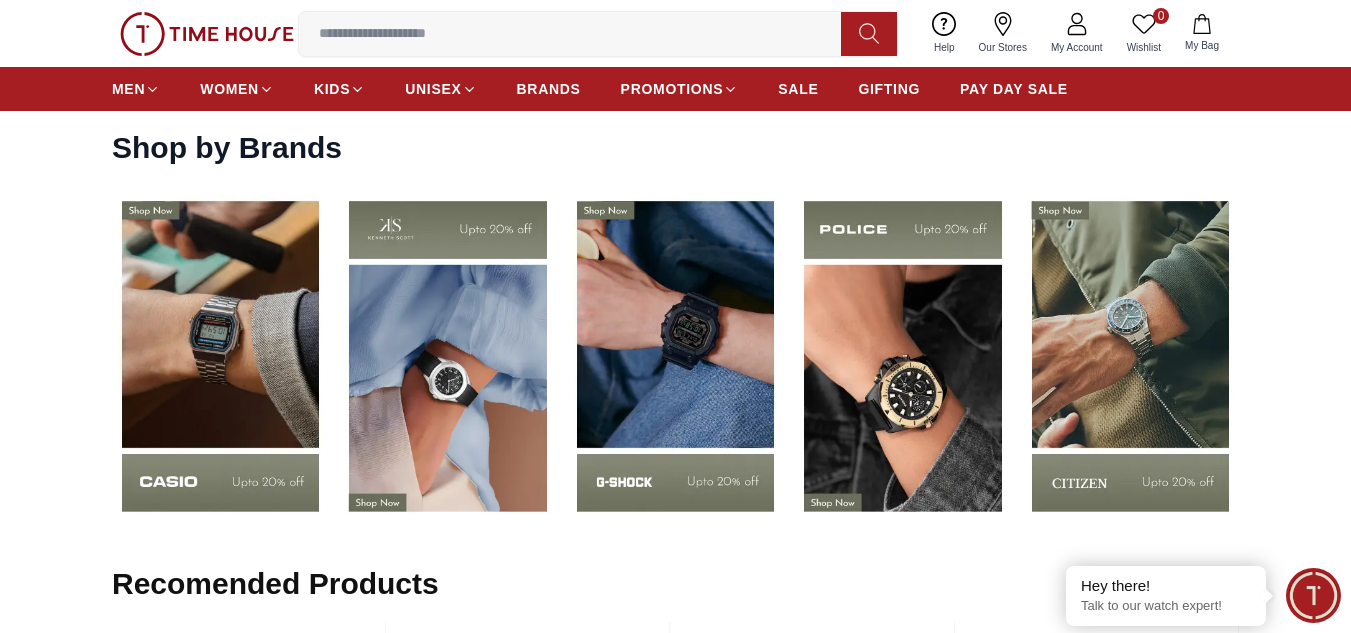 click at bounding box center [1130, 356] 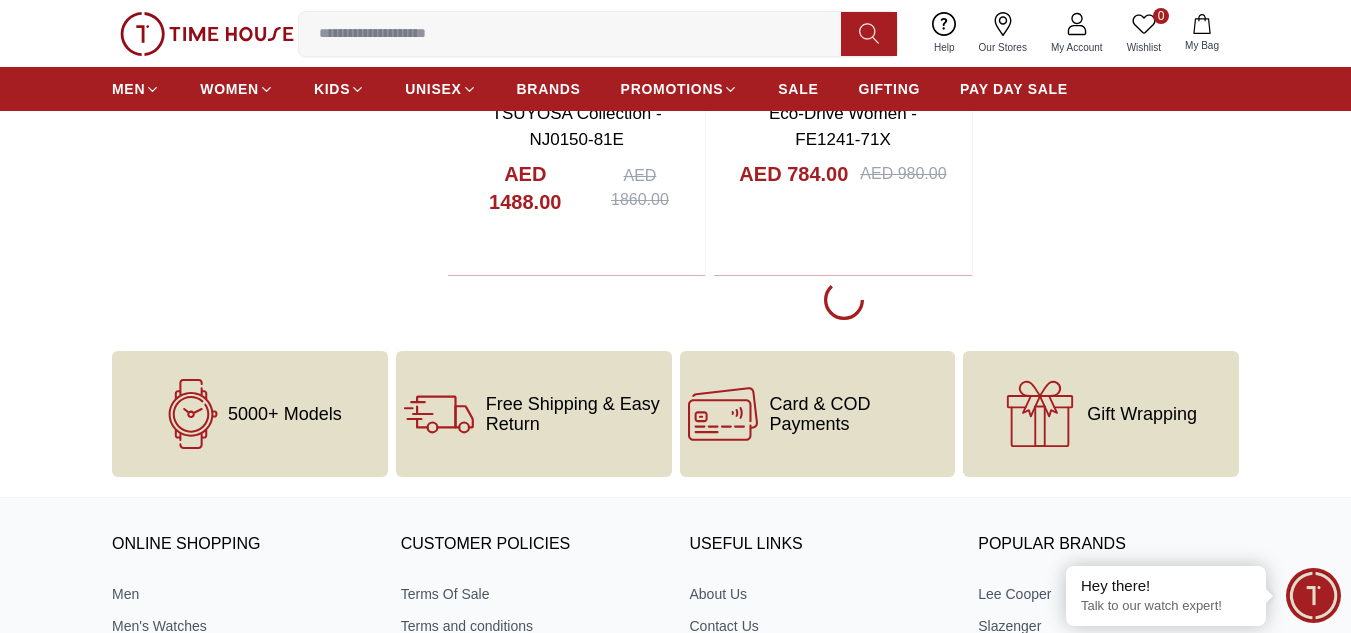 scroll, scrollTop: 4310, scrollLeft: 0, axis: vertical 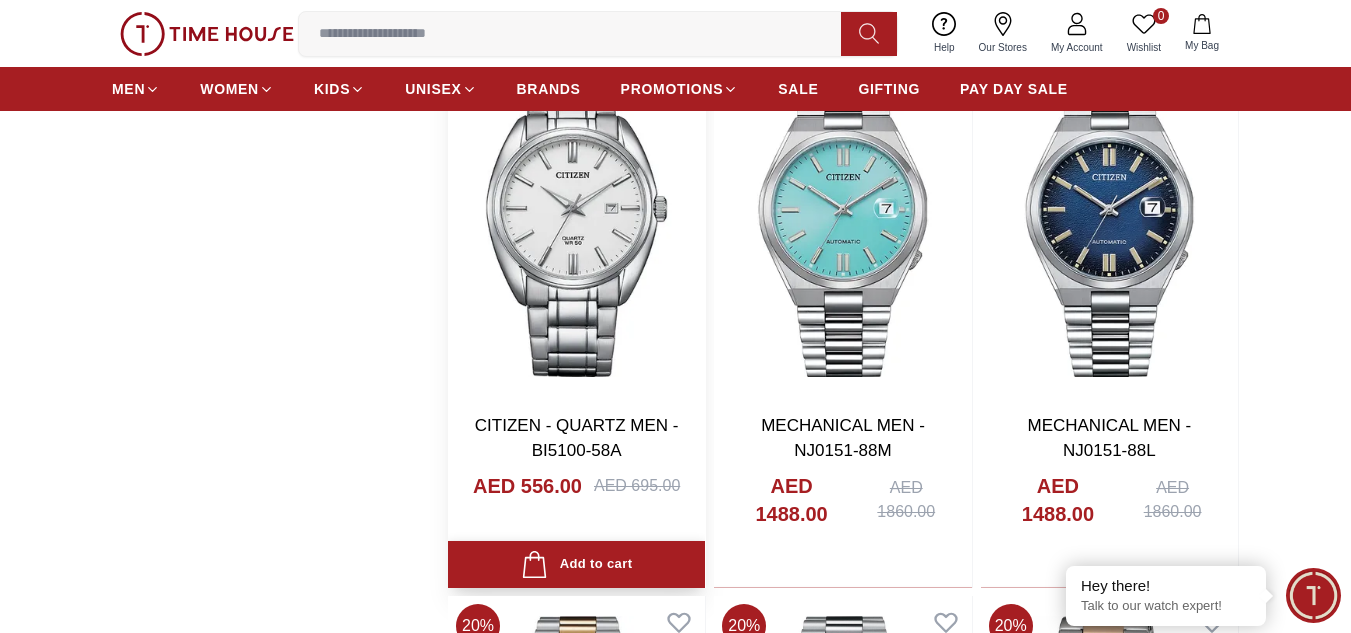 click on "Add to cart" at bounding box center [576, 564] 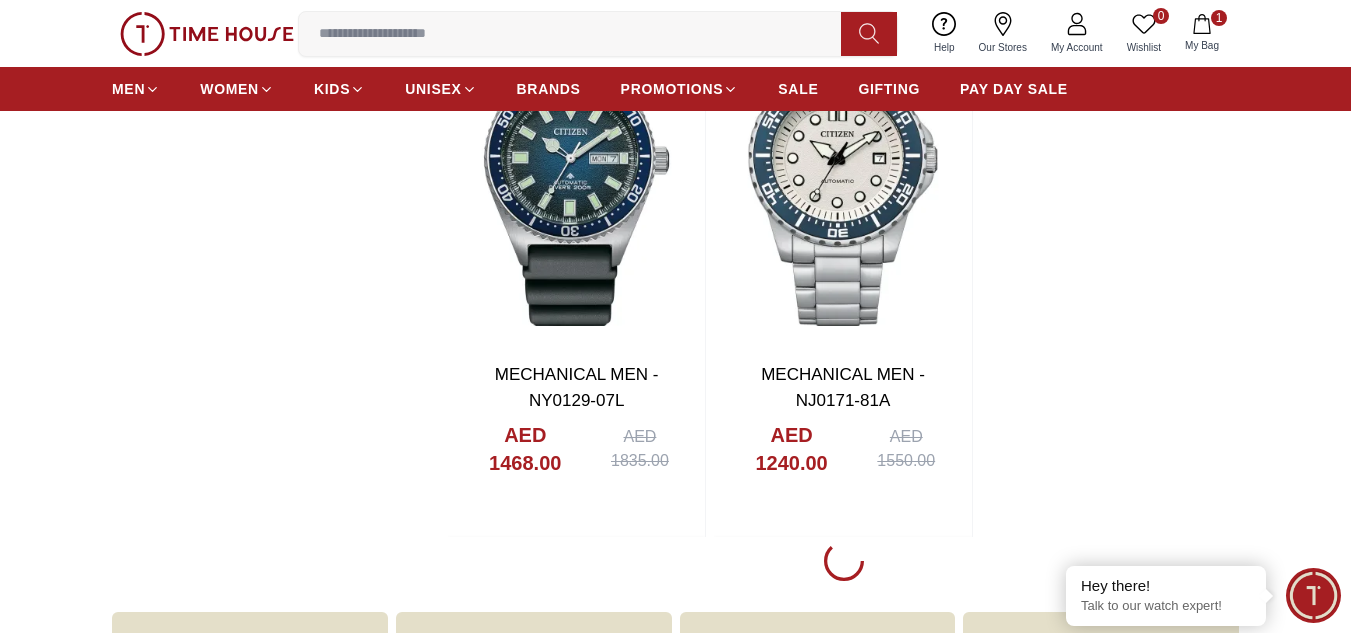 scroll, scrollTop: 14670, scrollLeft: 0, axis: vertical 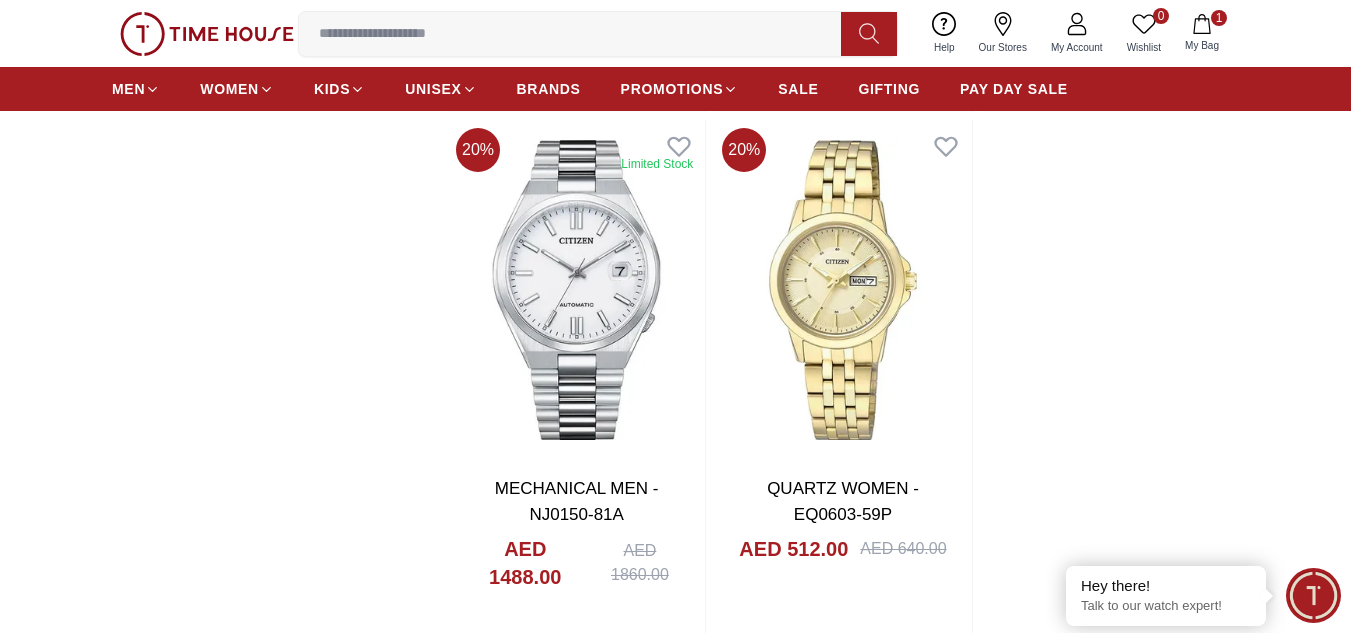 click 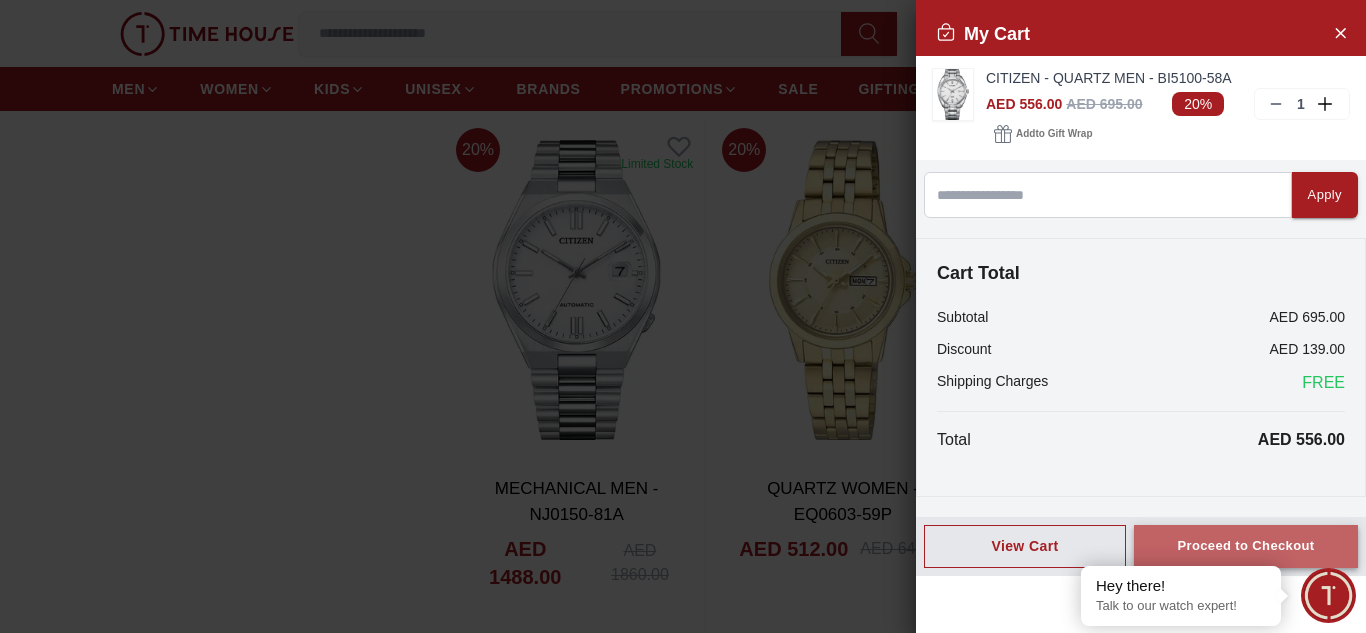 click on "Proceed to Checkout" at bounding box center (1246, 546) 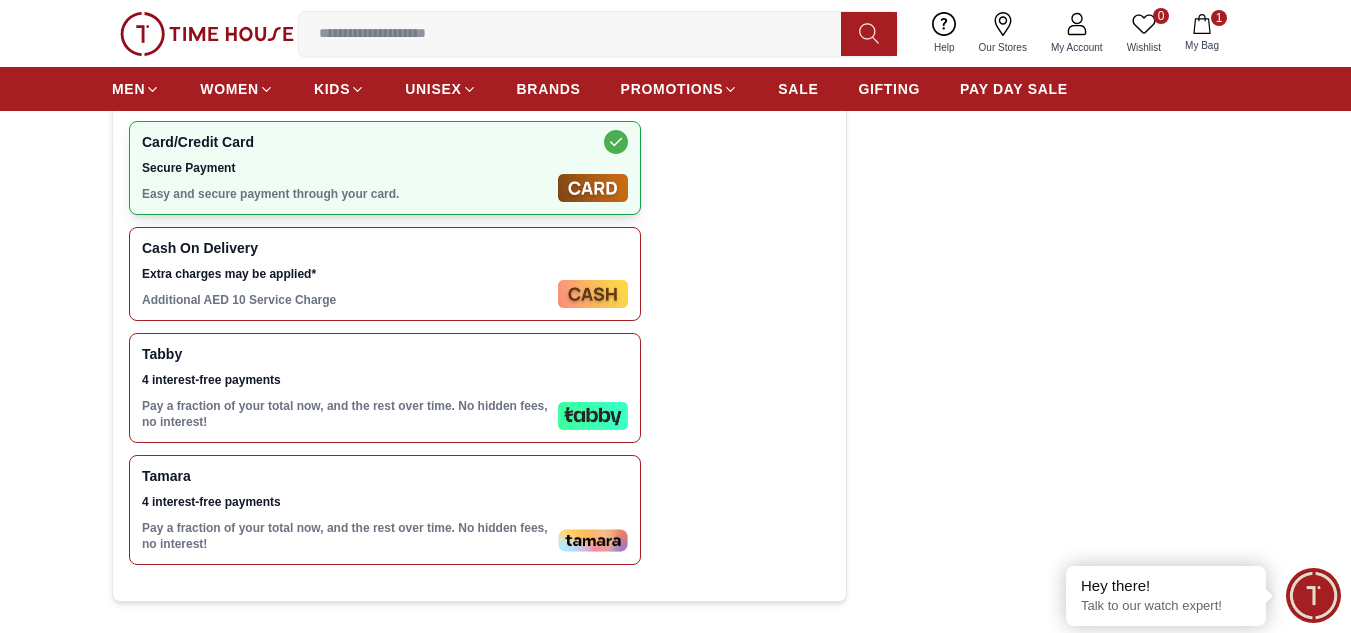 scroll, scrollTop: 721, scrollLeft: 0, axis: vertical 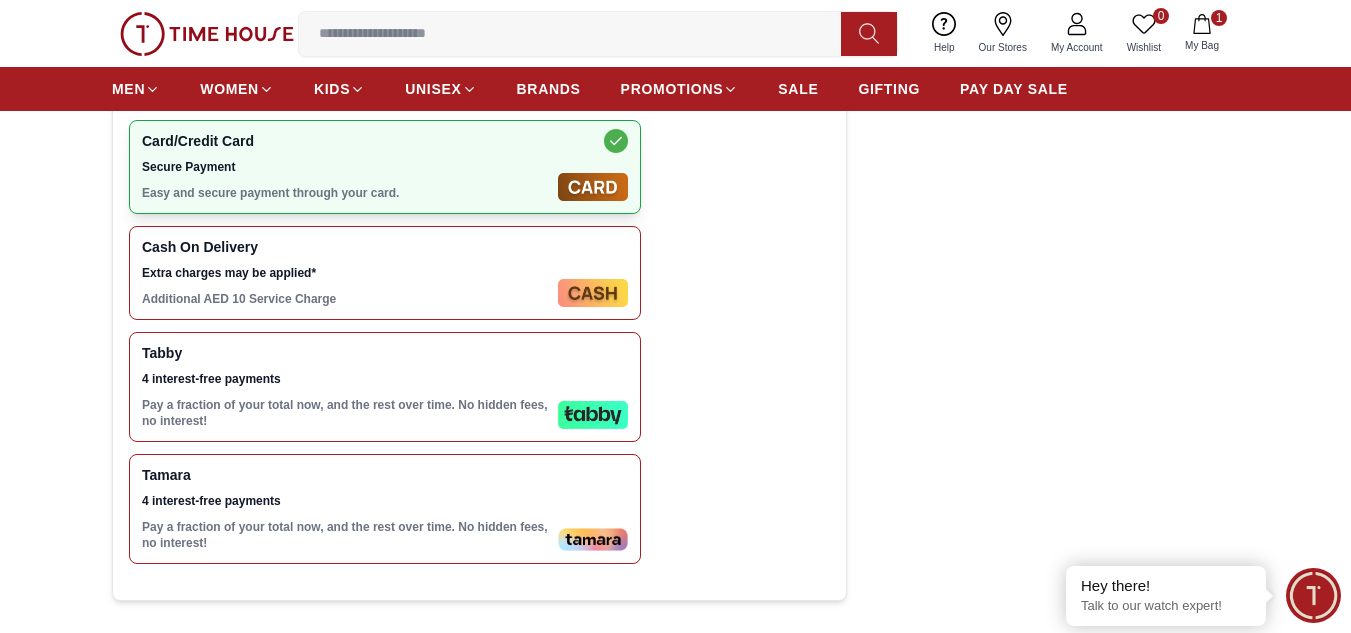 click on "Tamara" at bounding box center (346, 475) 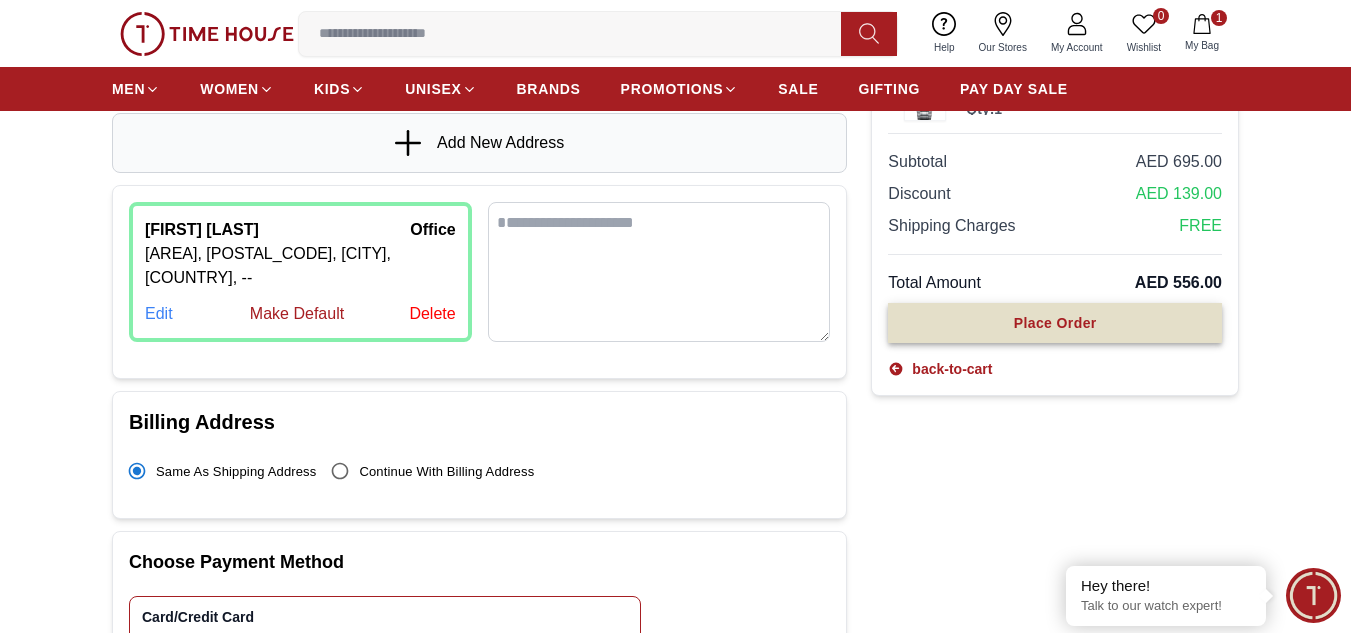 scroll, scrollTop: 246, scrollLeft: 0, axis: vertical 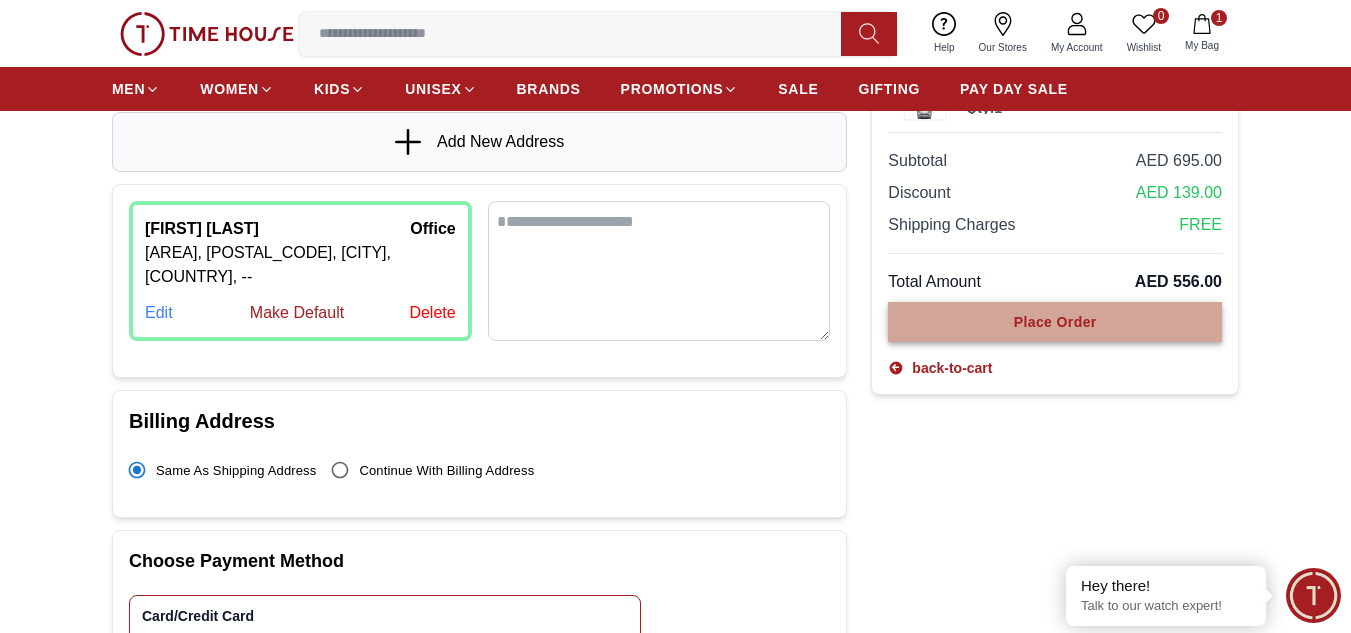 click on "Place Order" at bounding box center (1055, 322) 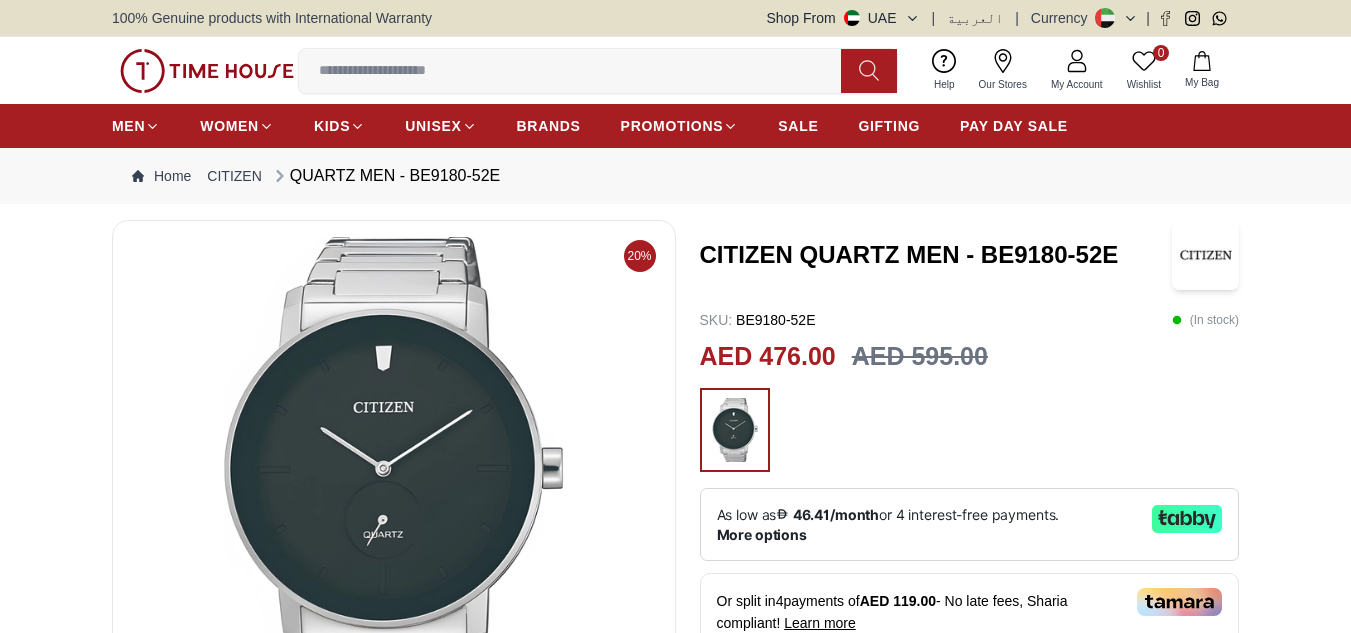 scroll, scrollTop: 0, scrollLeft: 0, axis: both 